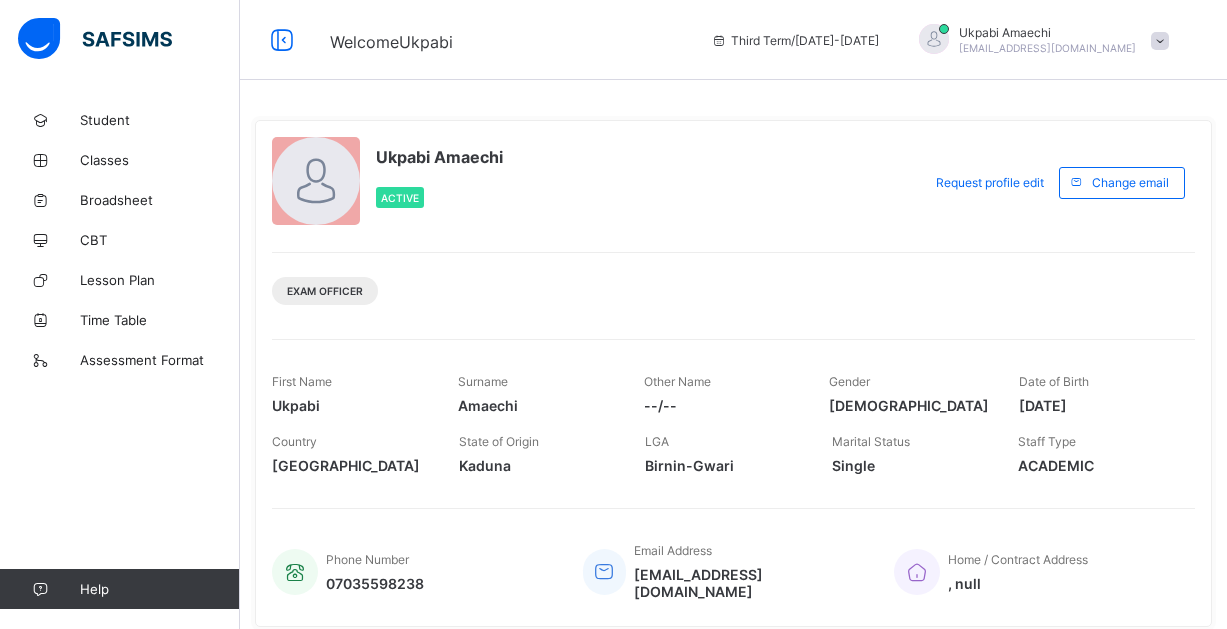 scroll, scrollTop: 0, scrollLeft: 0, axis: both 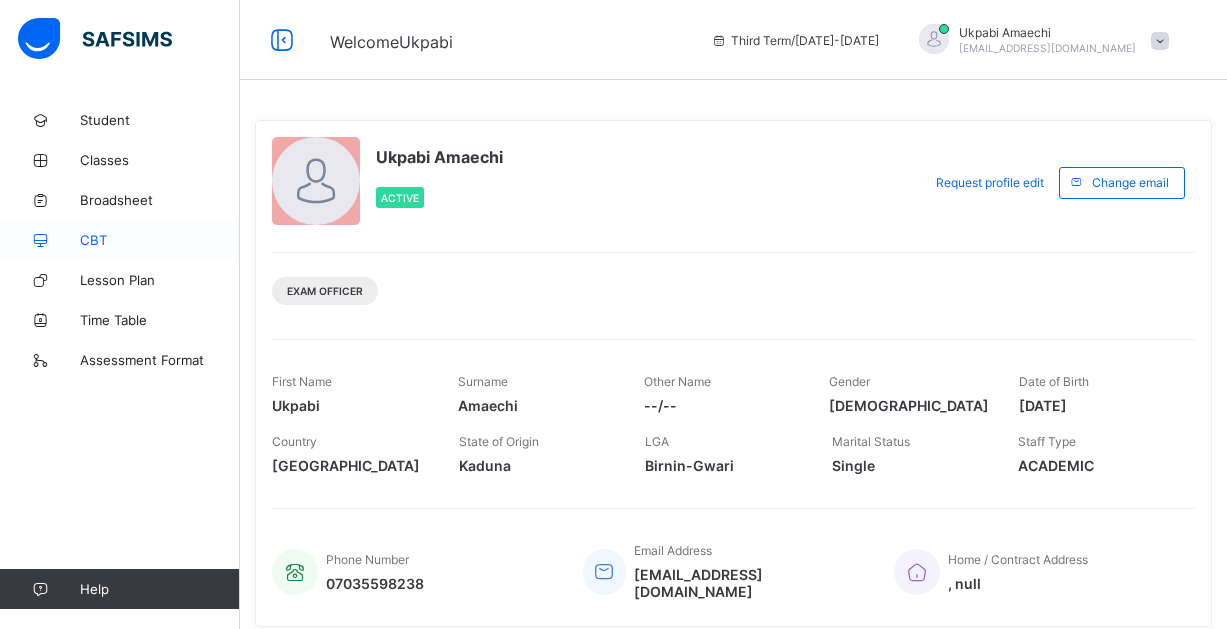 click on "CBT" at bounding box center (160, 240) 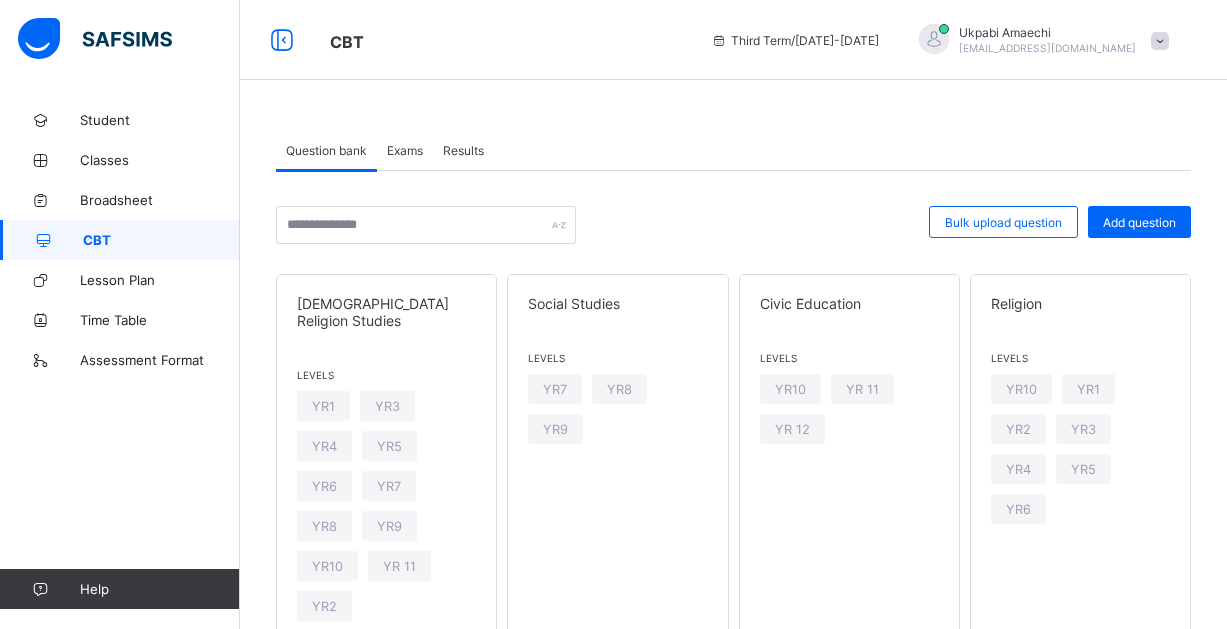 click on "Exams" at bounding box center [405, 150] 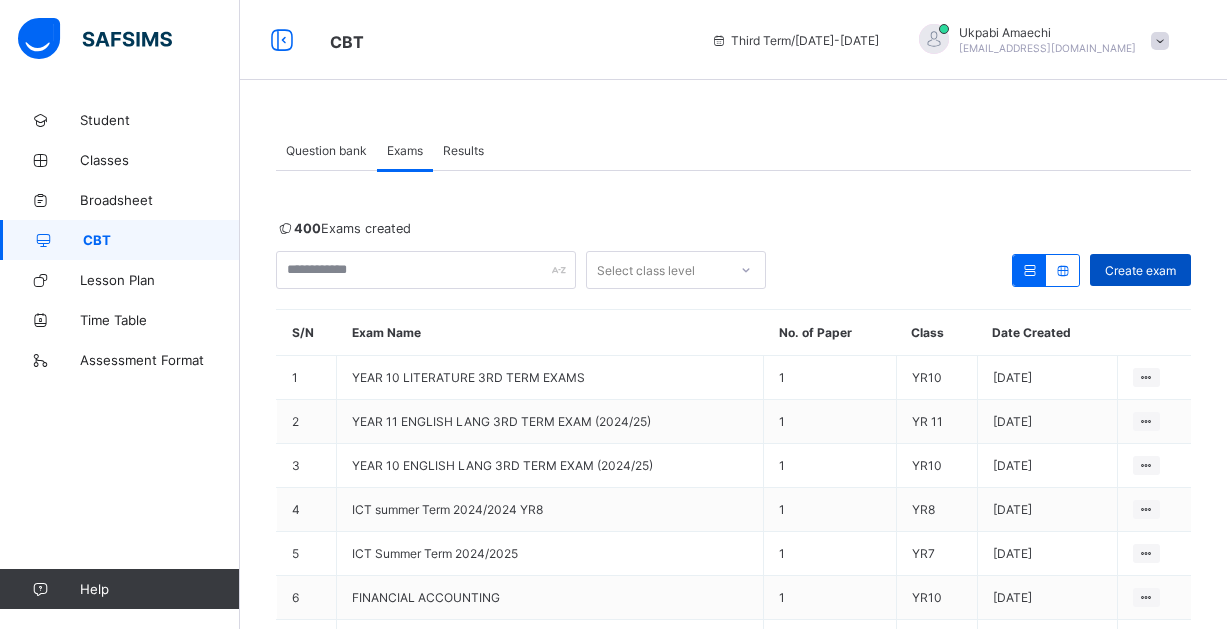 click on "Create exam" at bounding box center [1140, 270] 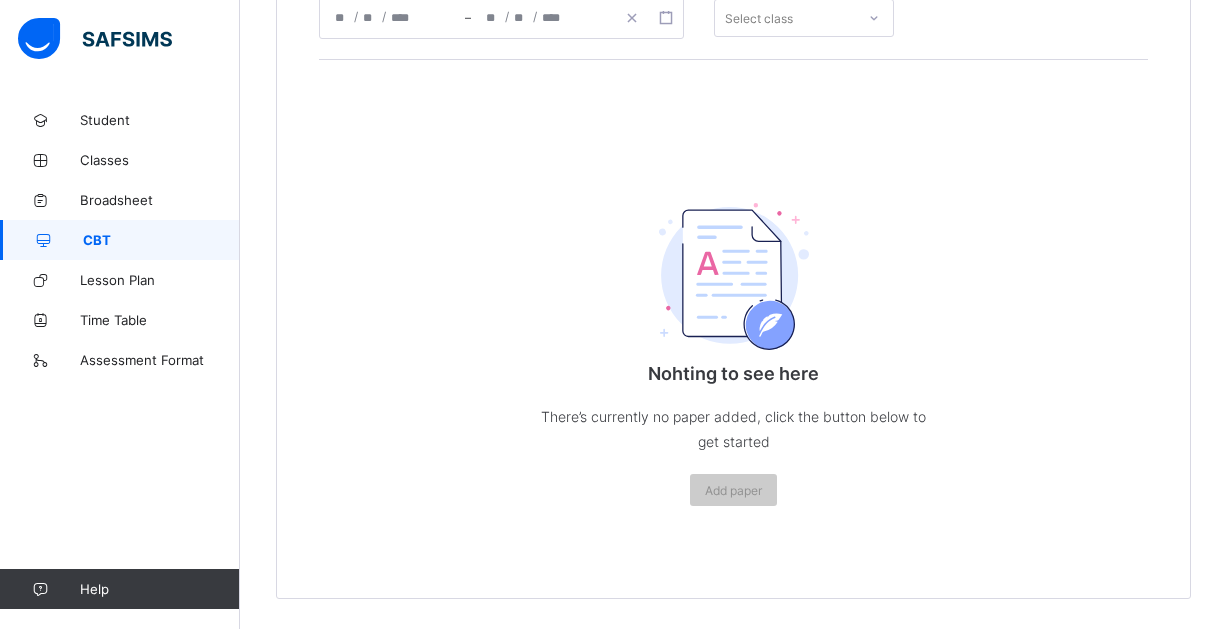 scroll, scrollTop: 0, scrollLeft: 0, axis: both 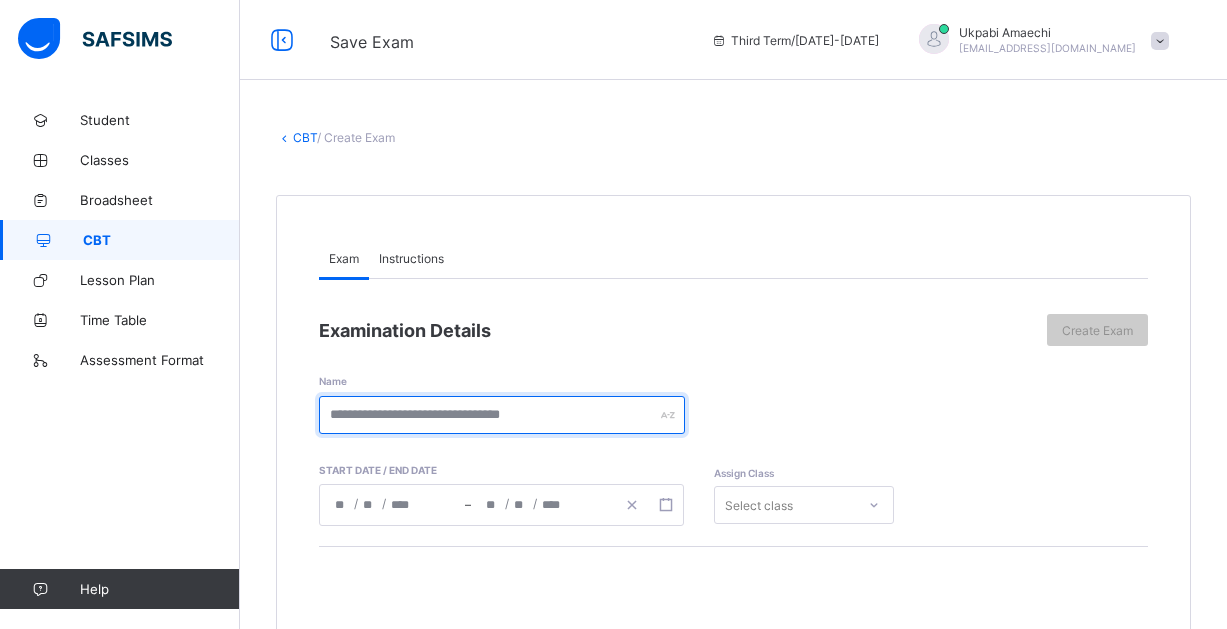 click at bounding box center [502, 415] 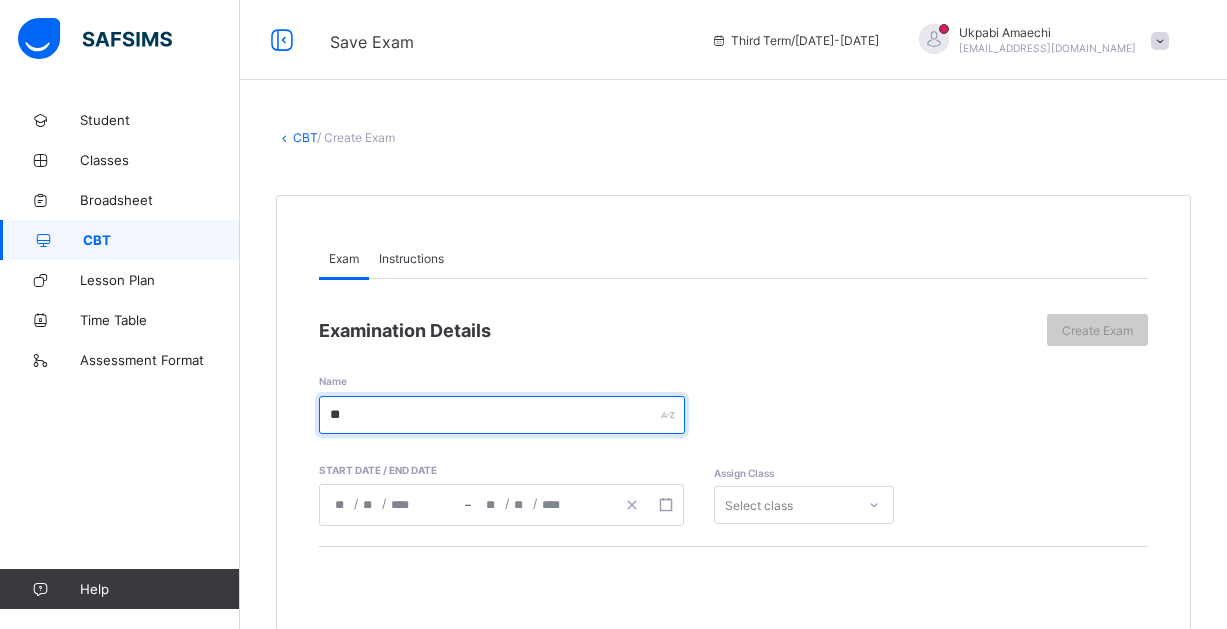 type on "*" 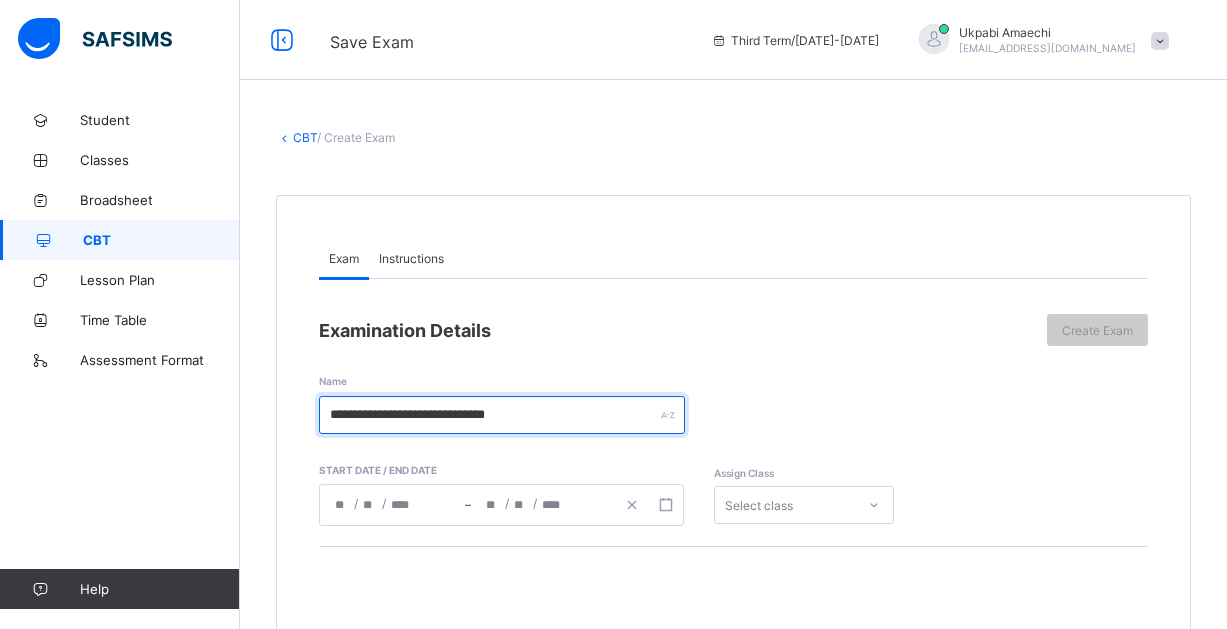 click on "**********" at bounding box center [502, 415] 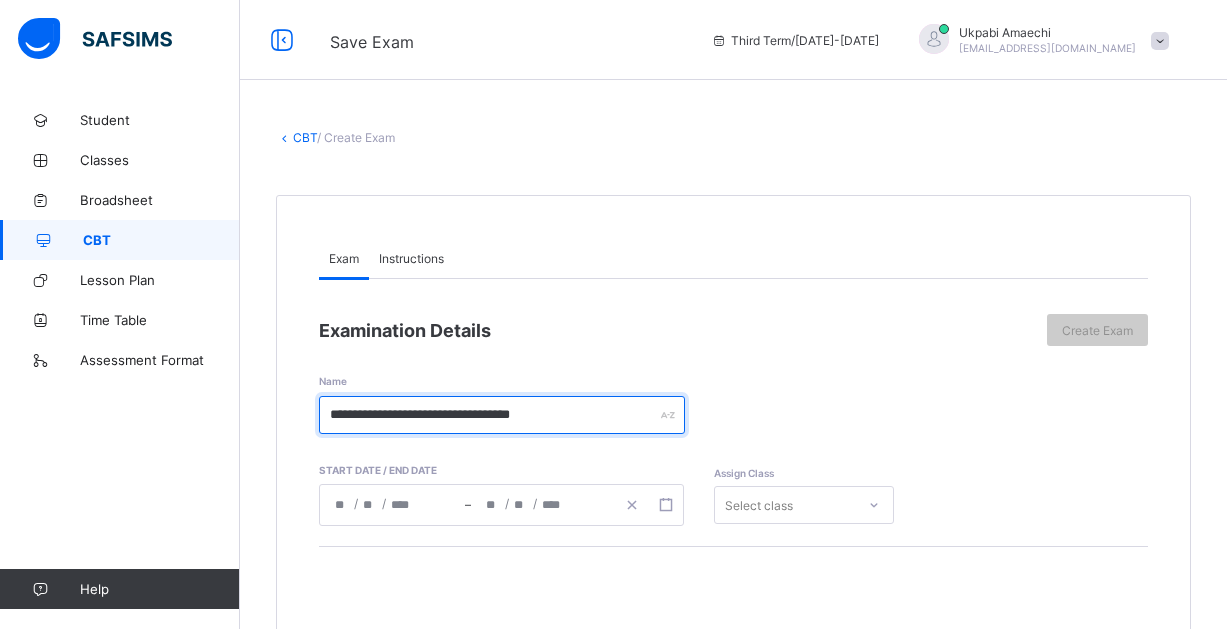 drag, startPoint x: 614, startPoint y: 417, endPoint x: 326, endPoint y: 431, distance: 288.3401 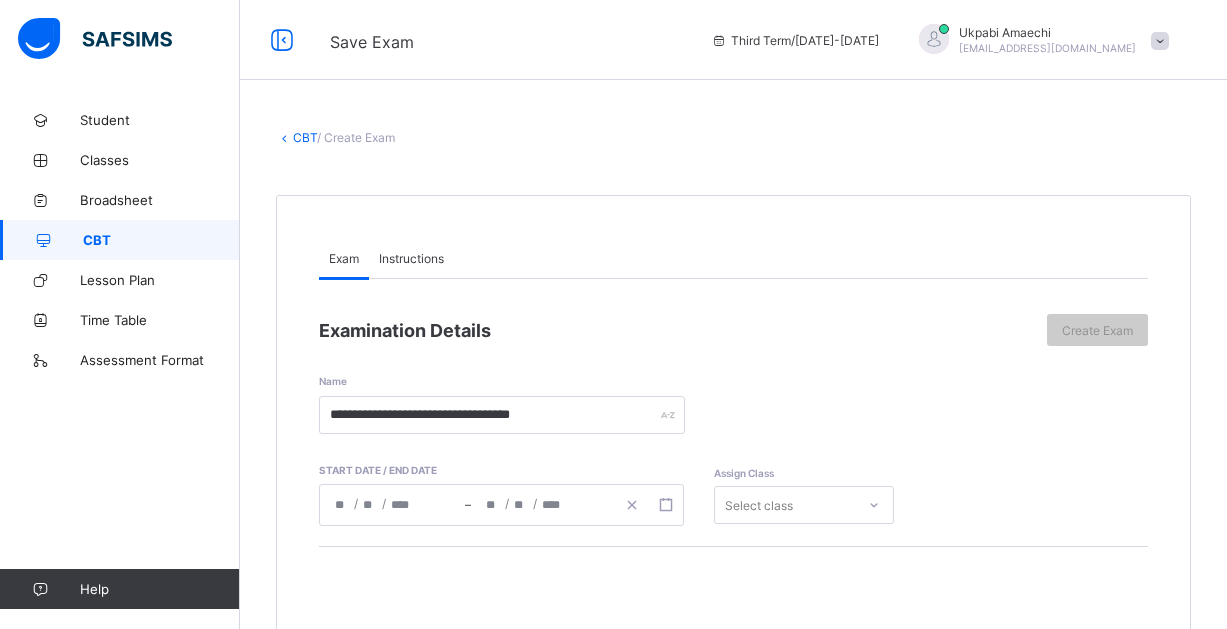 click on "/ /" at bounding box center (543, 505) 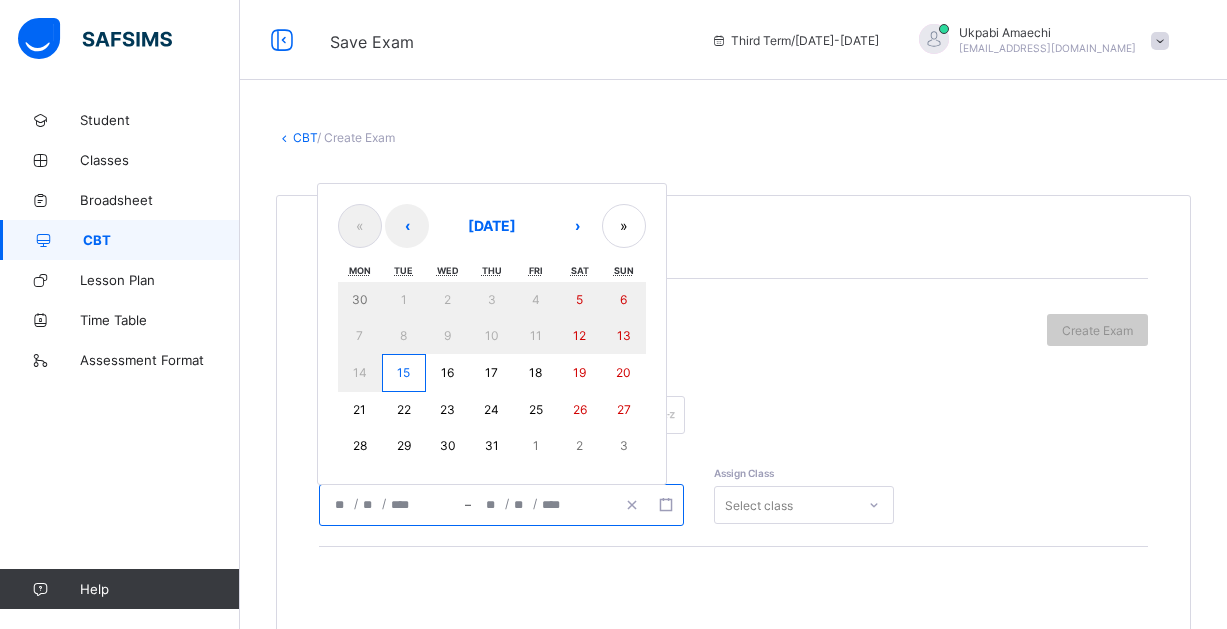 click on "Exam Instructions" at bounding box center [733, 258] 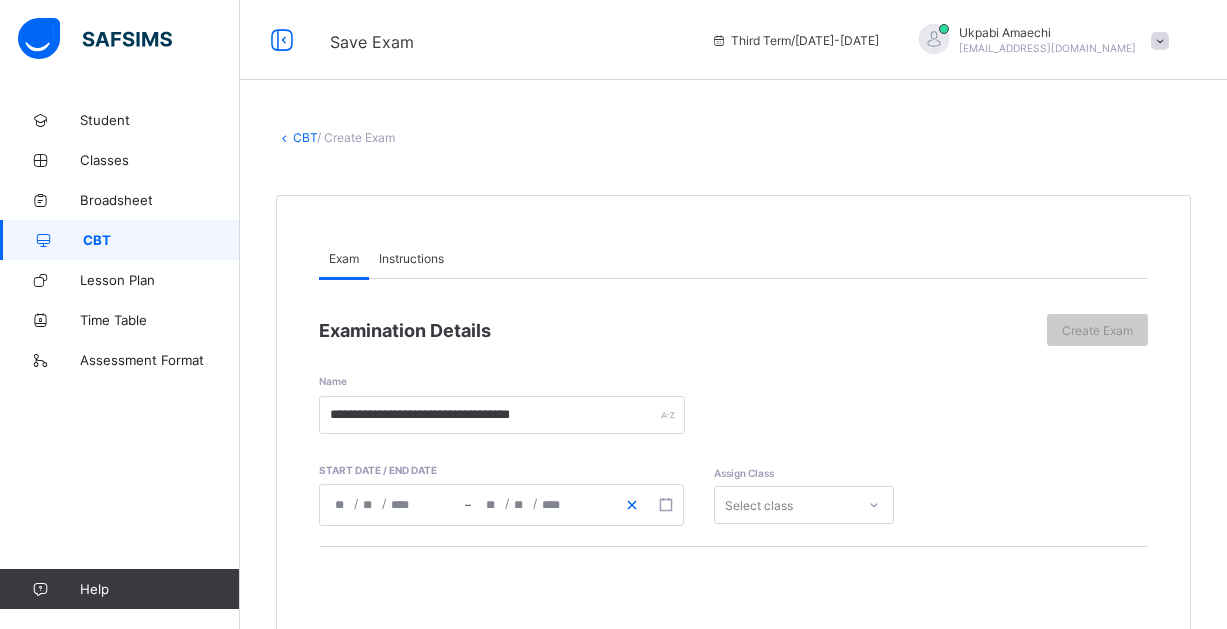 click at bounding box center [632, 505] 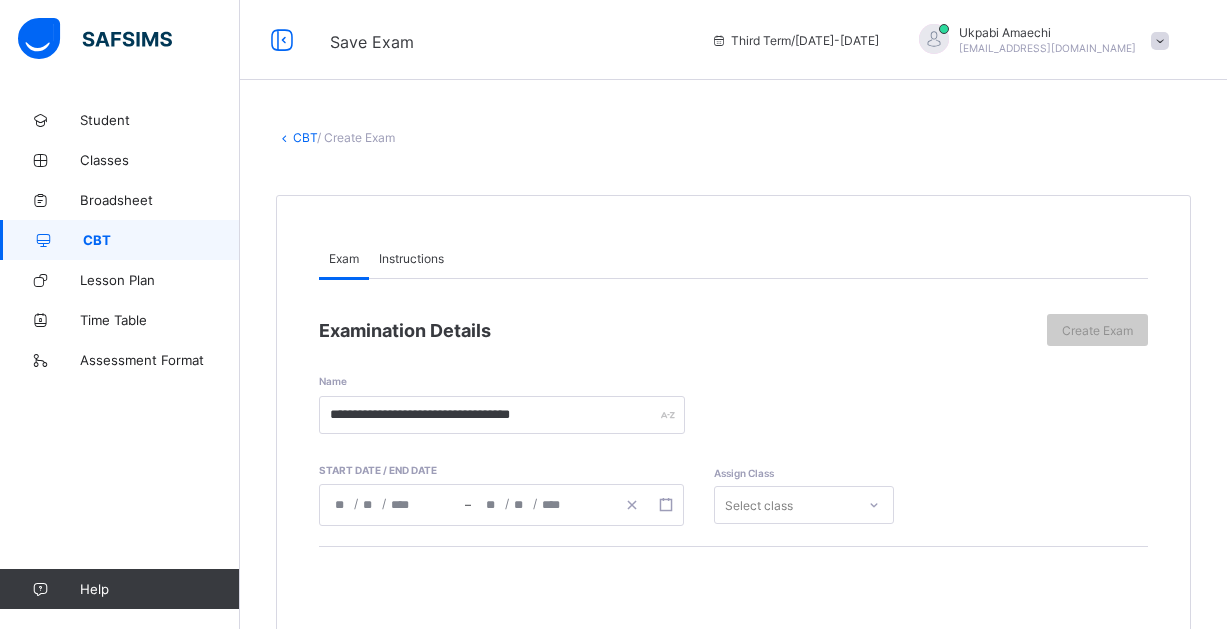 click on "/ /" at bounding box center [392, 505] 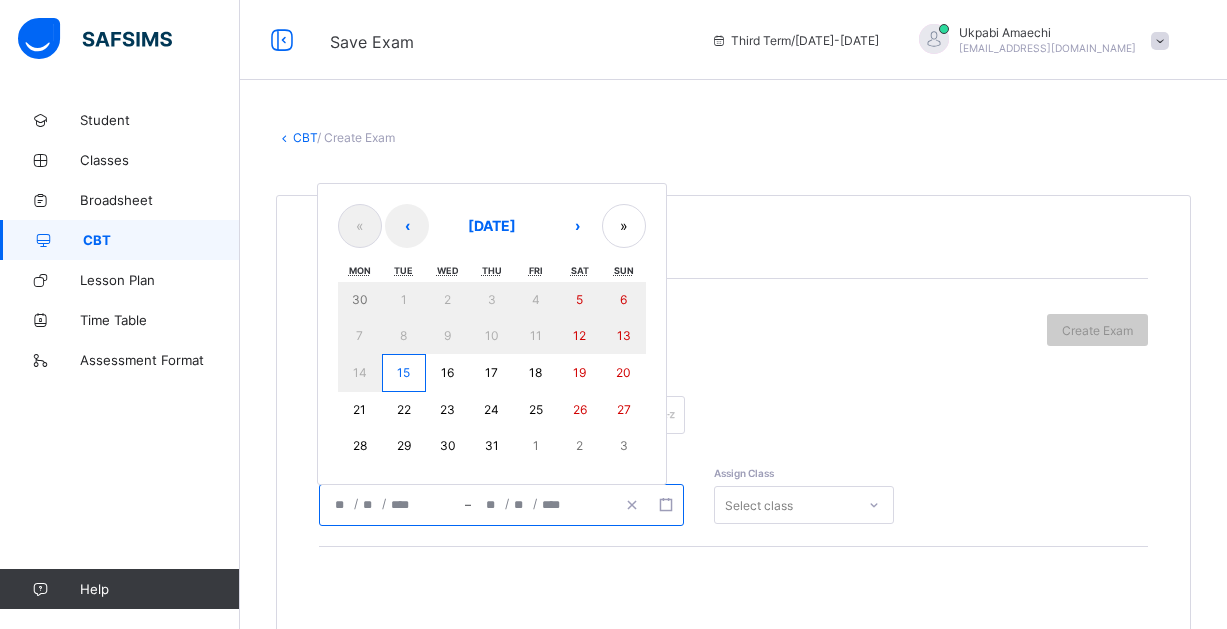 click on "18" at bounding box center [535, 372] 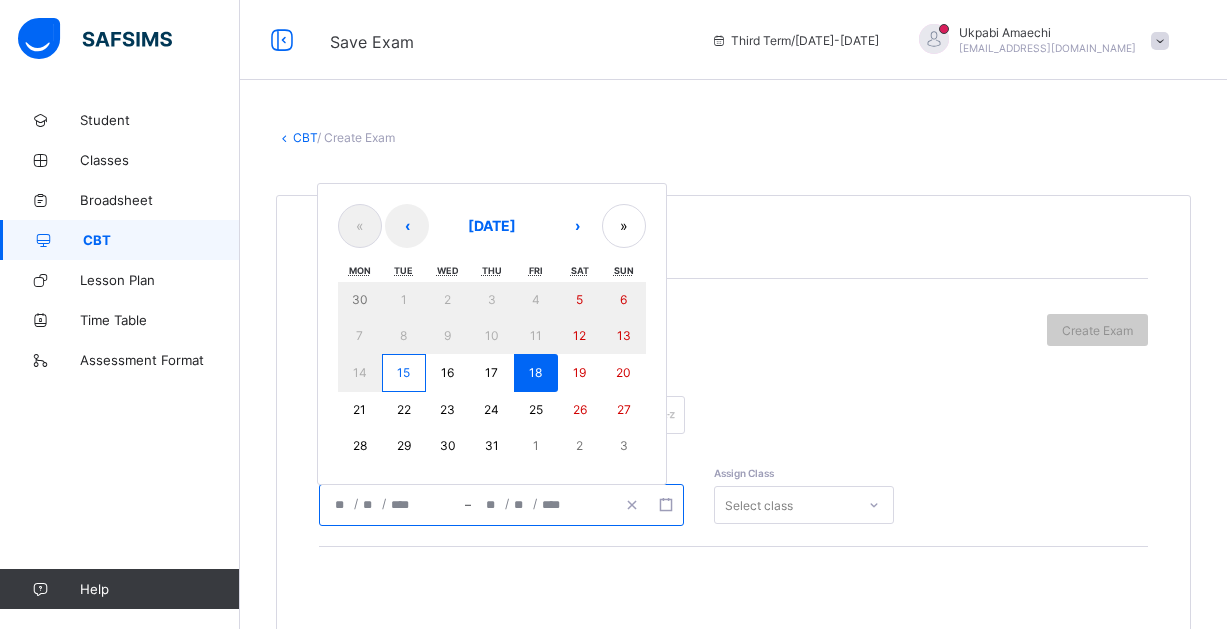 click on "18" at bounding box center (535, 372) 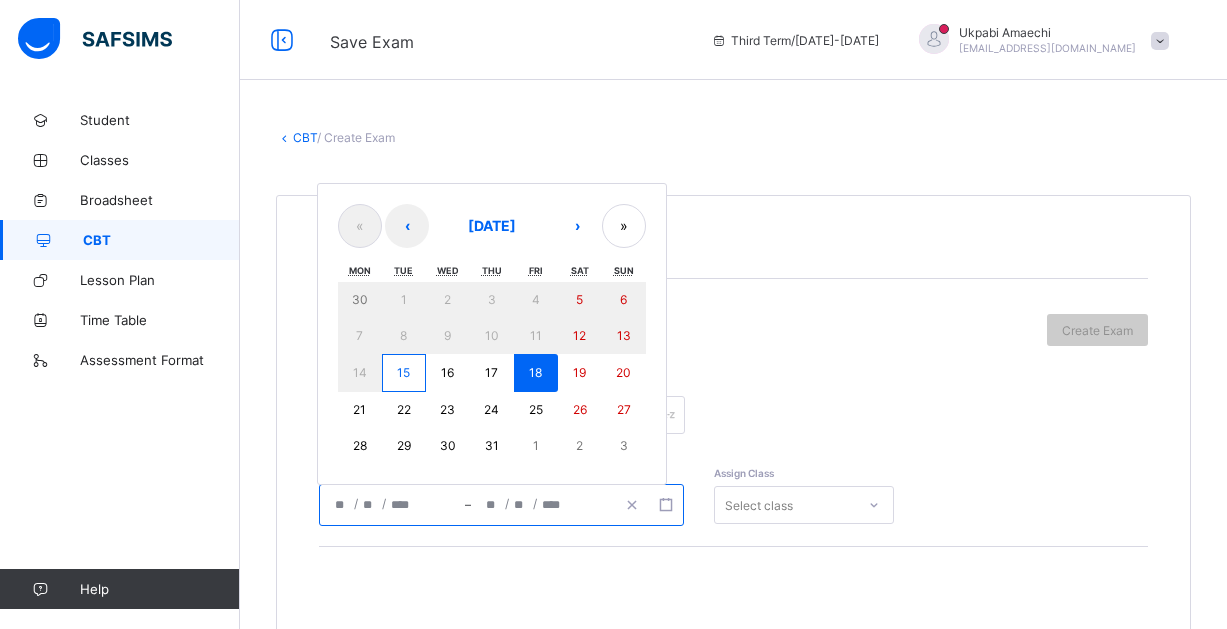 click on "**********" at bounding box center [733, 390] 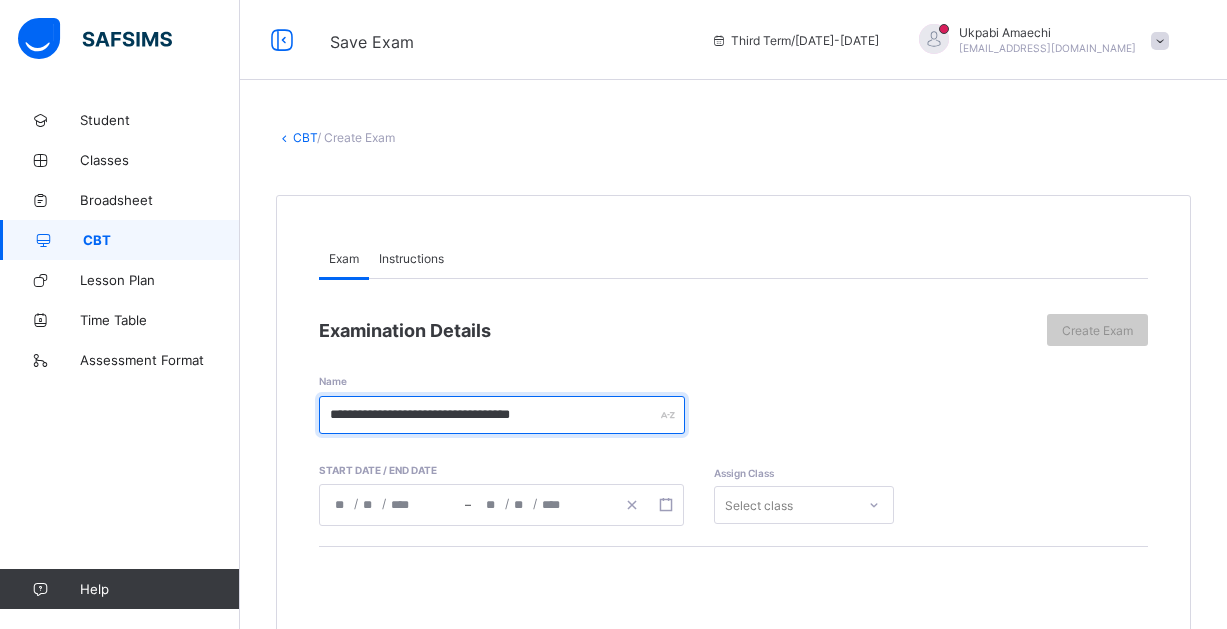 click on "**********" at bounding box center (502, 415) 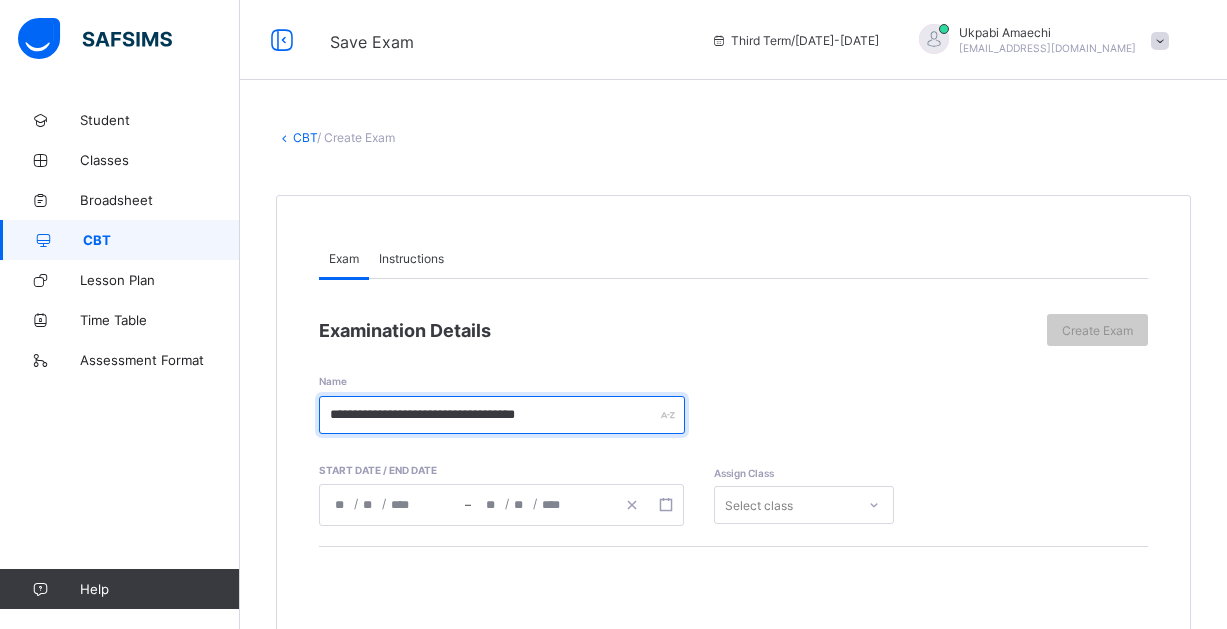 type on "**********" 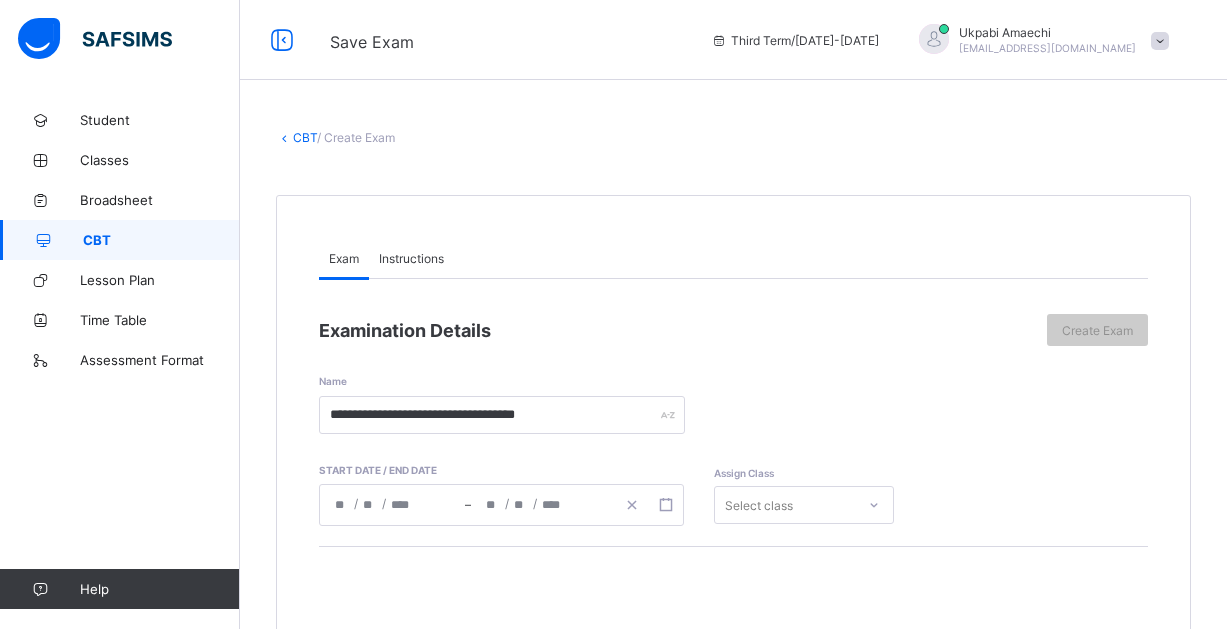 click on "Select class" at bounding box center [804, 505] 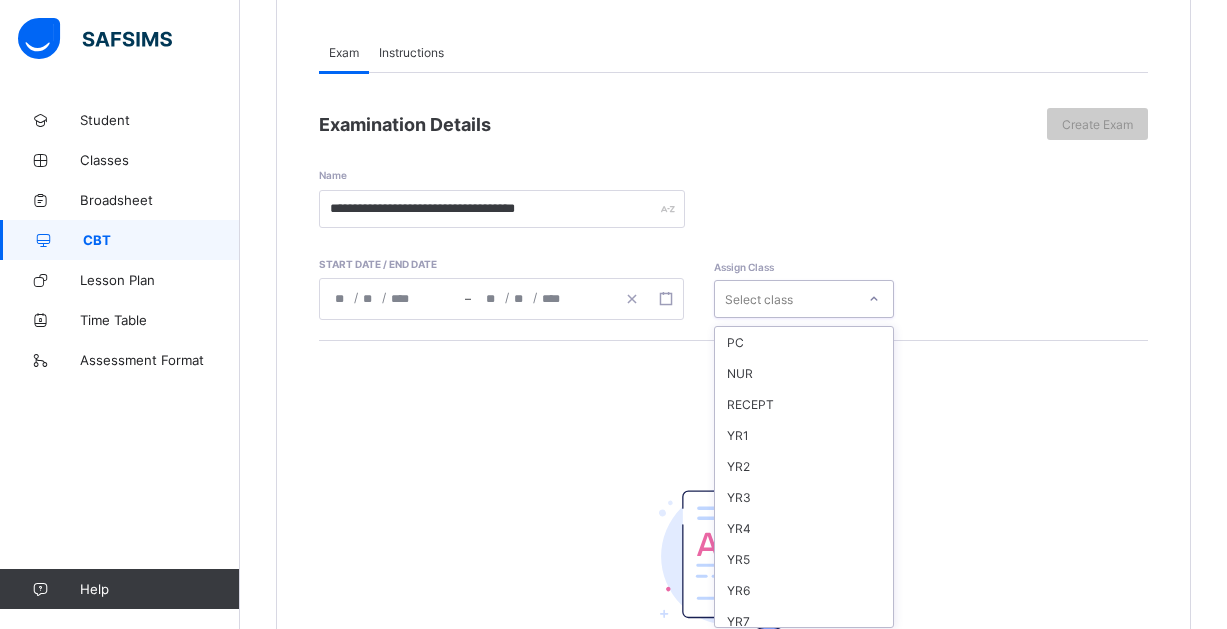 scroll, scrollTop: 213, scrollLeft: 0, axis: vertical 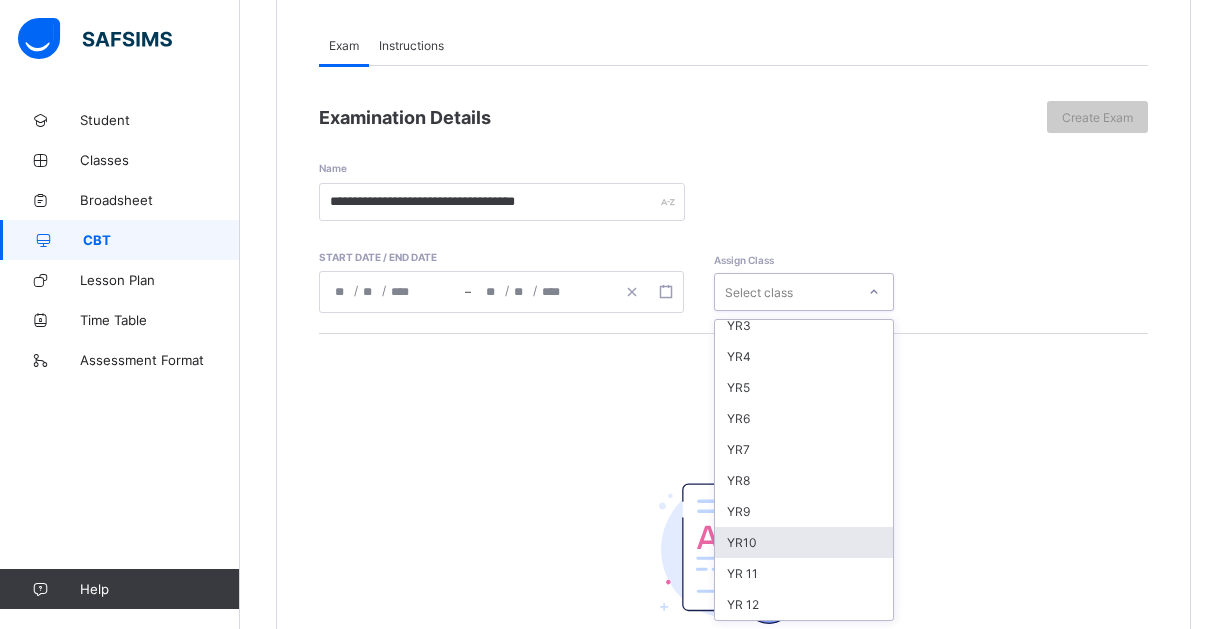 click on "YR10" at bounding box center [804, 542] 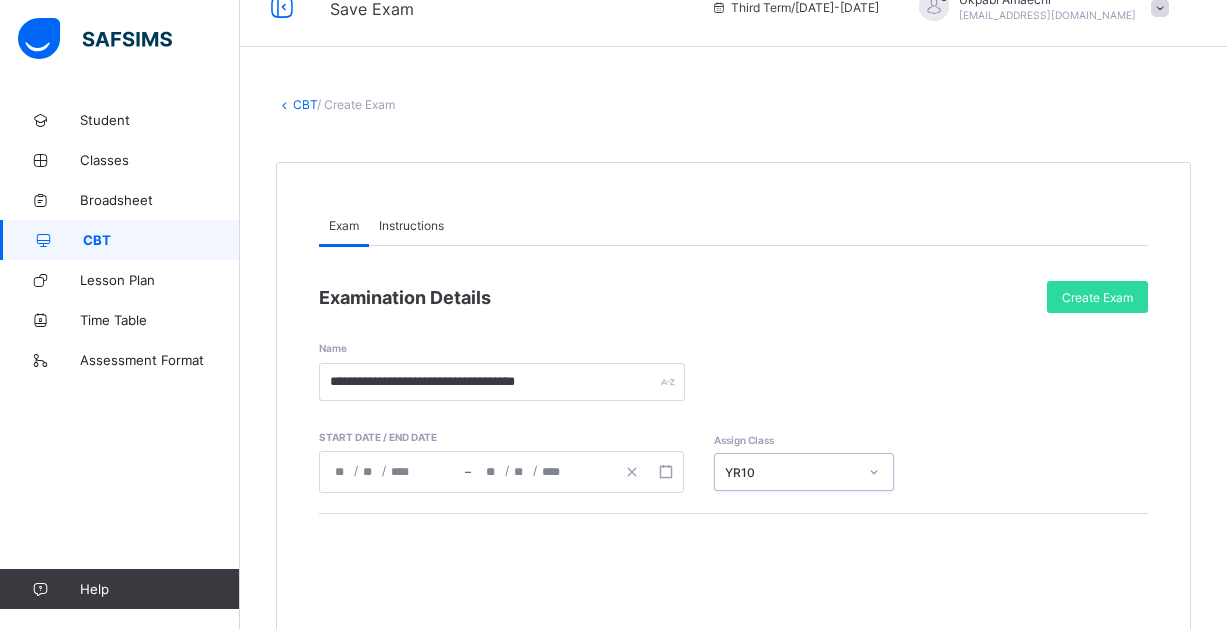 scroll, scrollTop: 0, scrollLeft: 0, axis: both 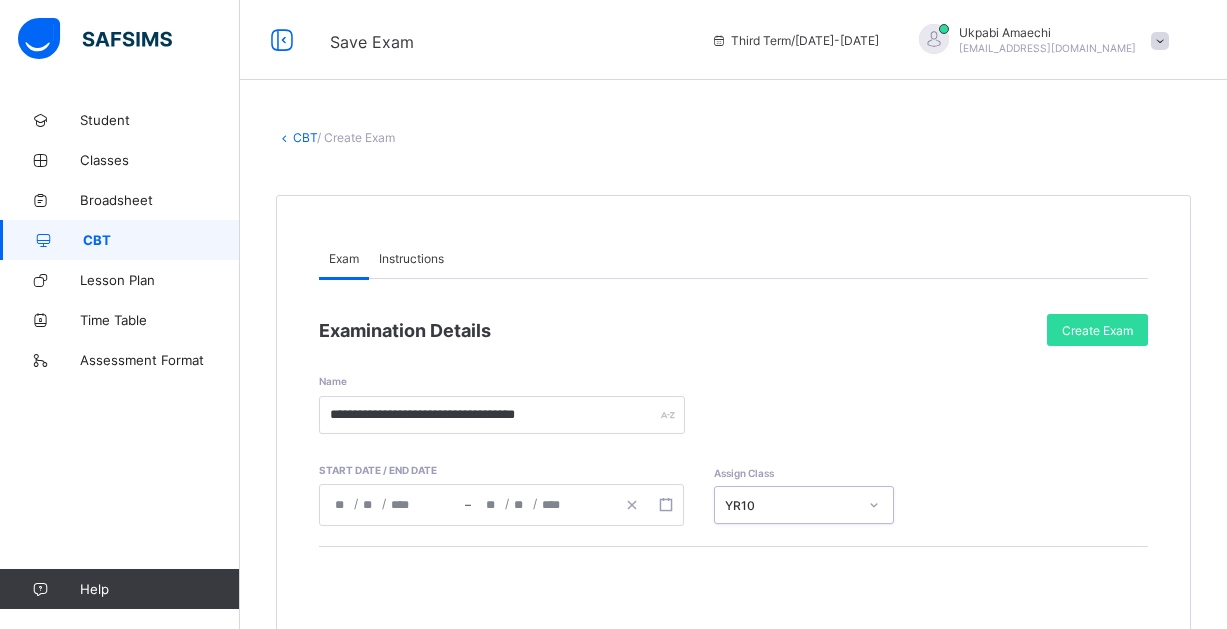click on "Instructions" at bounding box center [411, 258] 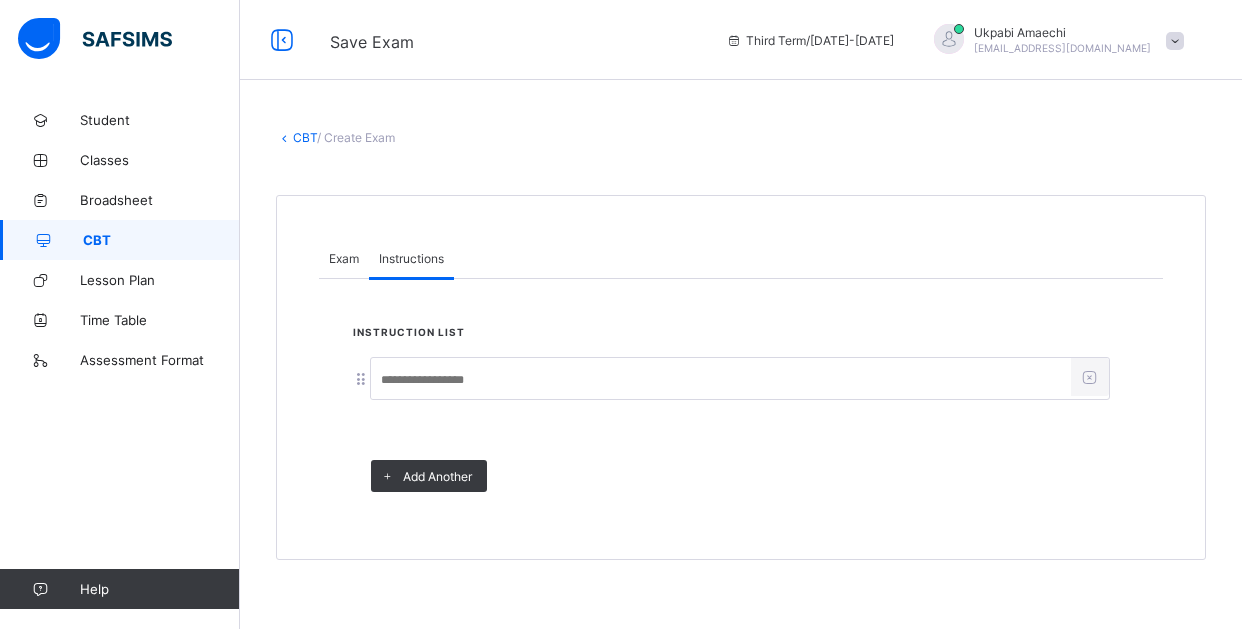 click on "Instructions" at bounding box center [411, 258] 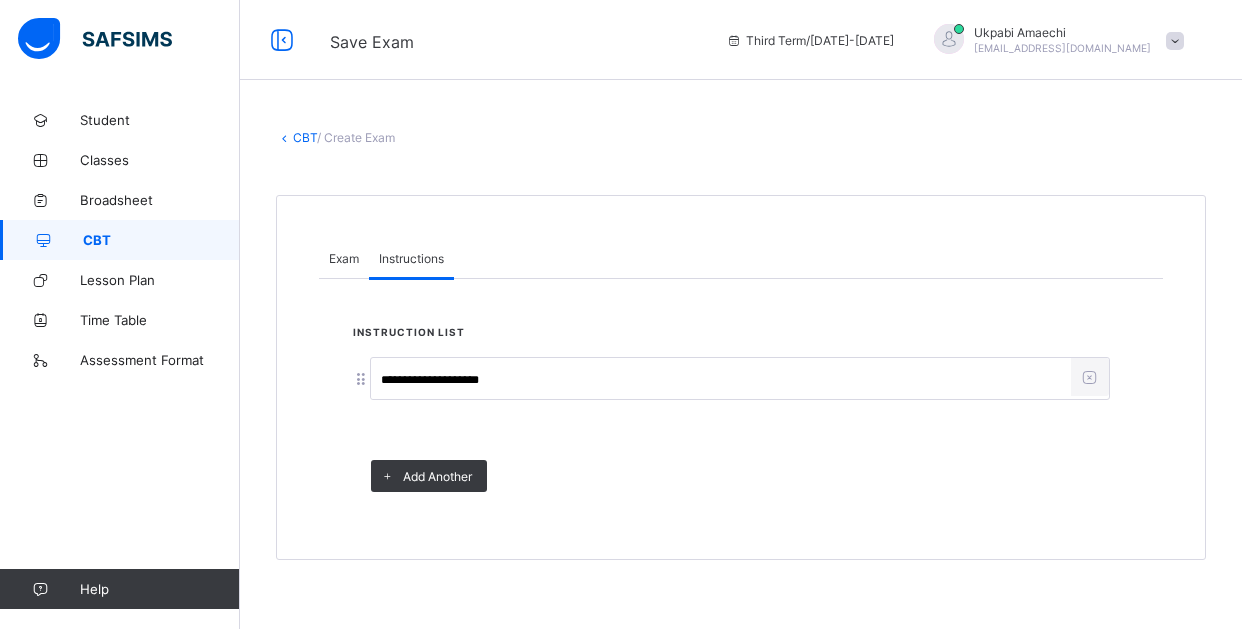 type on "**********" 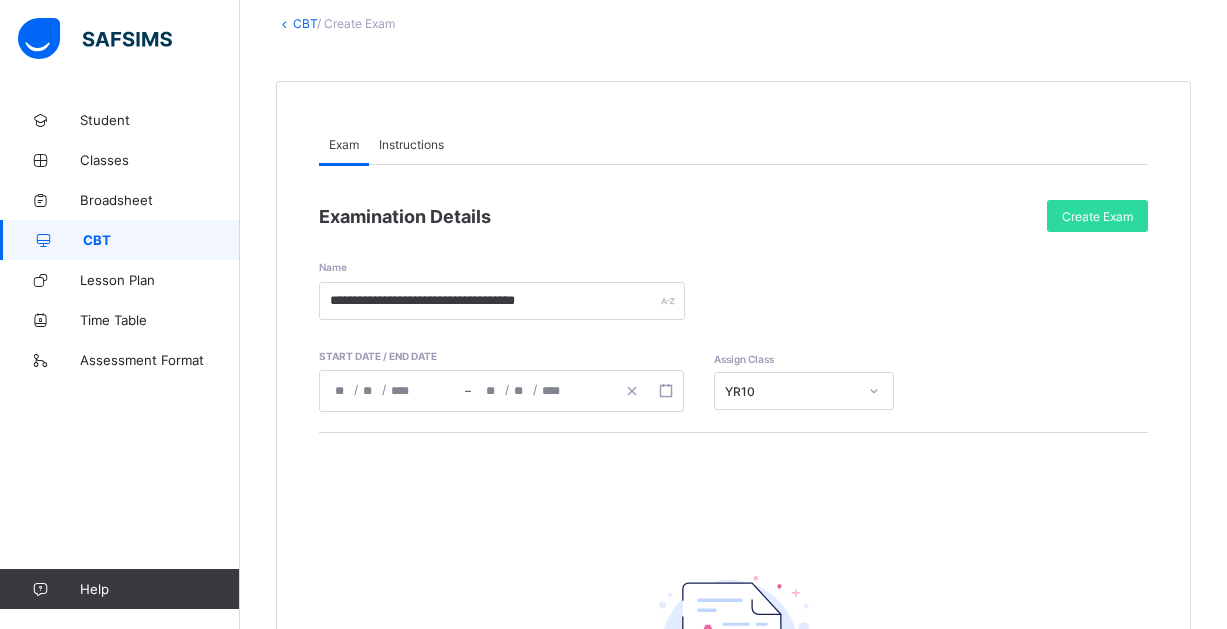 scroll, scrollTop: 0, scrollLeft: 0, axis: both 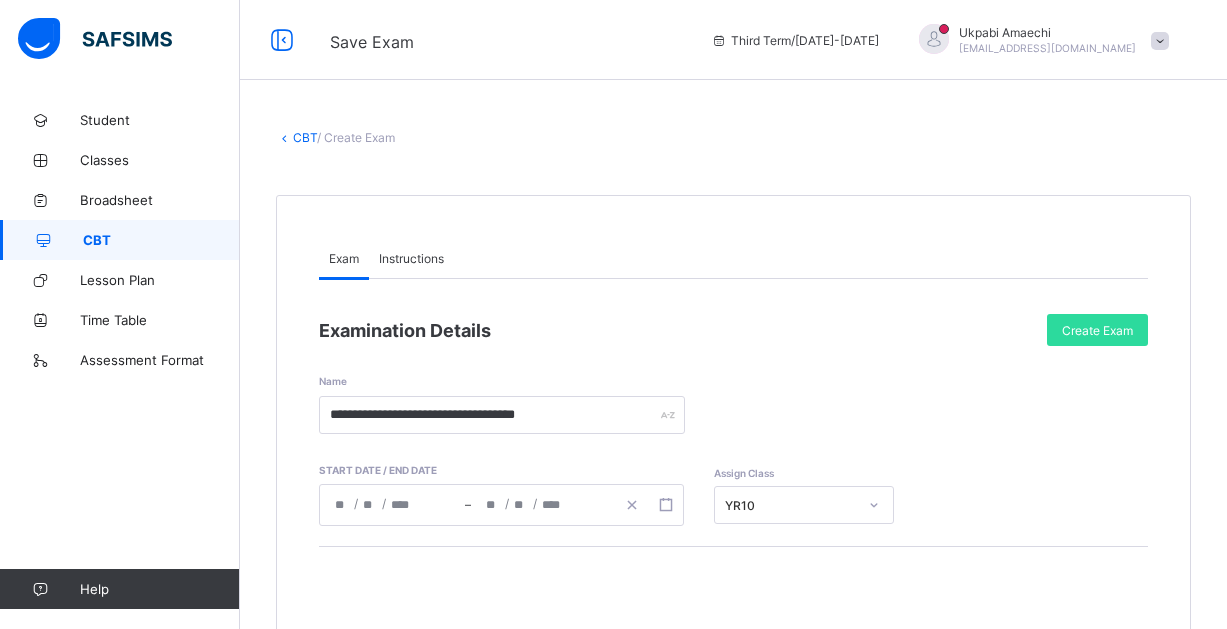click on "**********" at bounding box center (733, 608) 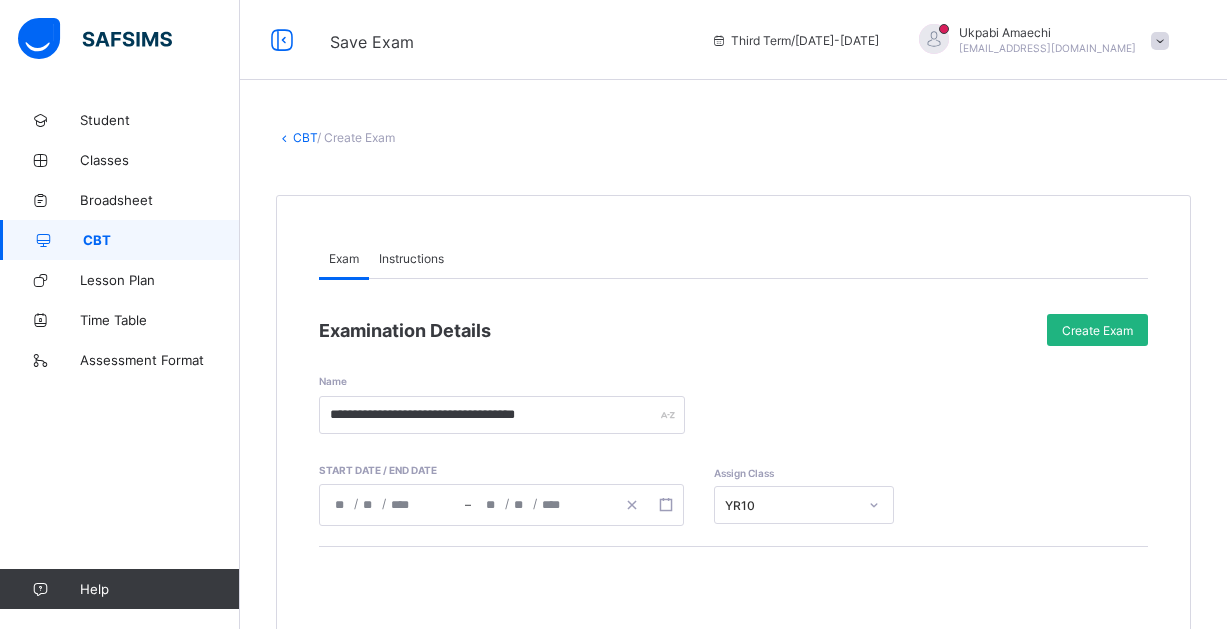 click on "Create Exam" at bounding box center (1097, 330) 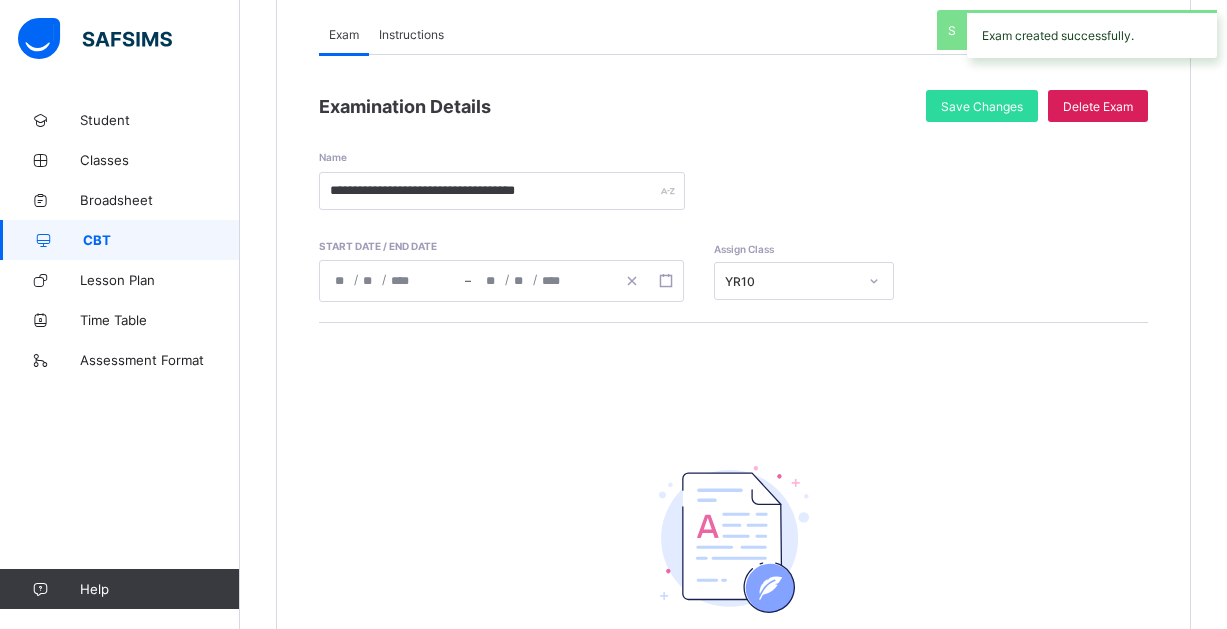 scroll, scrollTop: 0, scrollLeft: 0, axis: both 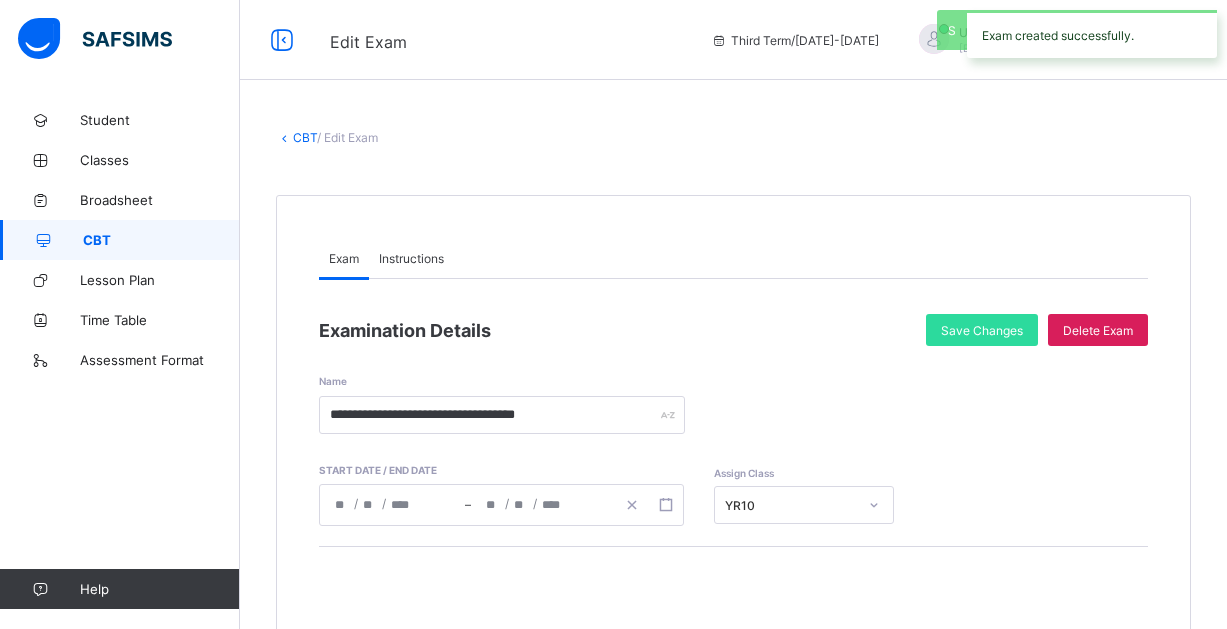 click on "Exam Instructions" at bounding box center (733, 258) 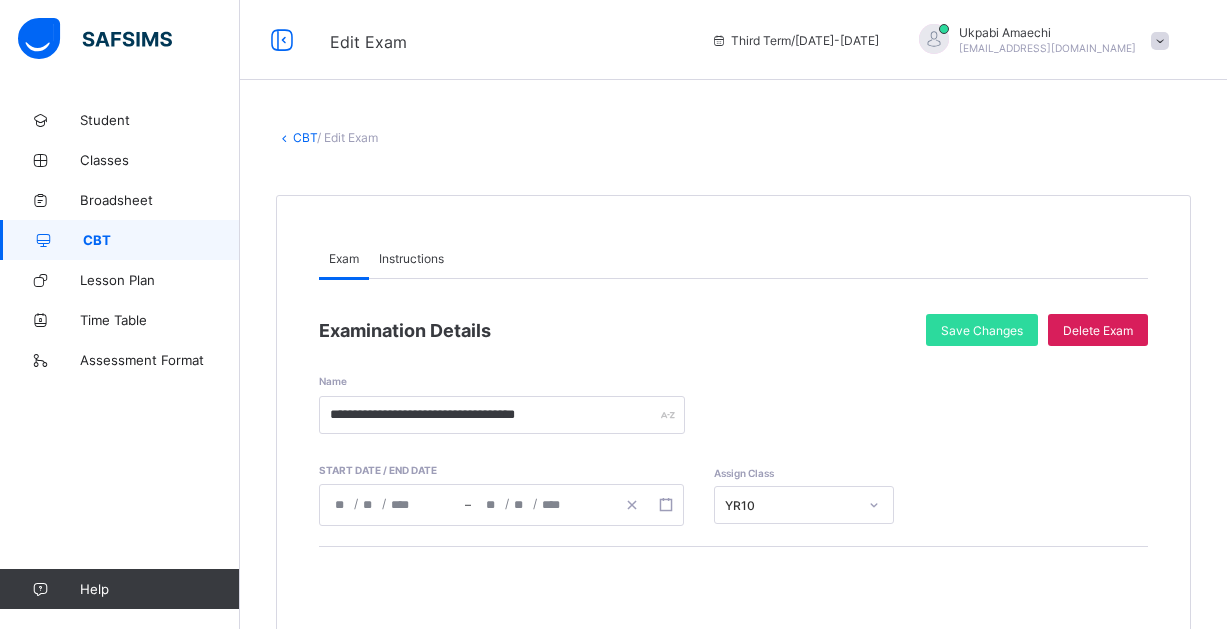 click on "**********" at bounding box center [733, 608] 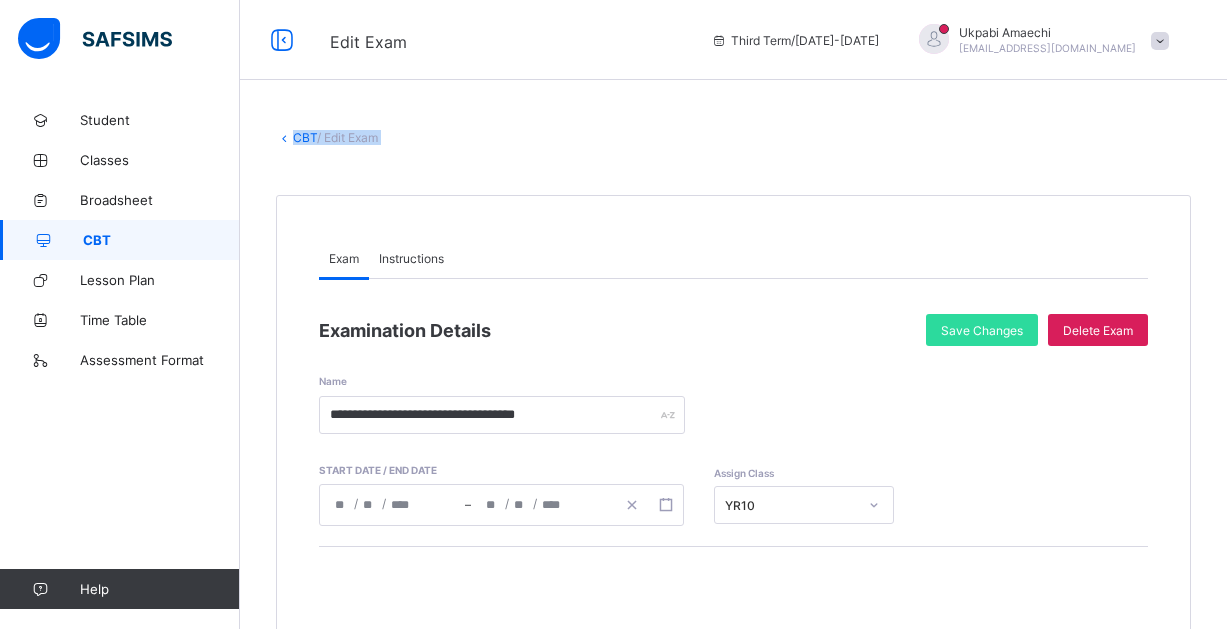 click on "**********" at bounding box center [733, 640] 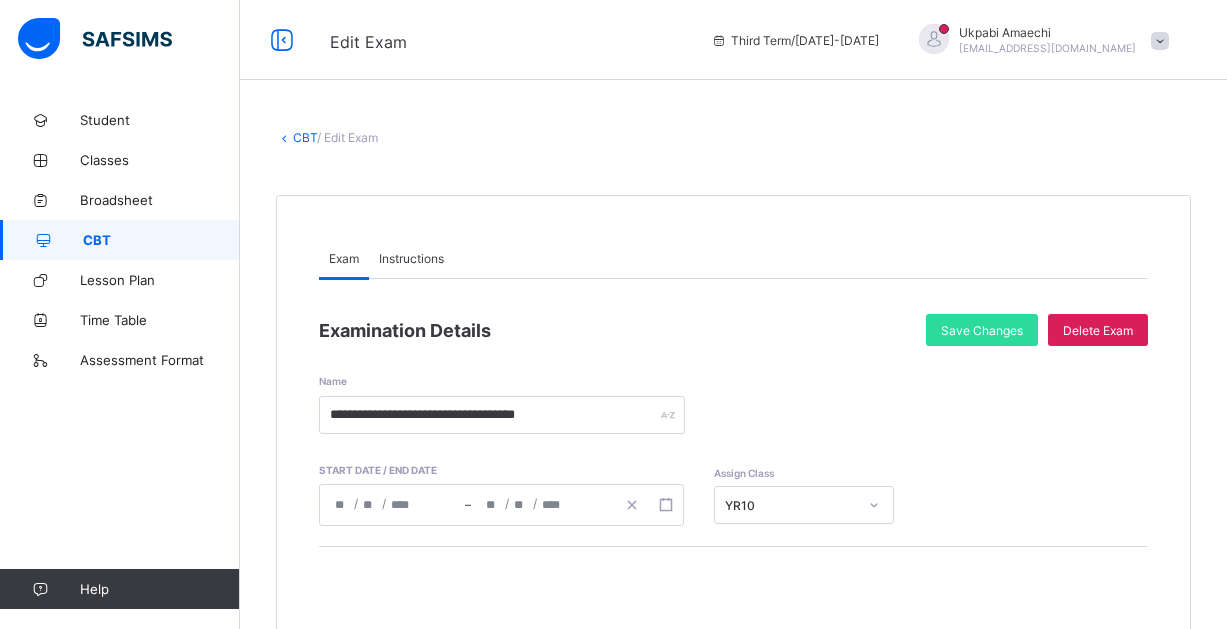 click on "**********" at bounding box center [733, 608] 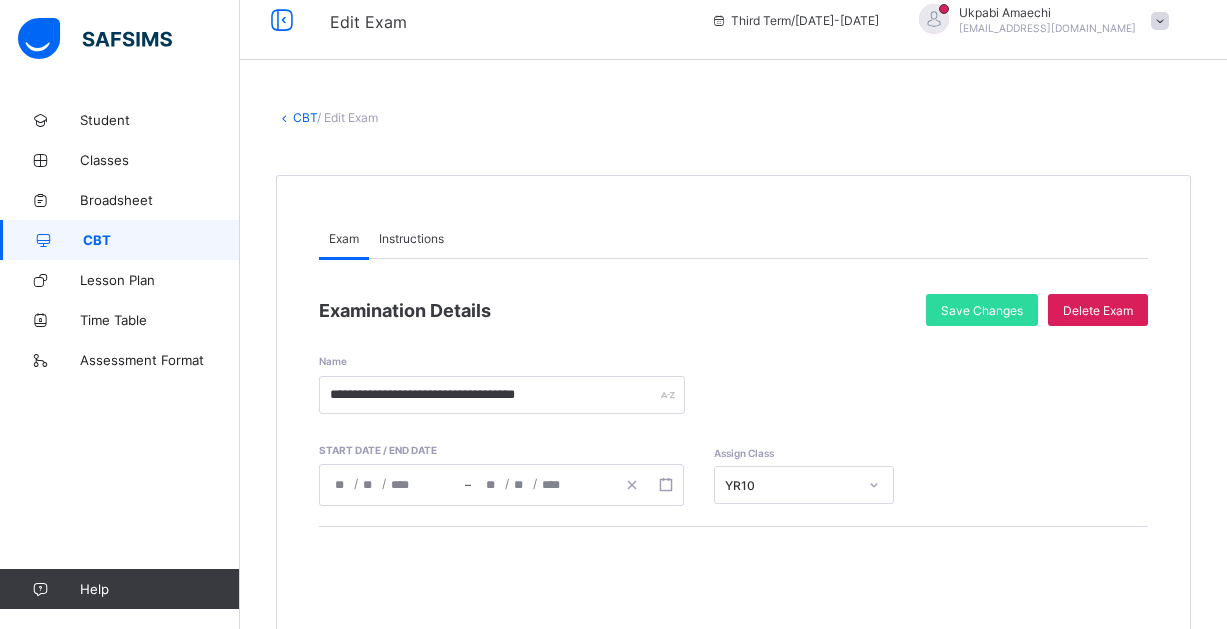 scroll, scrollTop: 0, scrollLeft: 0, axis: both 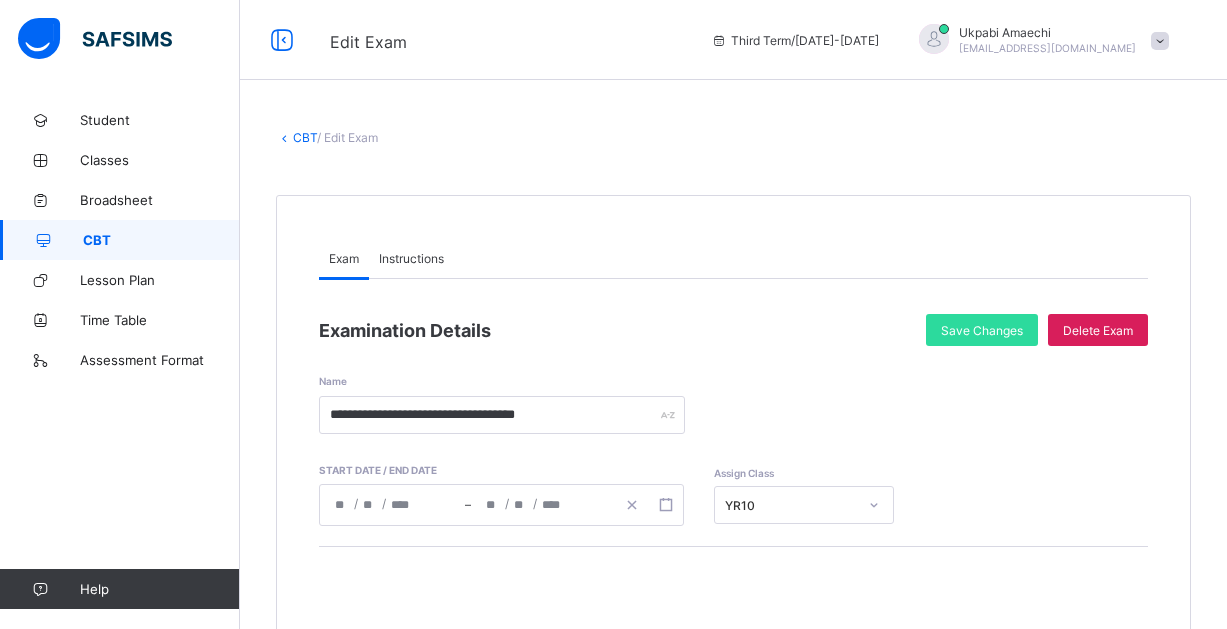 drag, startPoint x: 860, startPoint y: 128, endPoint x: 891, endPoint y: 117, distance: 32.89377 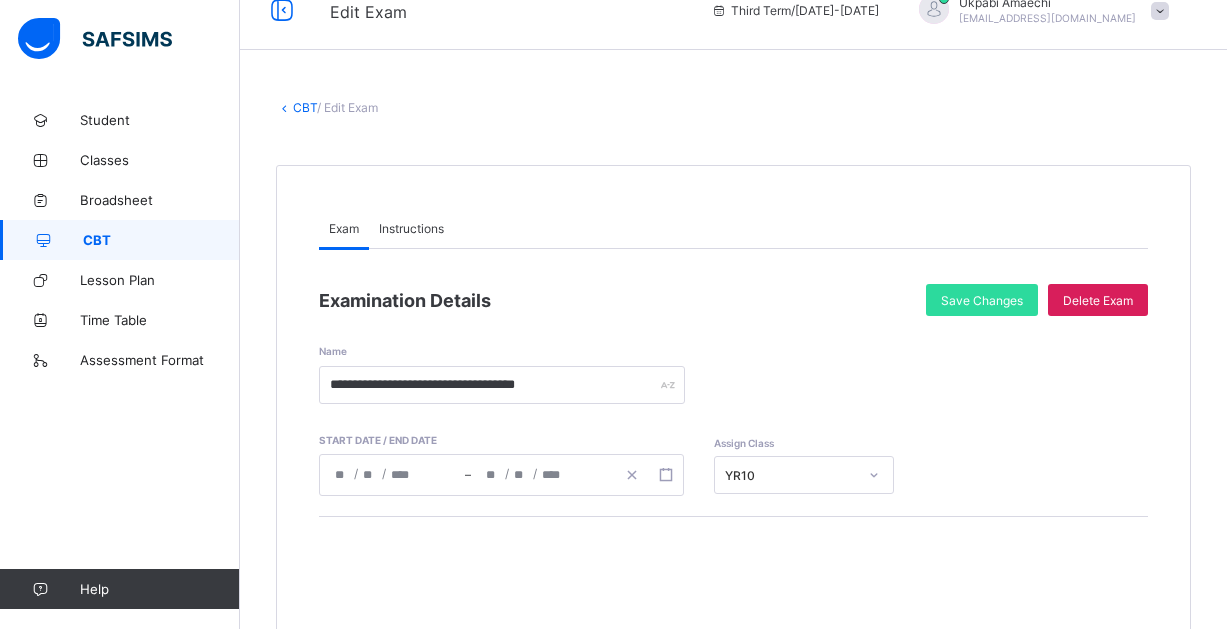 scroll, scrollTop: 0, scrollLeft: 0, axis: both 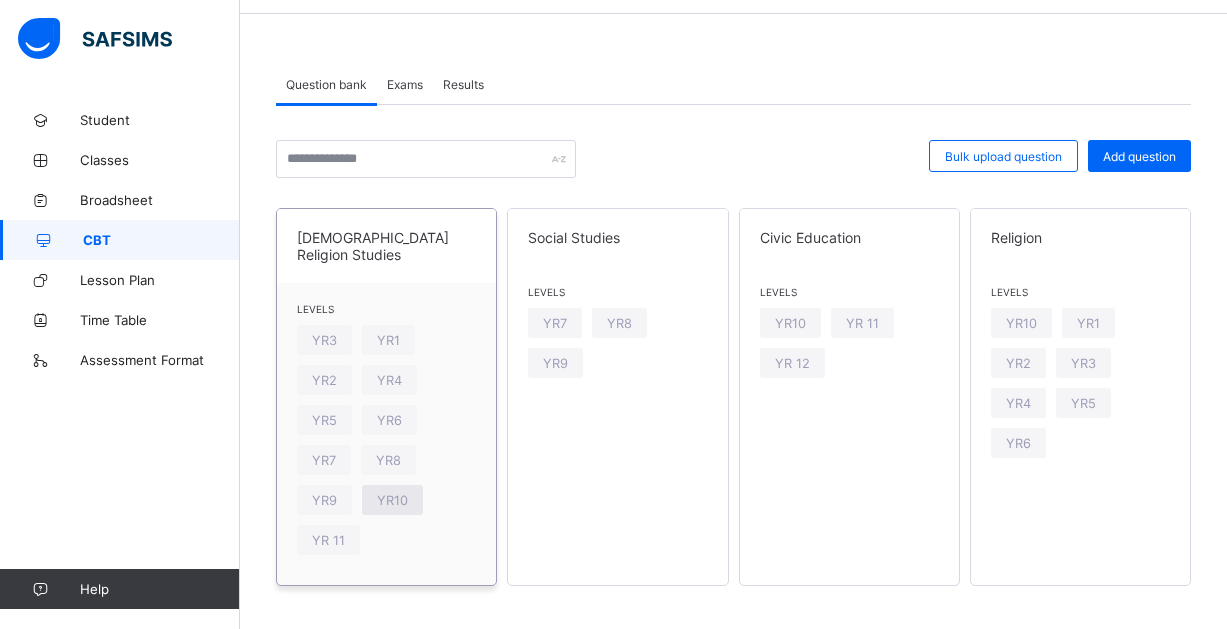 click on "YR10" at bounding box center (392, 500) 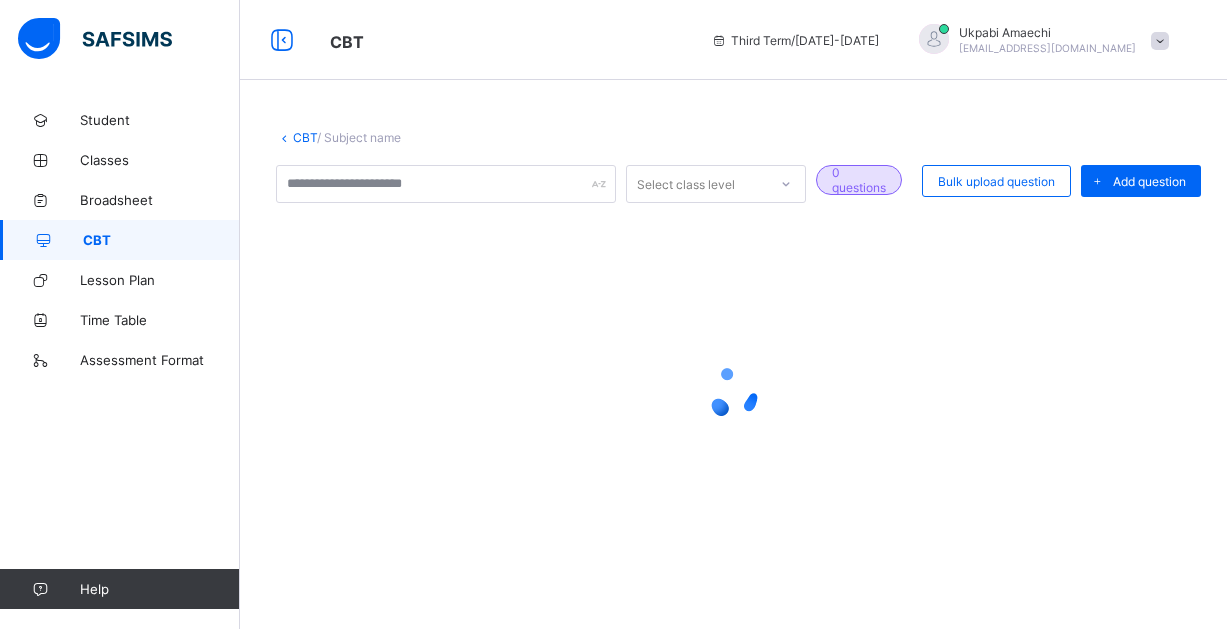 scroll, scrollTop: 0, scrollLeft: 0, axis: both 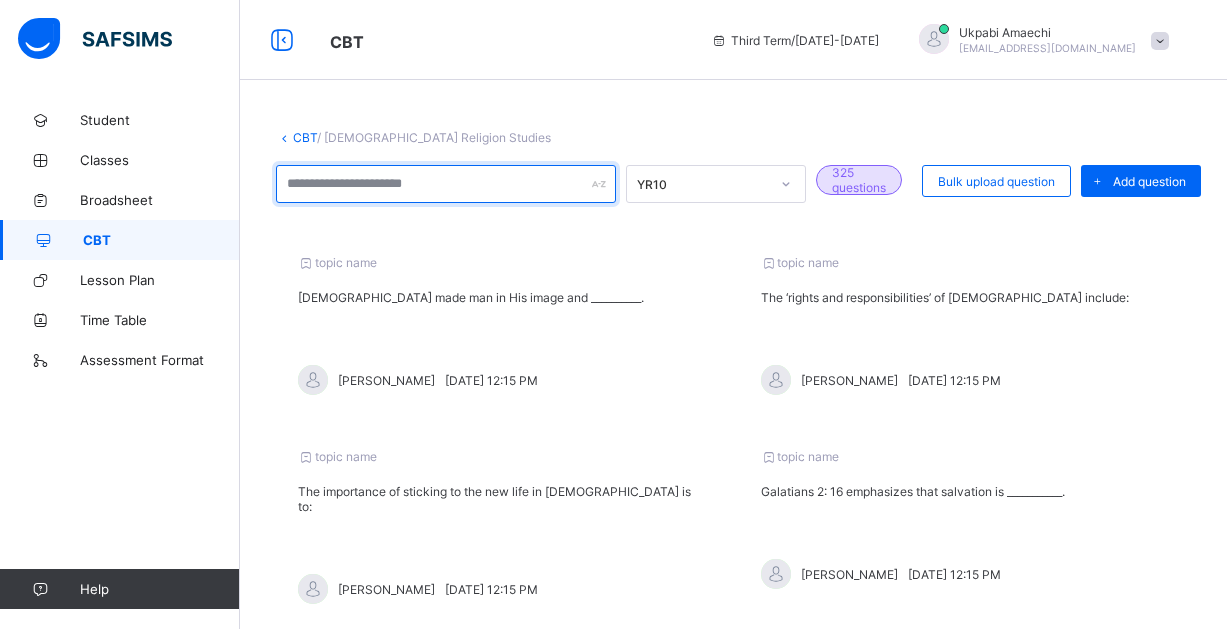 click at bounding box center (446, 184) 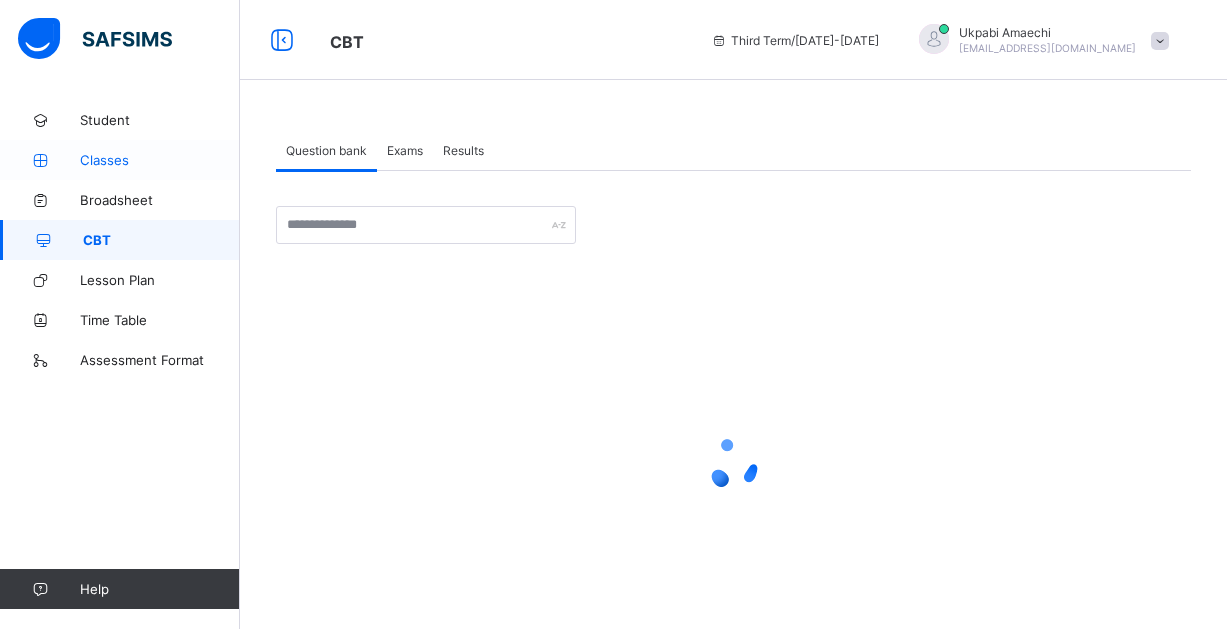 scroll, scrollTop: 66, scrollLeft: 0, axis: vertical 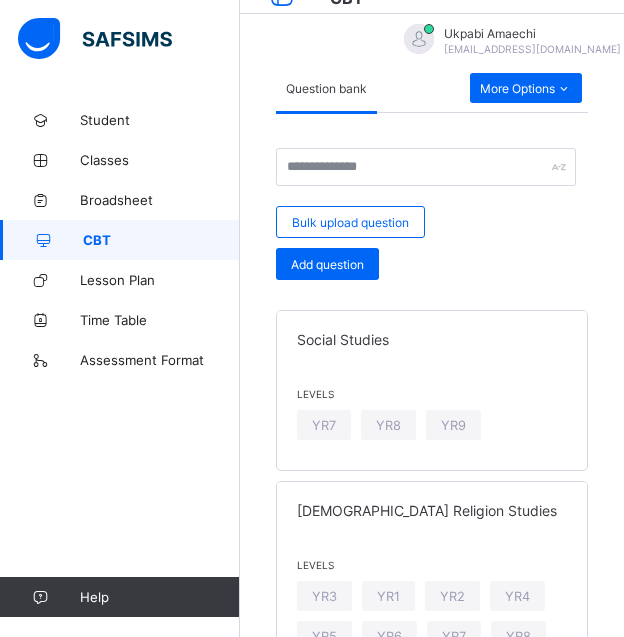 click on "Student Classes Broadsheet CBT Lesson Plan Time Table Assessment Format   Help" at bounding box center [120, 358] 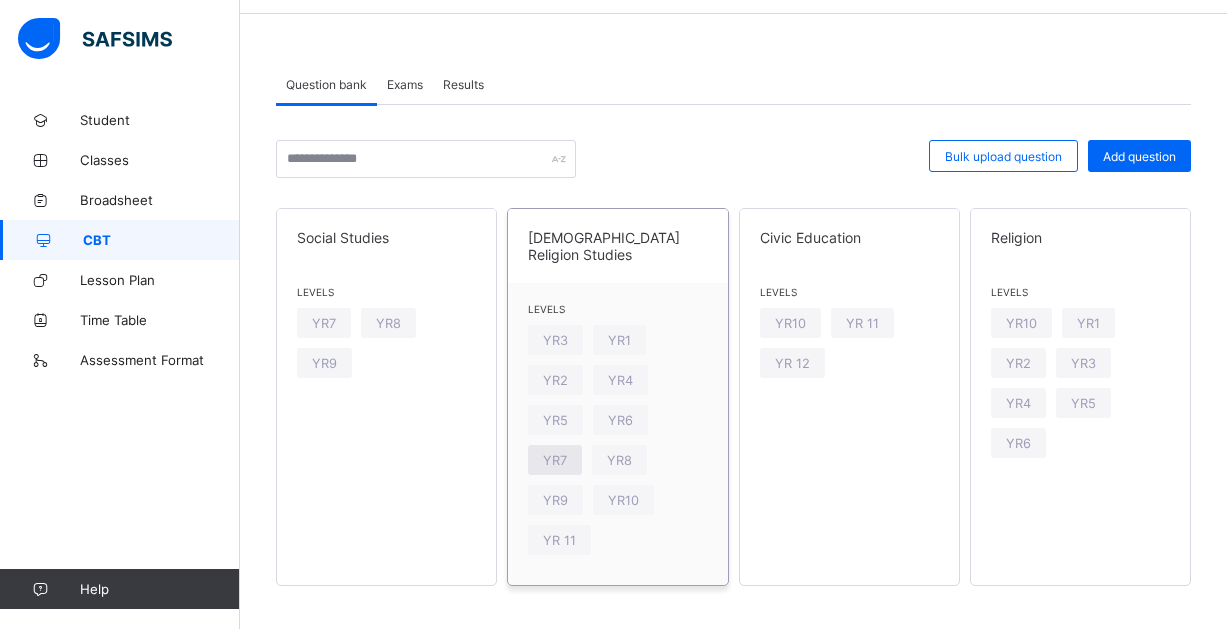 click on "YR7" at bounding box center (555, 460) 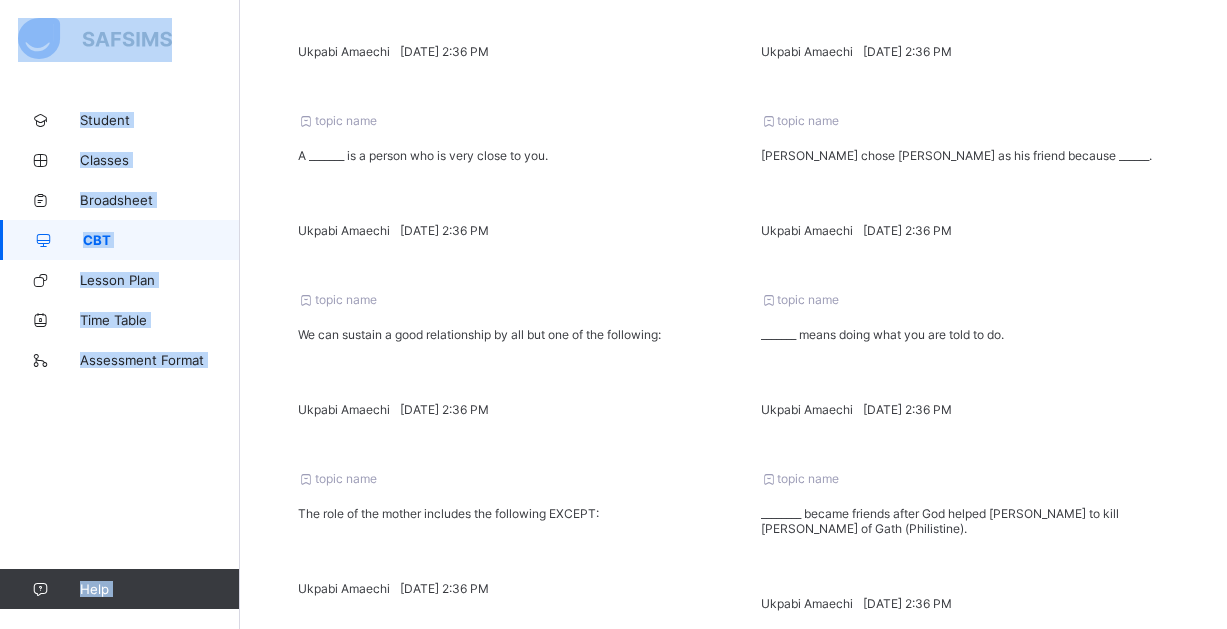 scroll, scrollTop: 699, scrollLeft: 0, axis: vertical 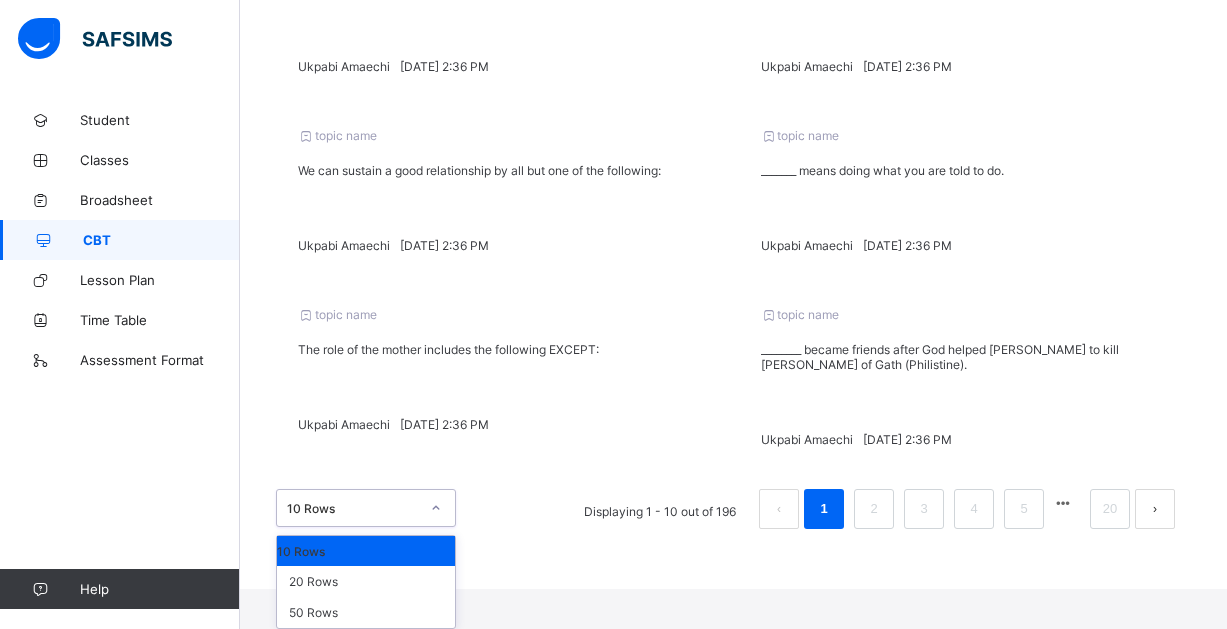 click on "option 10 Rows focused, 1 of 3. 3 results available. Use Up and Down to choose options, press Enter to select the currently focused option, press Escape to exit the menu, press Tab to select the option and exit the menu. 10 Rows 10 Rows 20 Rows 50 Rows" at bounding box center (366, 508) 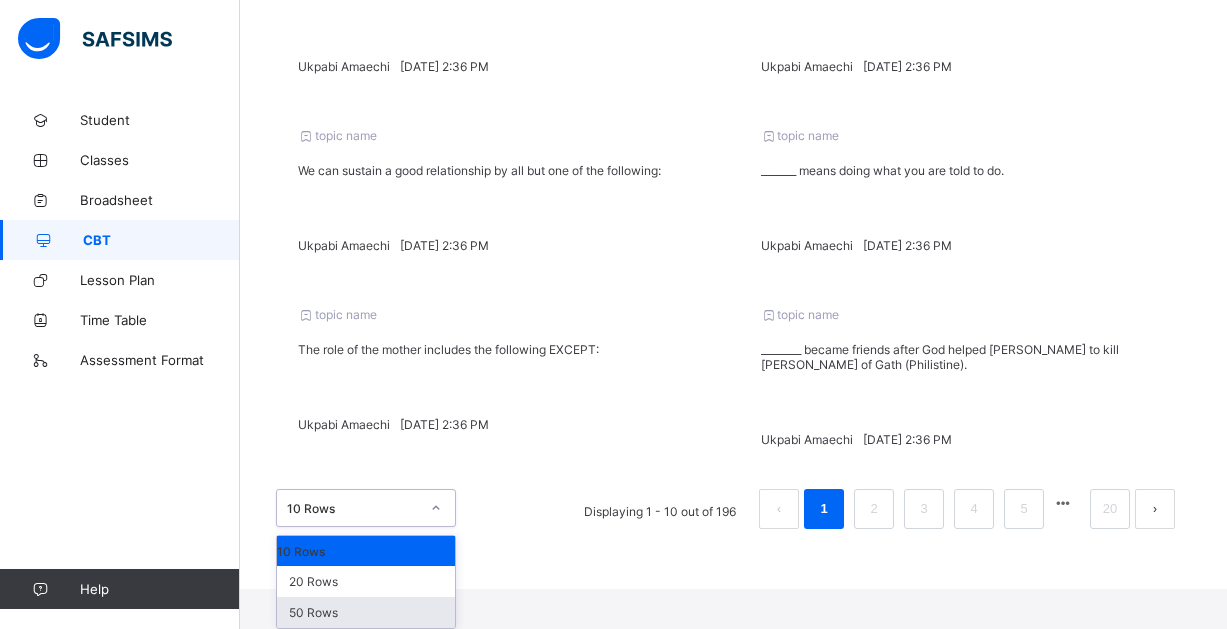 click on "50 Rows" at bounding box center [366, 612] 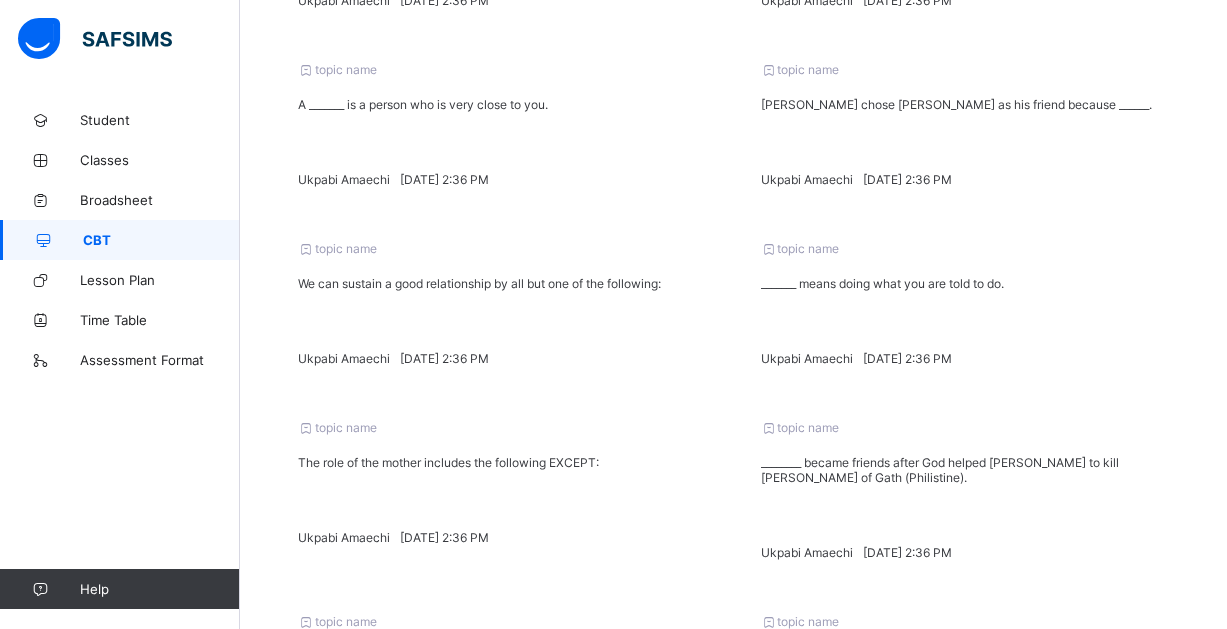 scroll, scrollTop: 0, scrollLeft: 0, axis: both 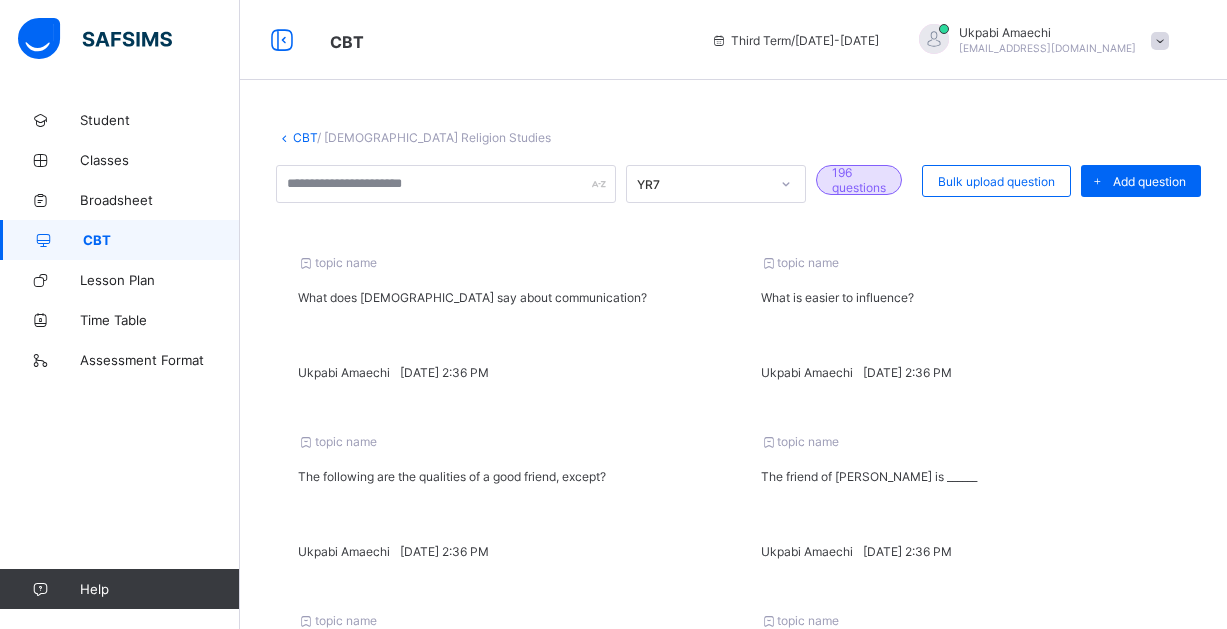 click on "CBT" at bounding box center (305, 137) 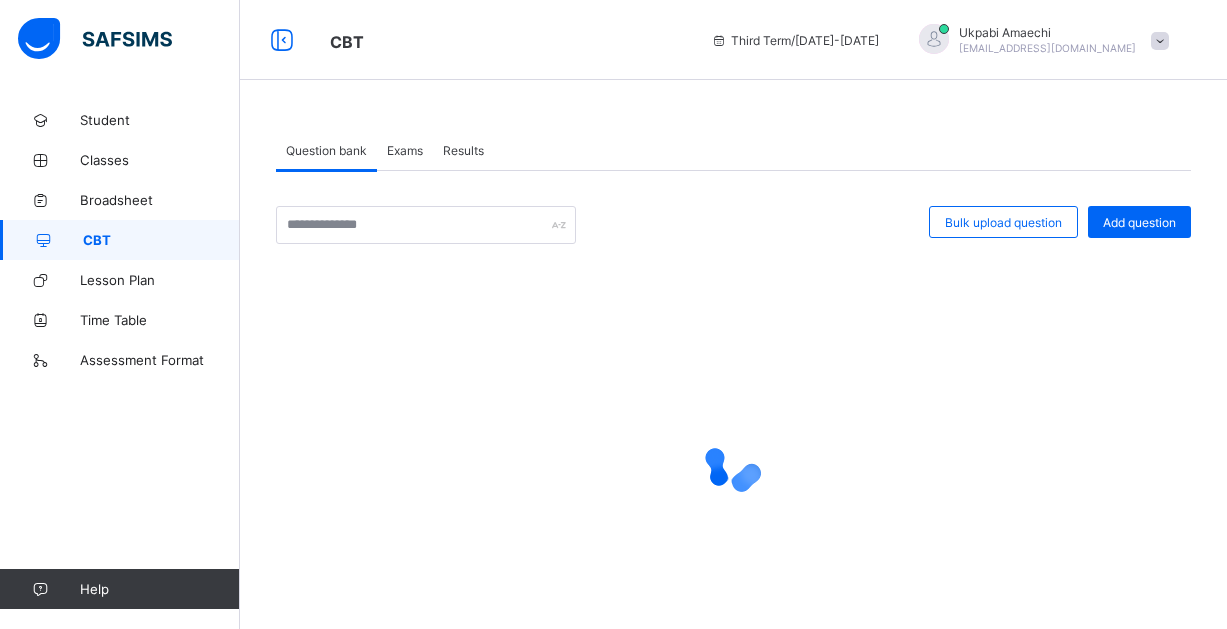 click on "Exams" at bounding box center (405, 150) 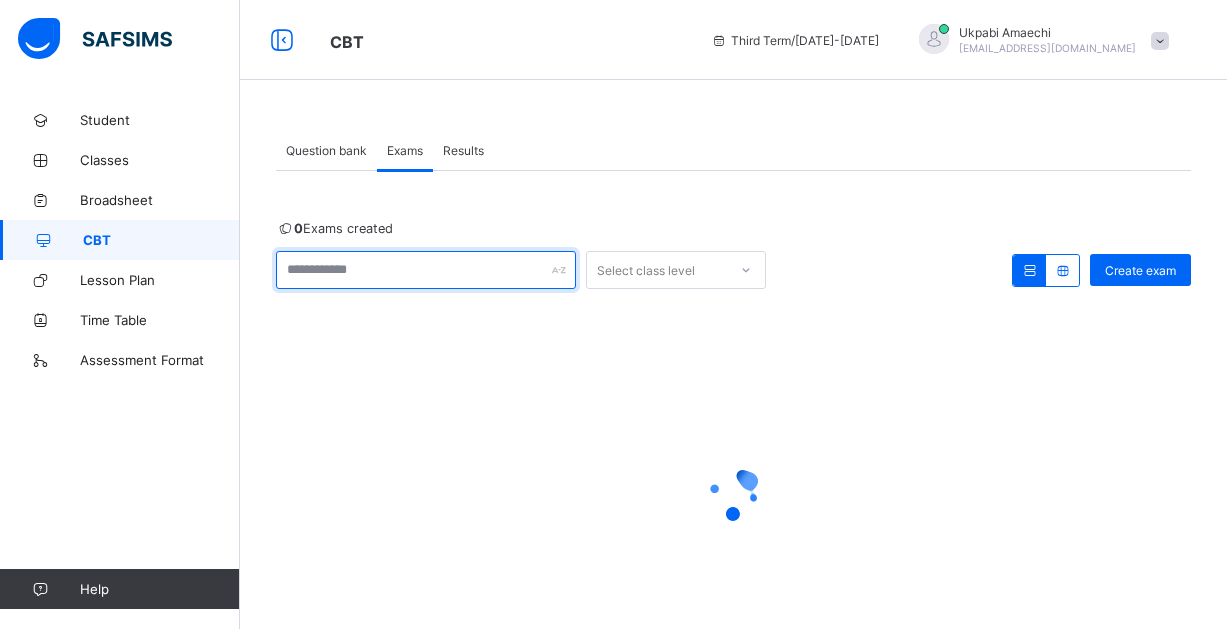 click at bounding box center (426, 270) 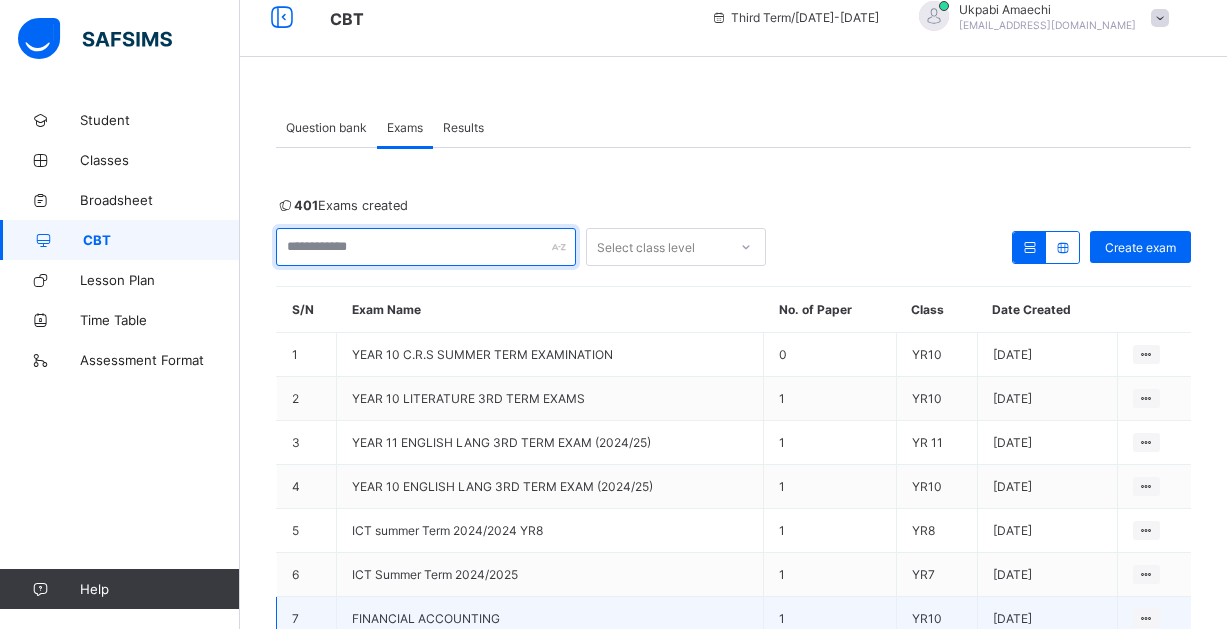 scroll, scrollTop: 0, scrollLeft: 0, axis: both 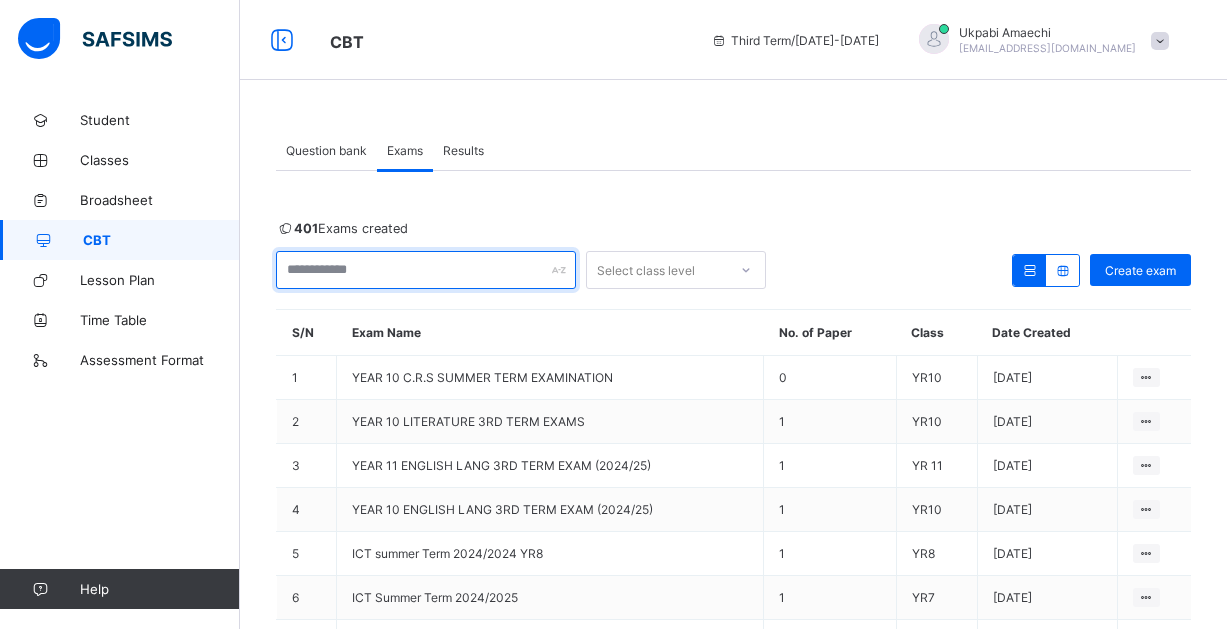 click at bounding box center [426, 270] 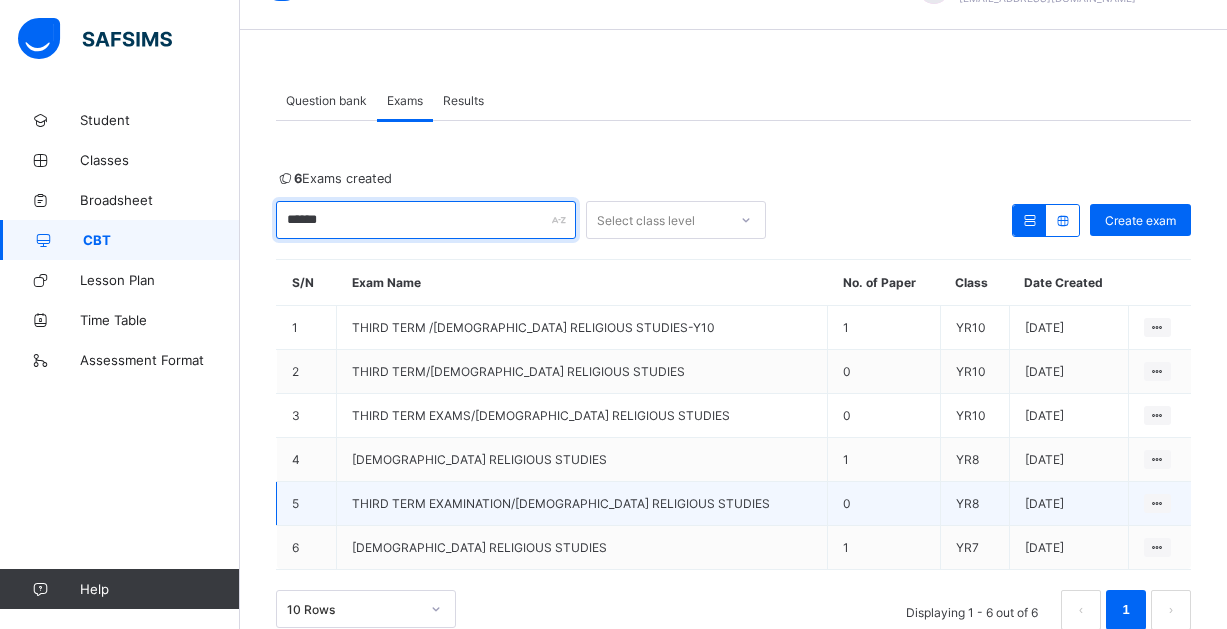 scroll, scrollTop: 96, scrollLeft: 0, axis: vertical 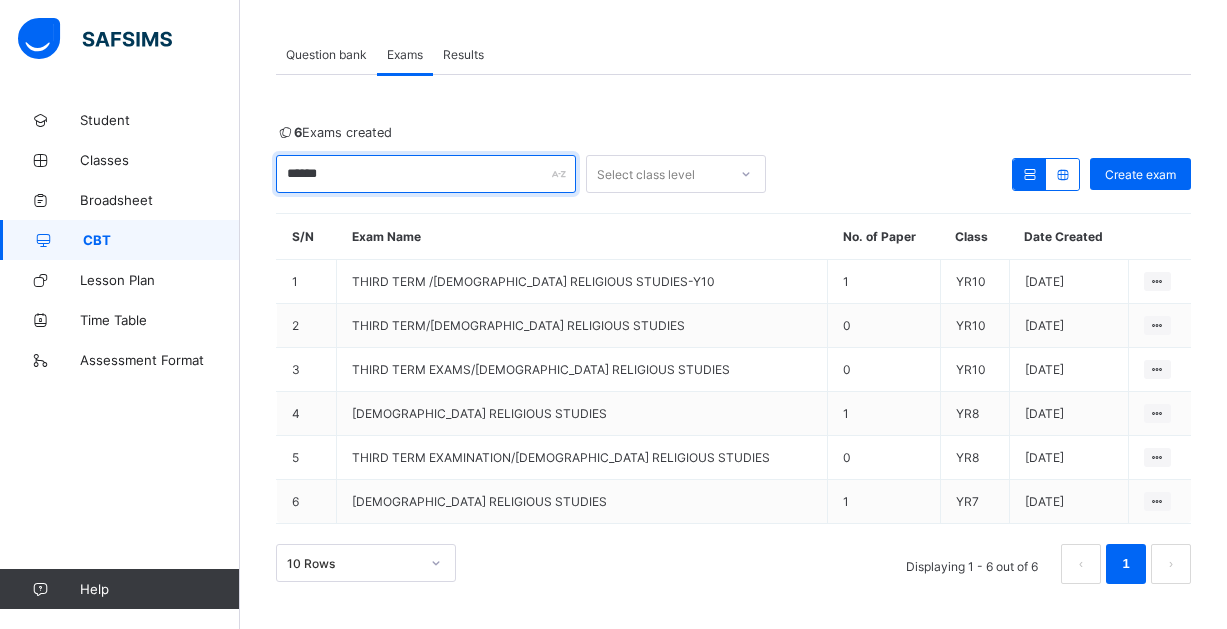 click on "******" at bounding box center [426, 174] 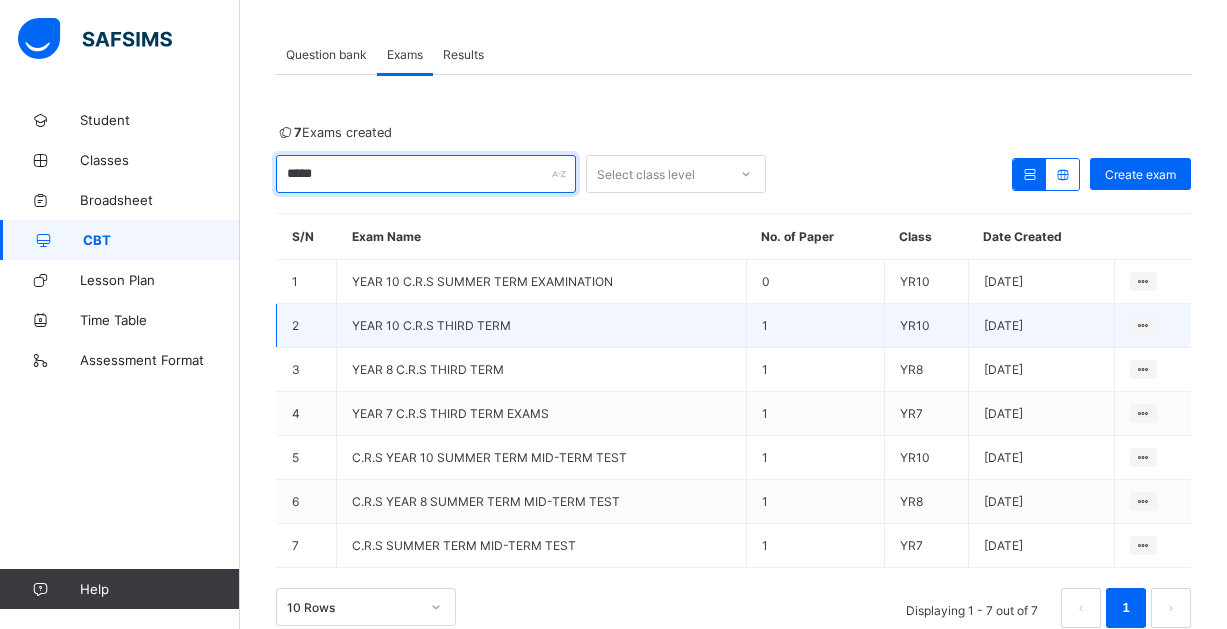 type on "*****" 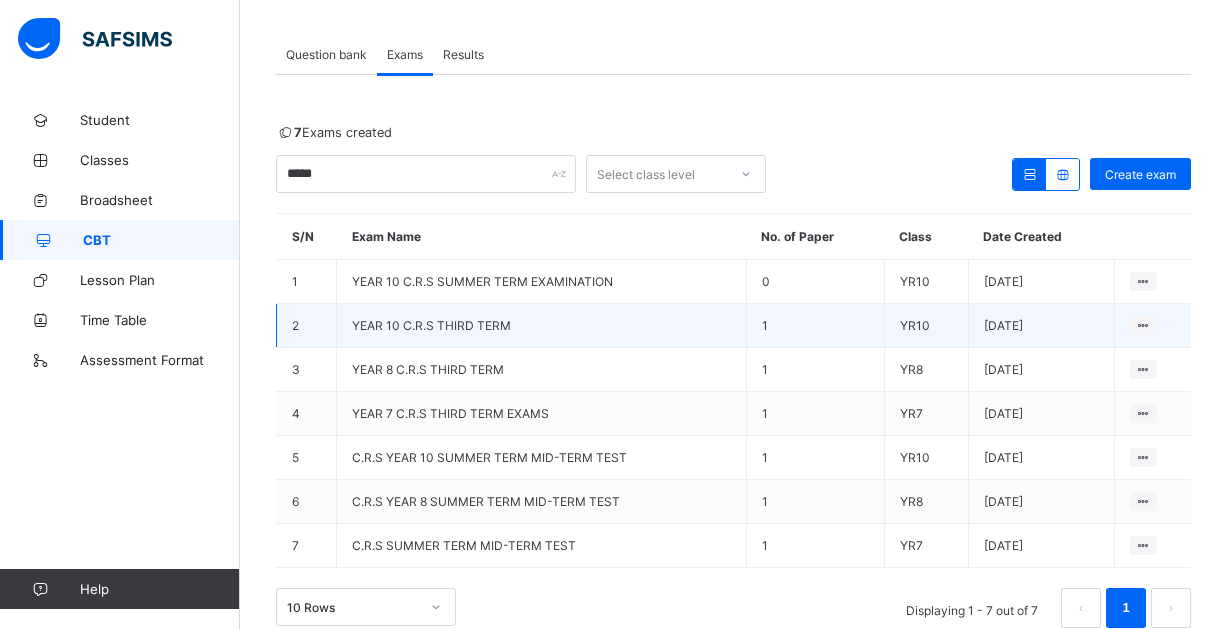click on "YEAR 10 C.R.S THIRD TERM" at bounding box center (431, 325) 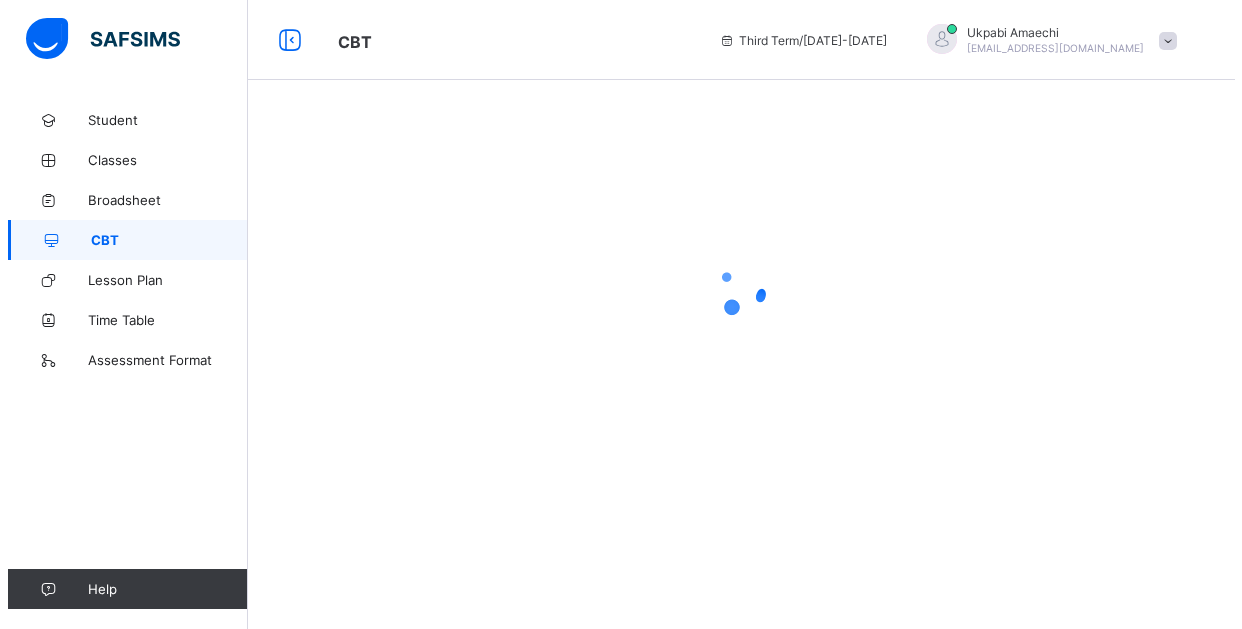 scroll, scrollTop: 0, scrollLeft: 0, axis: both 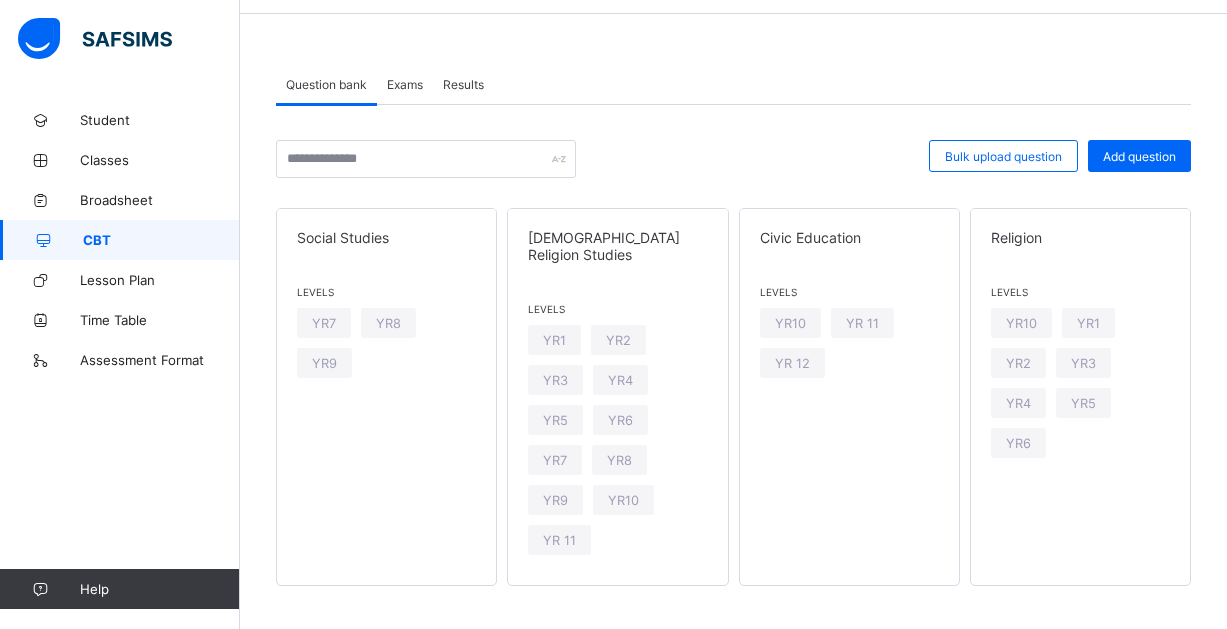 click on "Exams" at bounding box center (405, 84) 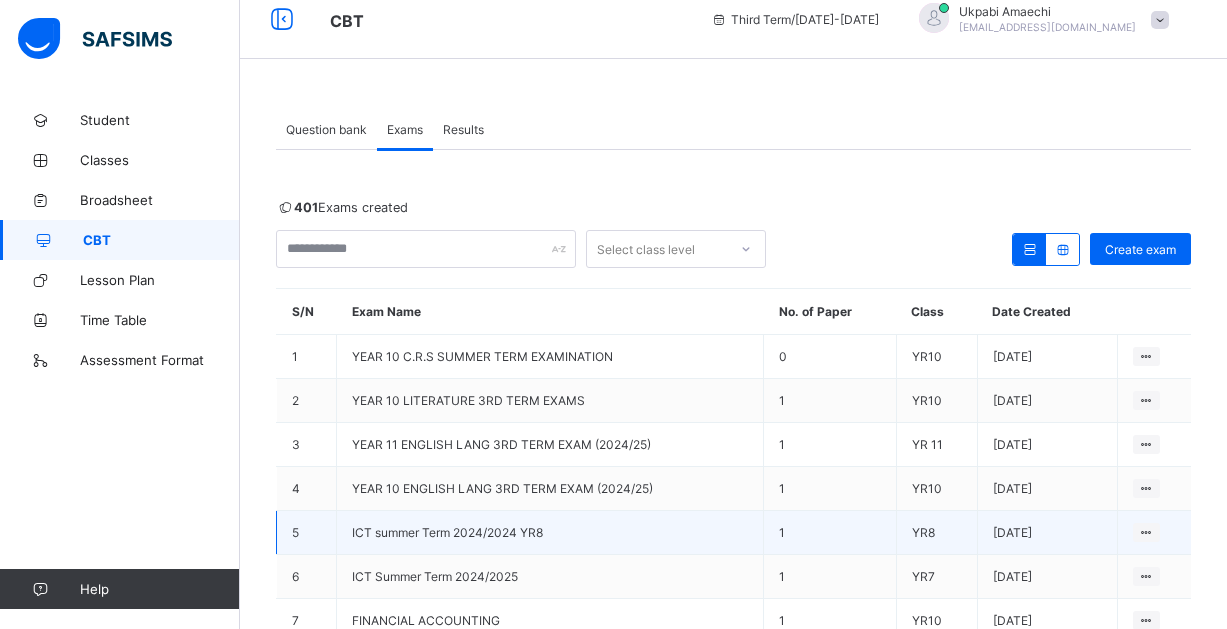 scroll, scrollTop: 0, scrollLeft: 0, axis: both 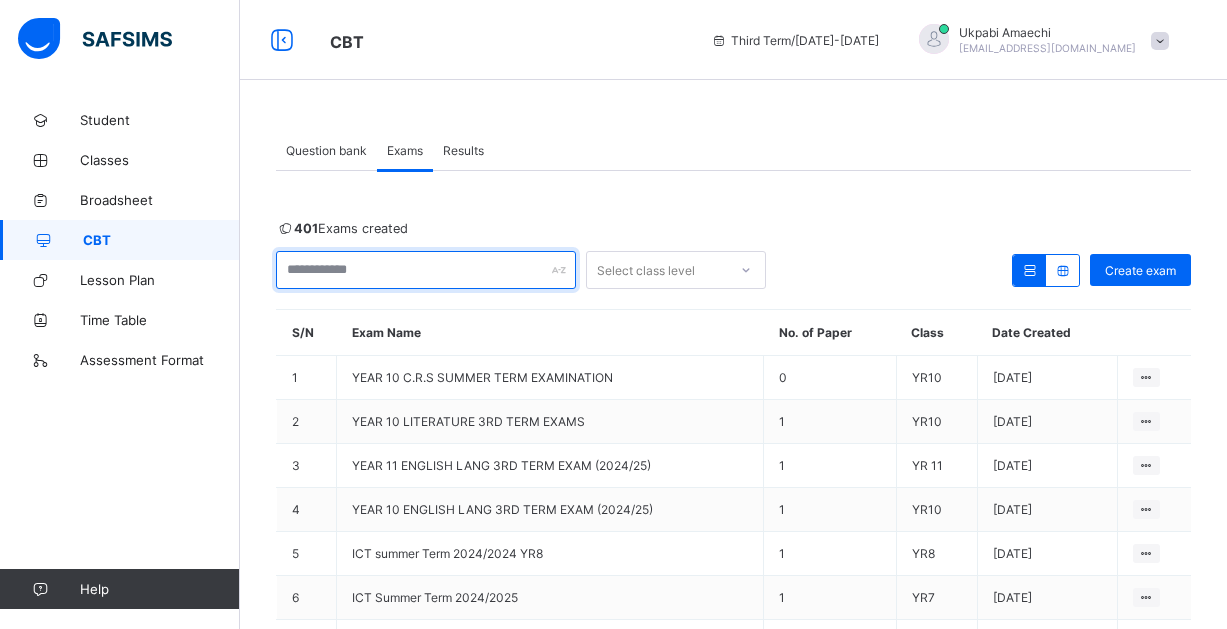 click at bounding box center [426, 270] 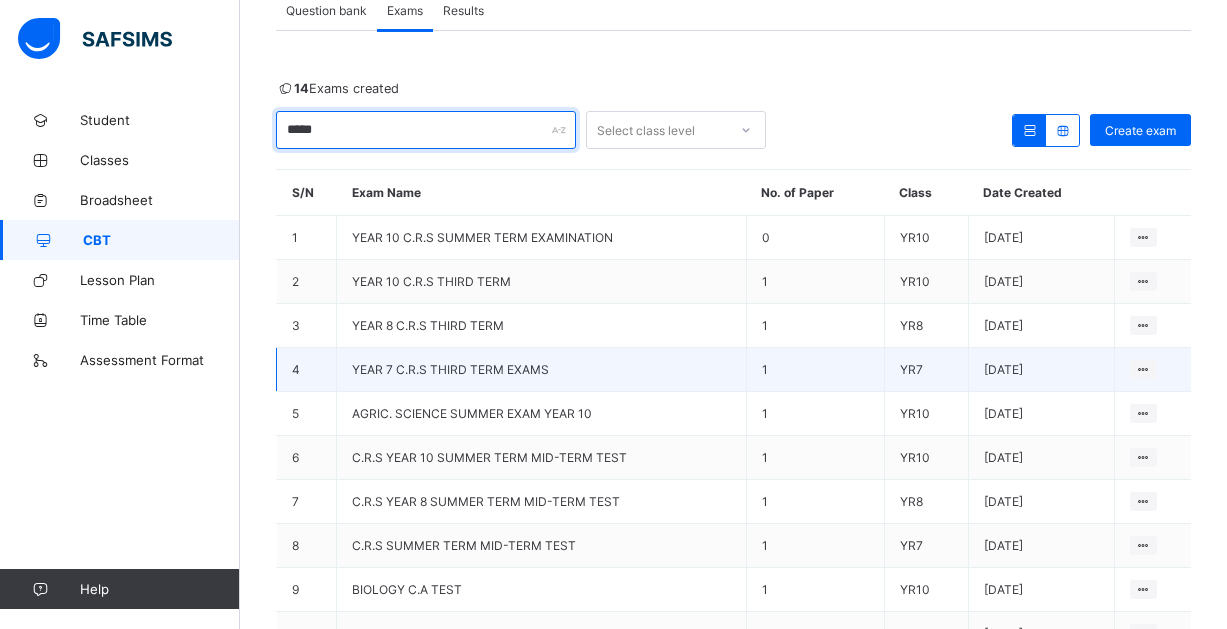 scroll, scrollTop: 200, scrollLeft: 0, axis: vertical 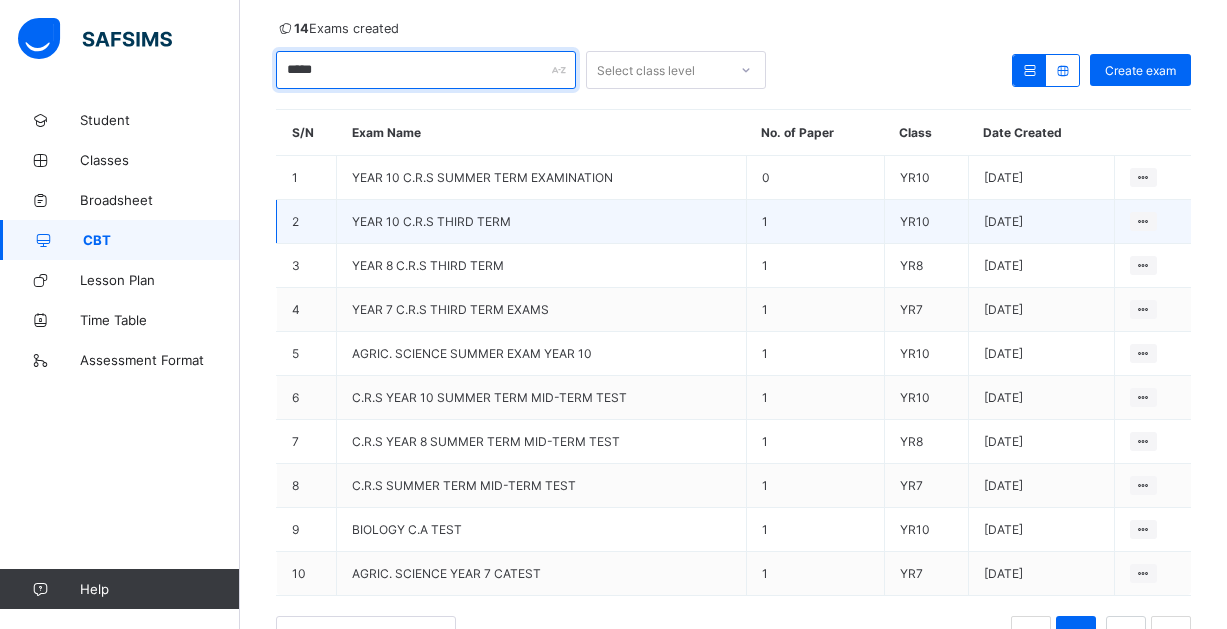 type on "*****" 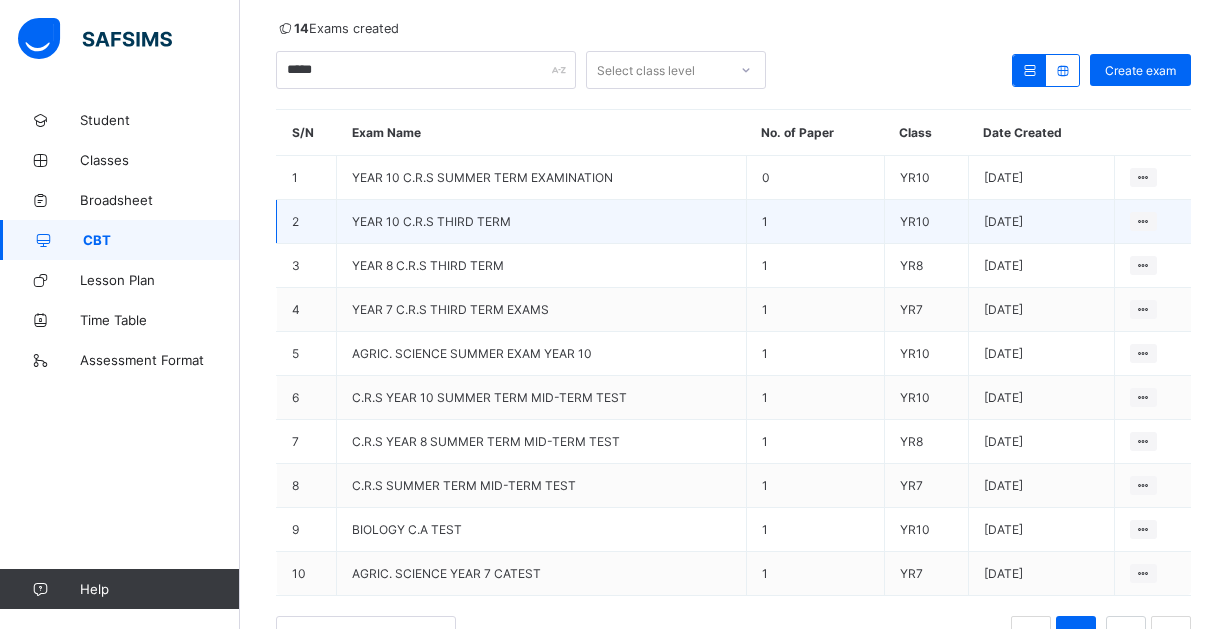 click on "YEAR 10 C.R.S THIRD TERM" at bounding box center [431, 221] 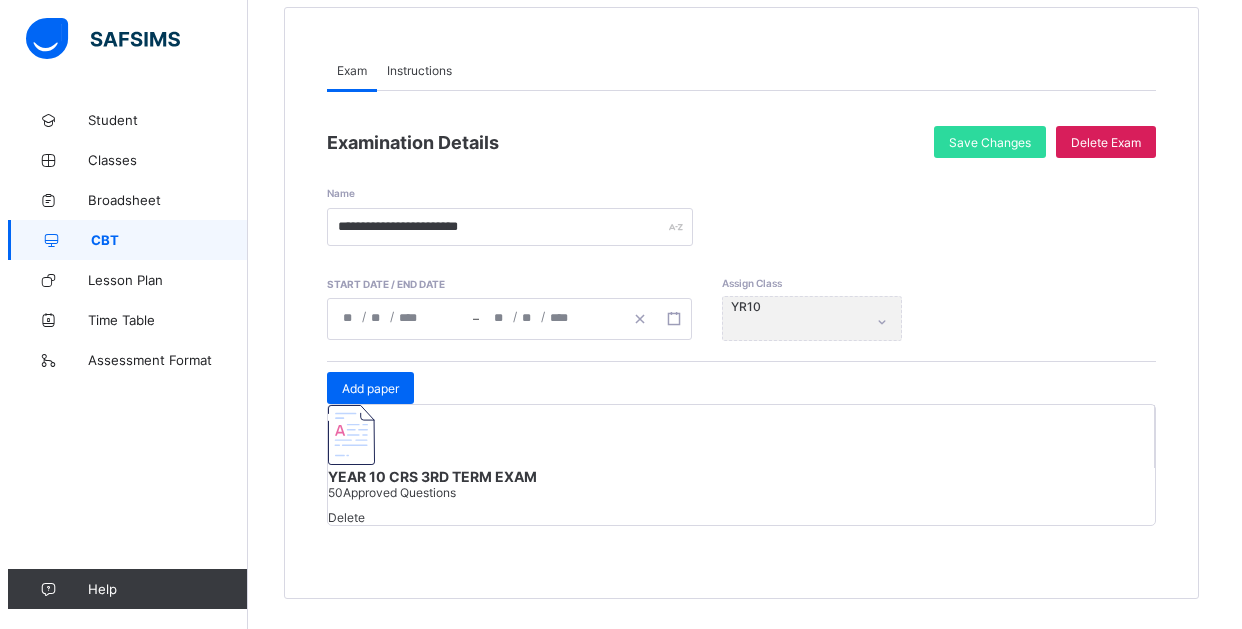 scroll, scrollTop: 325, scrollLeft: 0, axis: vertical 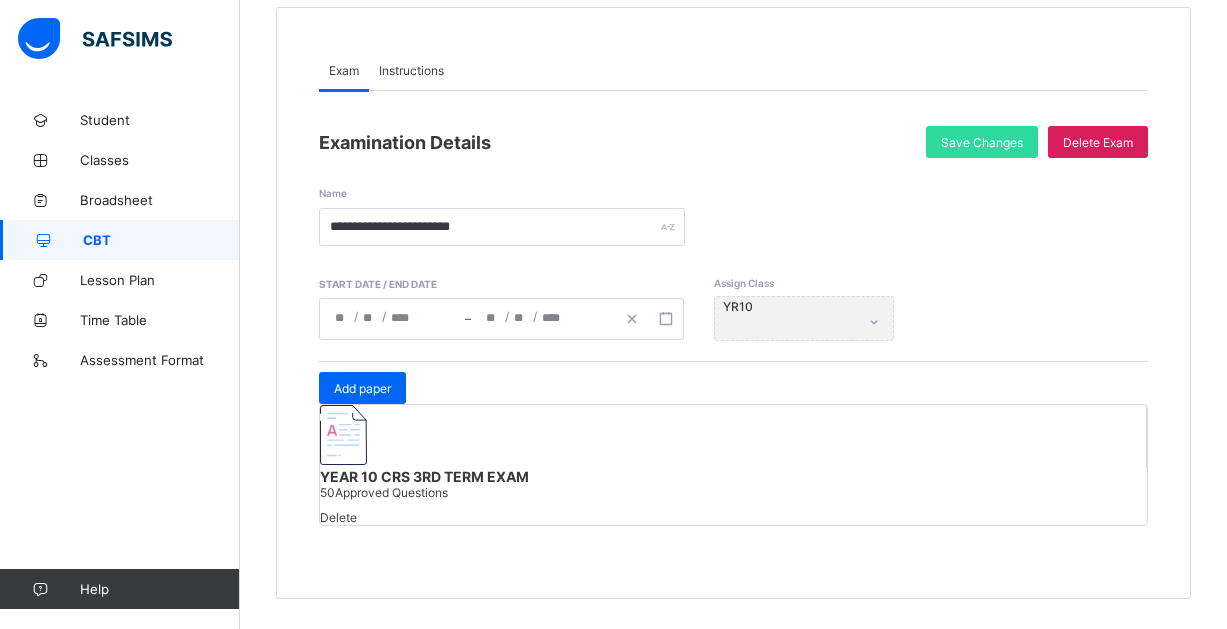 click at bounding box center [733, 436] 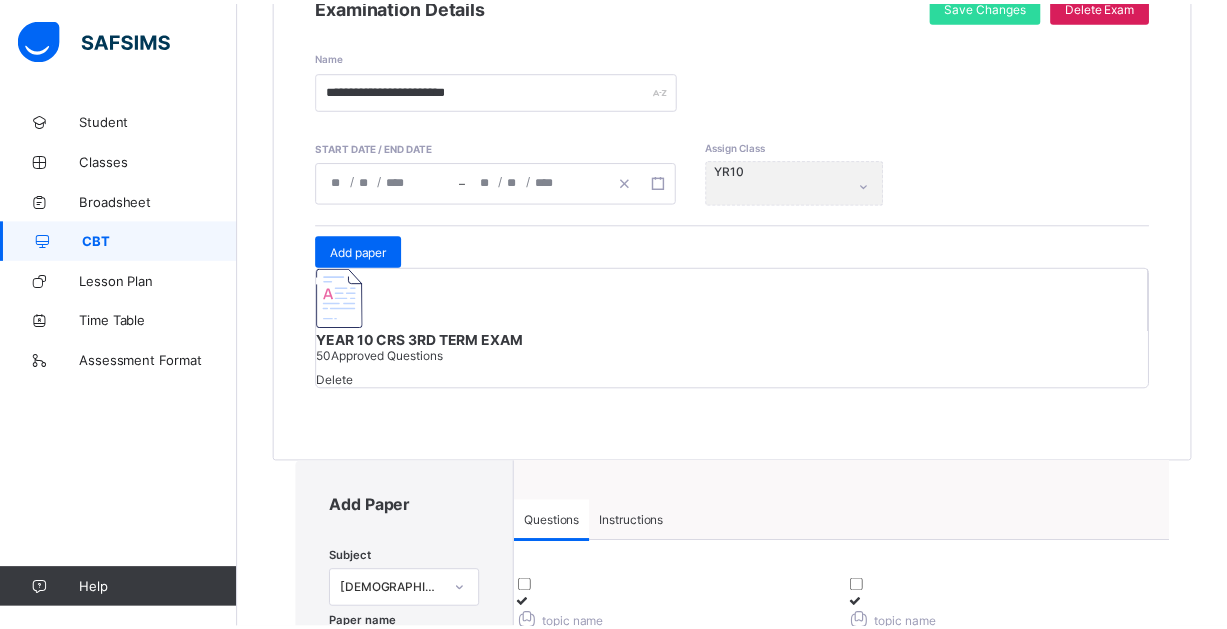 scroll, scrollTop: 410, scrollLeft: 0, axis: vertical 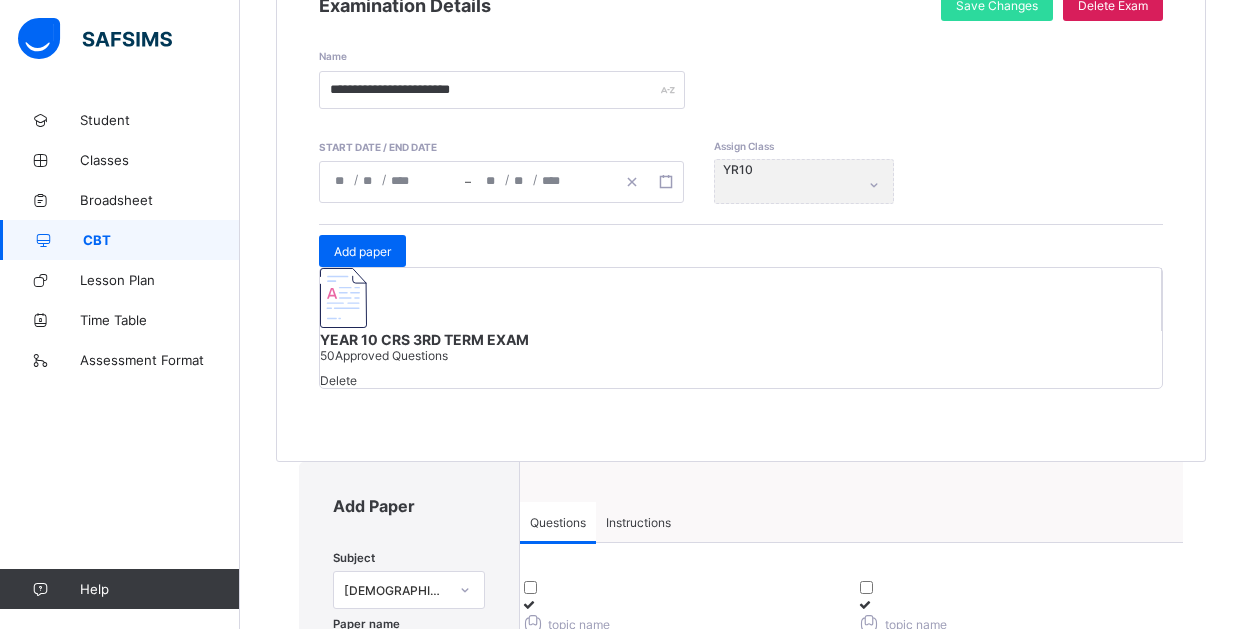 click on "Cancel" at bounding box center [409, 1301] 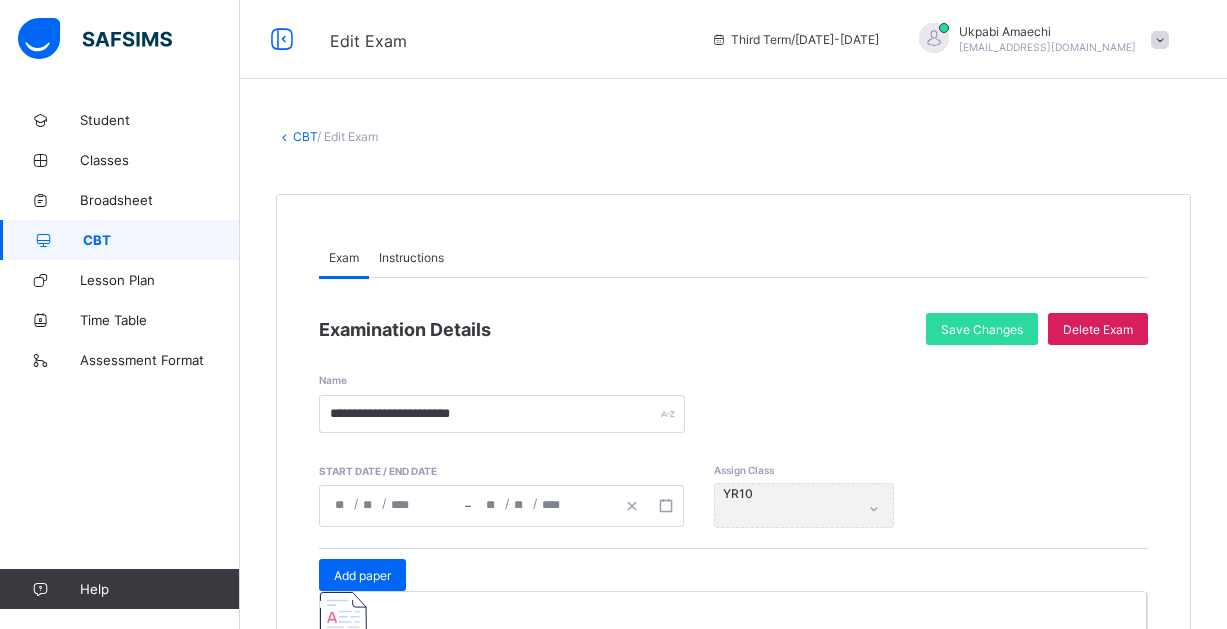 scroll, scrollTop: 0, scrollLeft: 0, axis: both 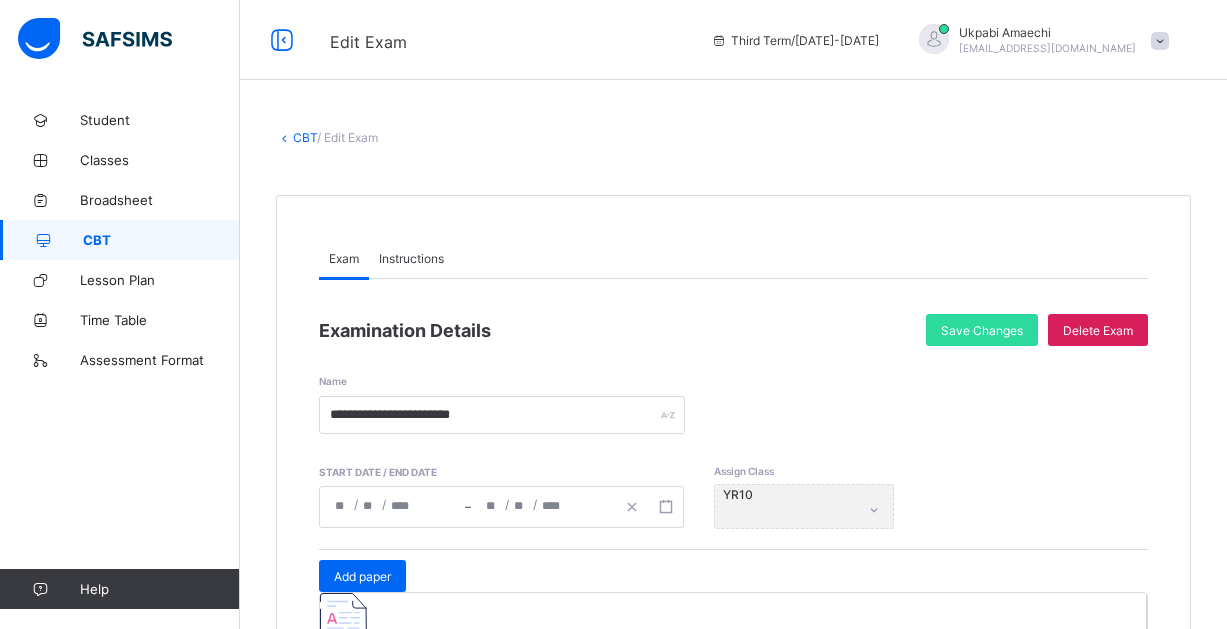 click on "CBT" at bounding box center (305, 137) 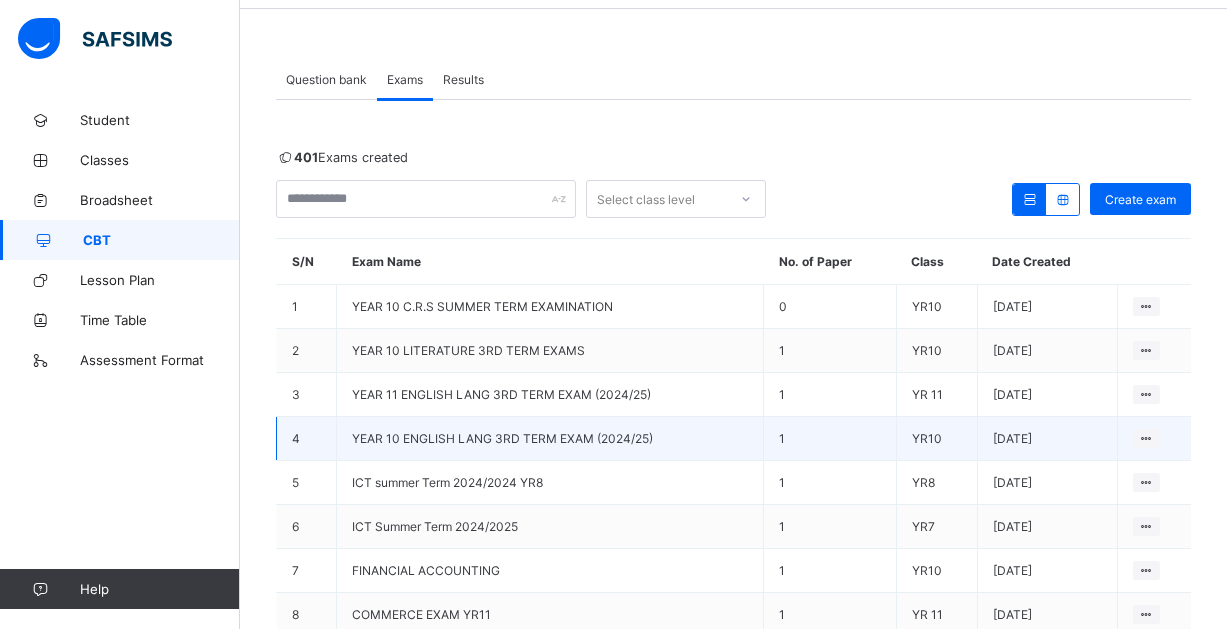 scroll, scrollTop: 200, scrollLeft: 0, axis: vertical 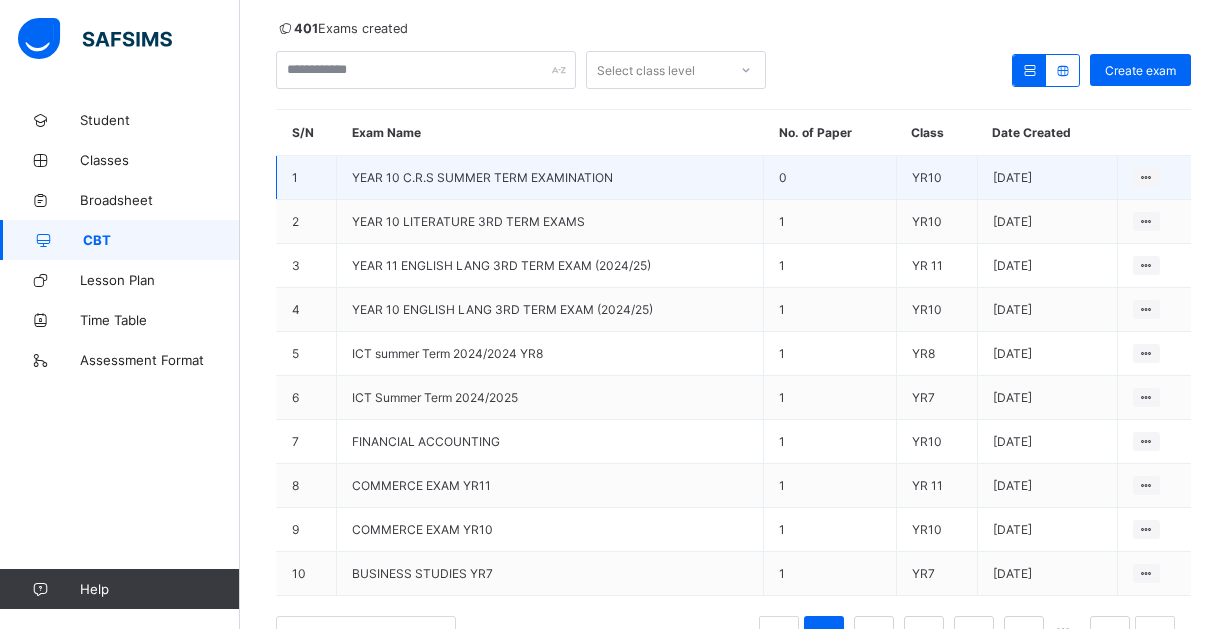 drag, startPoint x: 577, startPoint y: 169, endPoint x: 450, endPoint y: 179, distance: 127.39309 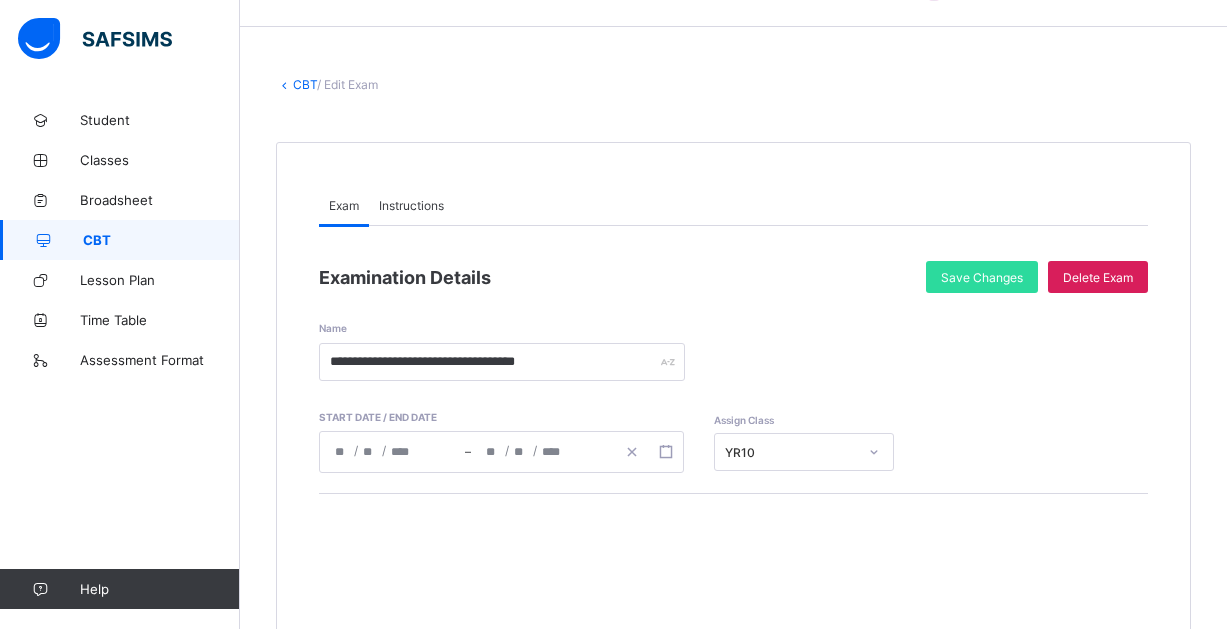 scroll, scrollTop: 0, scrollLeft: 0, axis: both 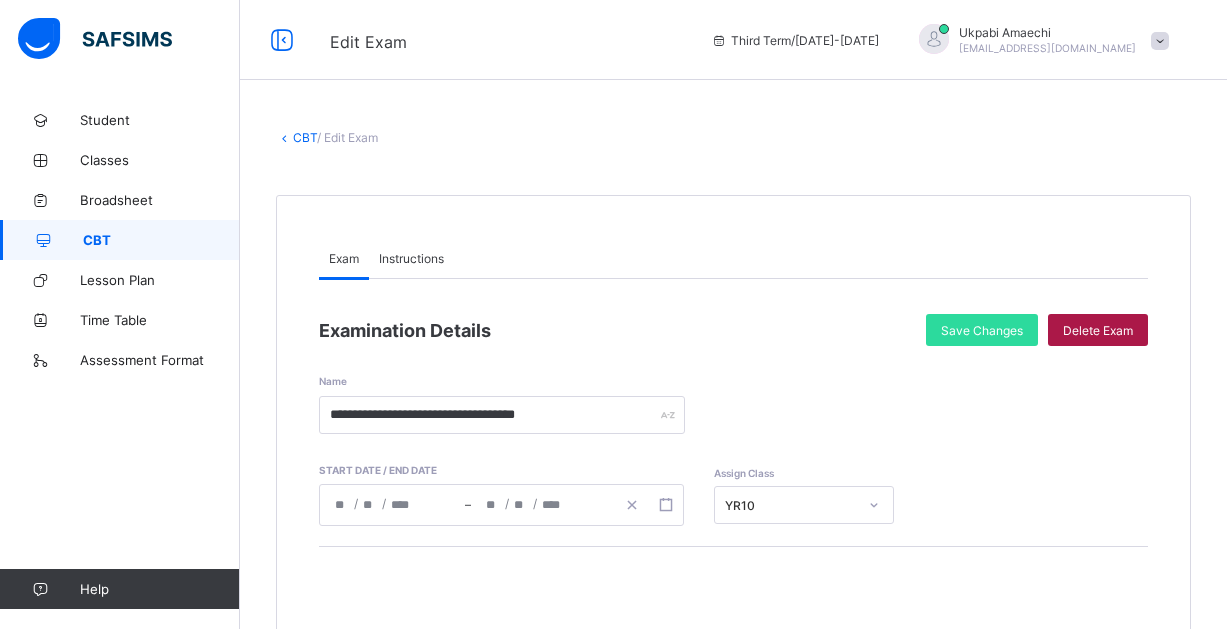 click on "Delete Exam" at bounding box center (1098, 330) 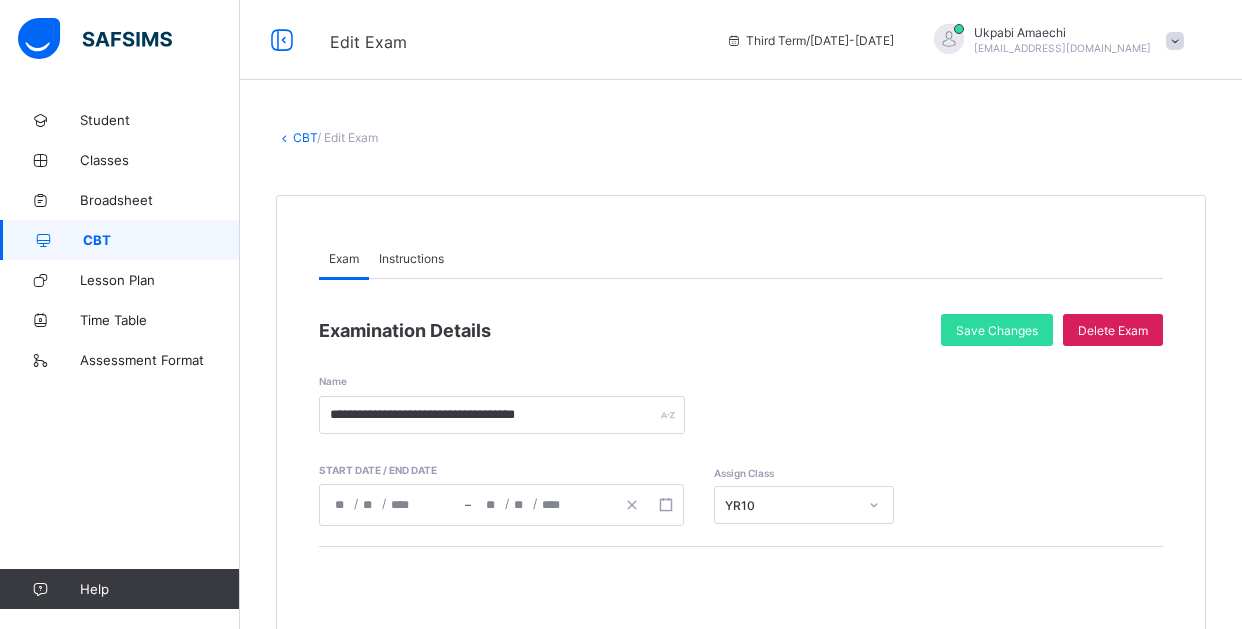 click on "Yes,  Delete" at bounding box center [893, 1407] 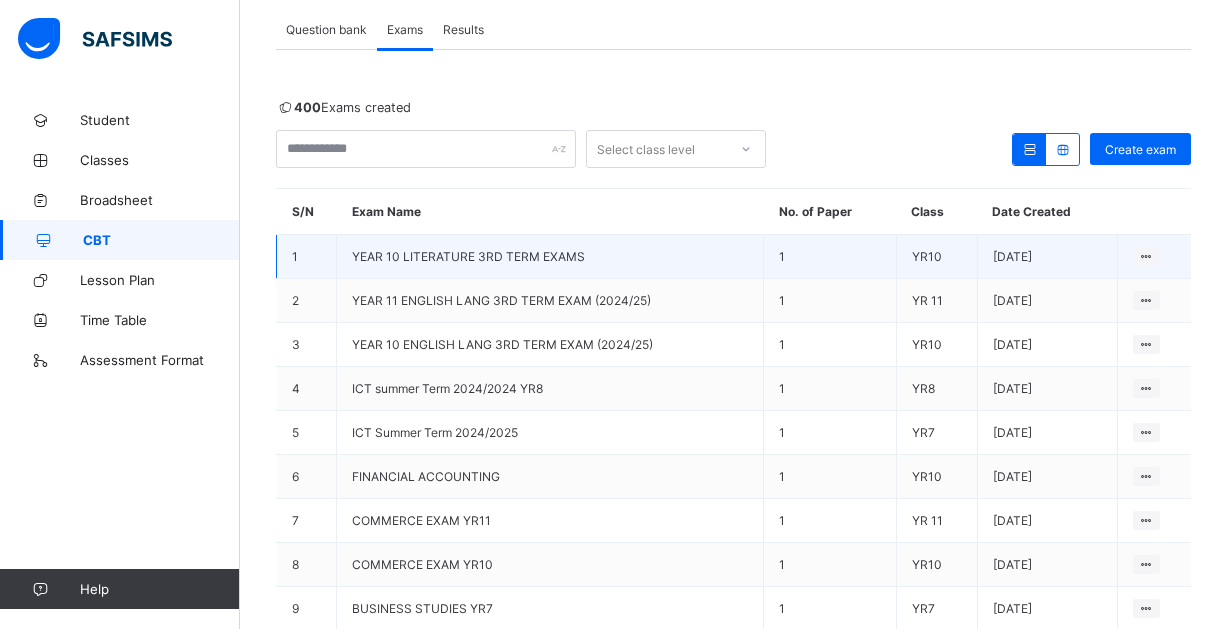scroll, scrollTop: 0, scrollLeft: 0, axis: both 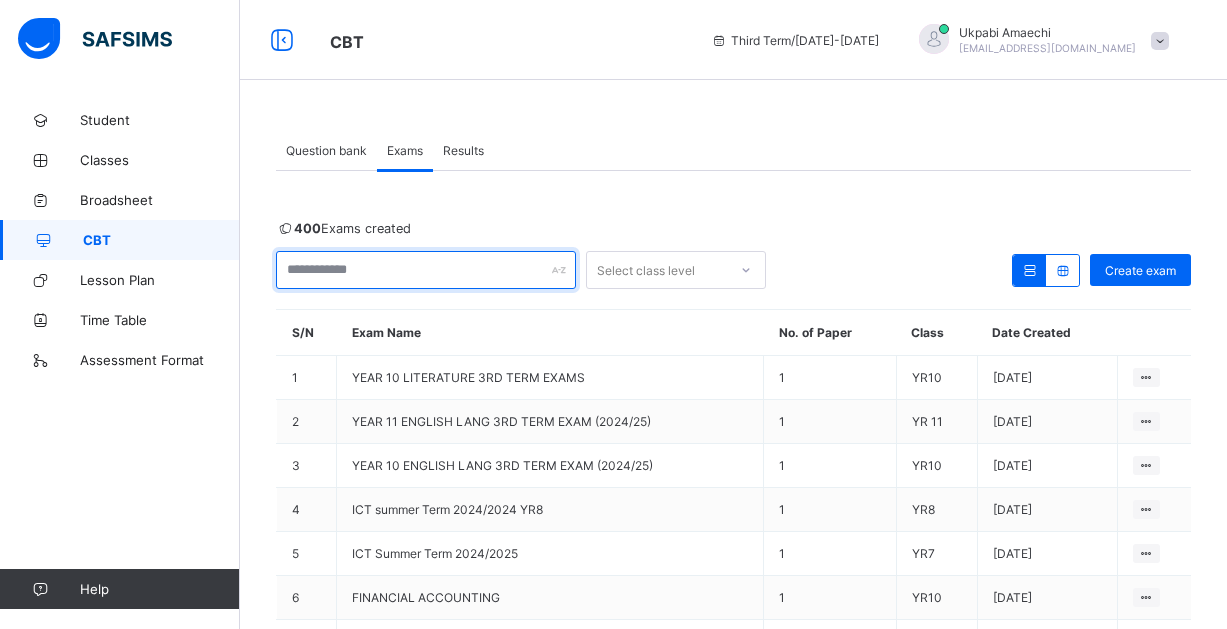 click at bounding box center (426, 270) 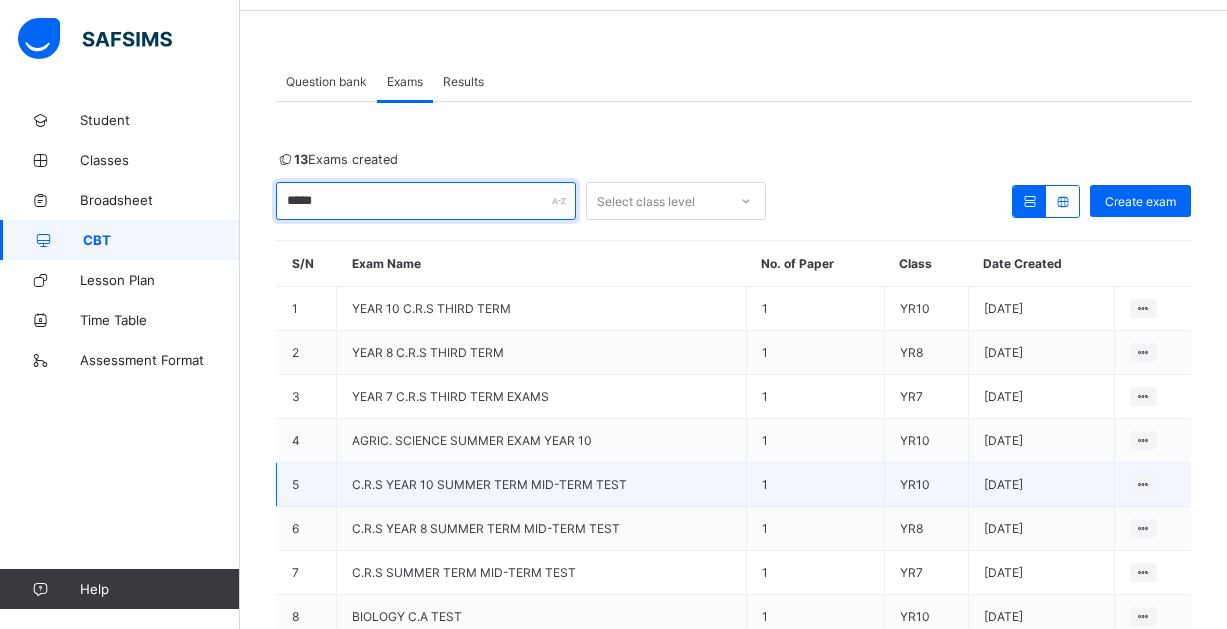 scroll, scrollTop: 100, scrollLeft: 0, axis: vertical 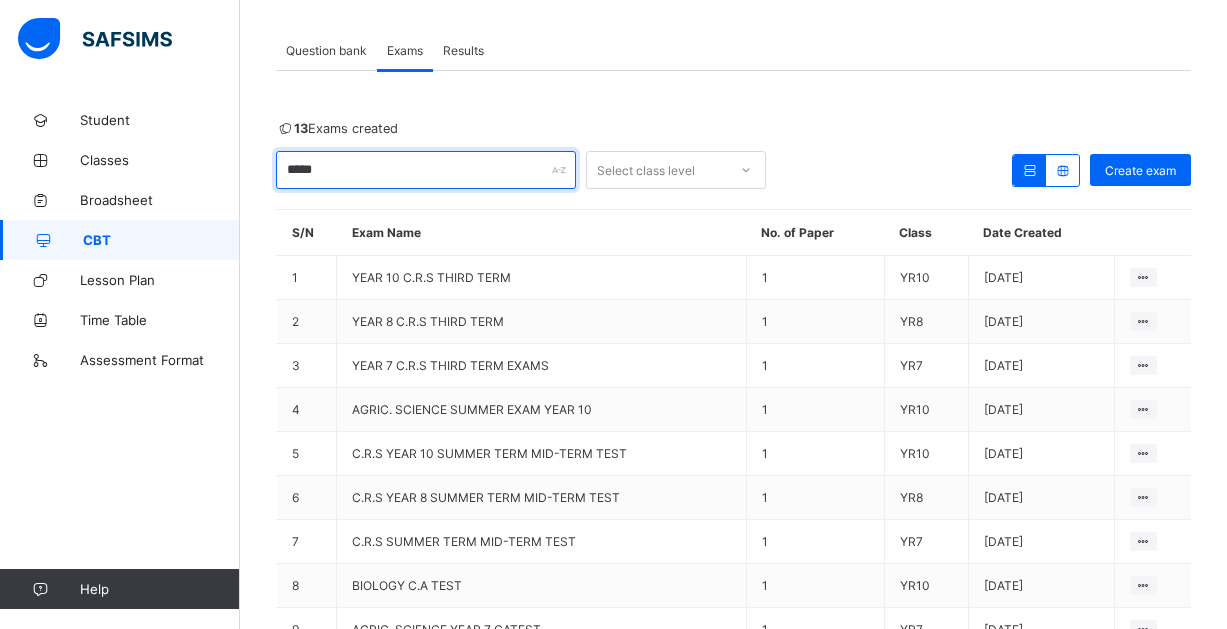 drag, startPoint x: 334, startPoint y: 165, endPoint x: 349, endPoint y: 193, distance: 31.764761 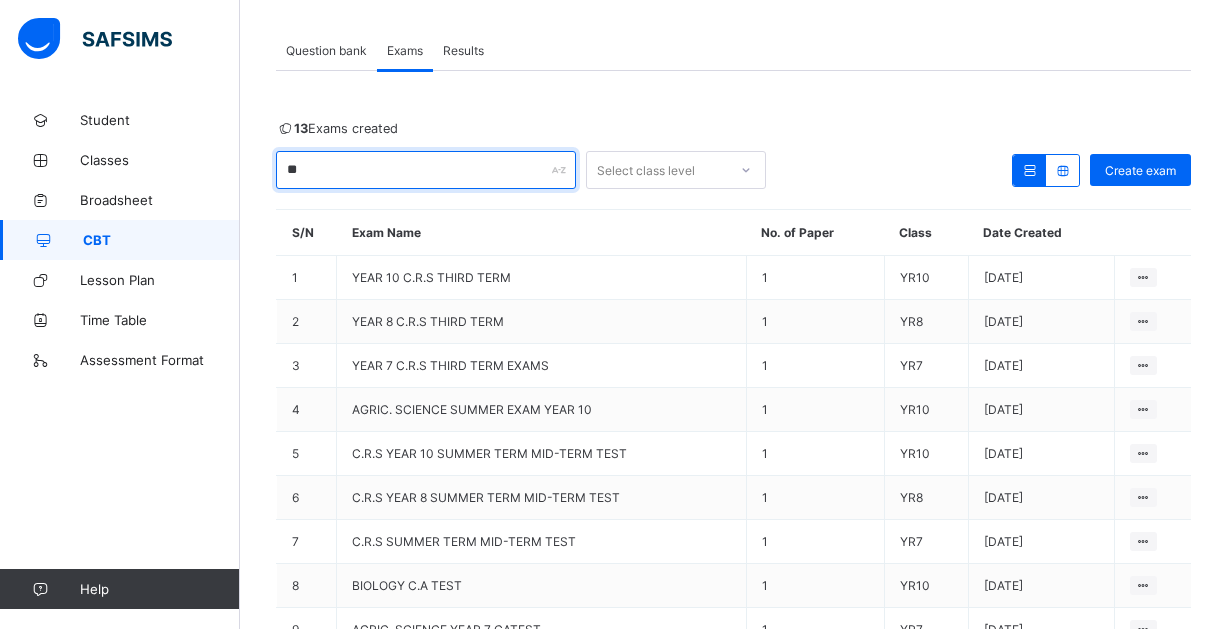 type on "*" 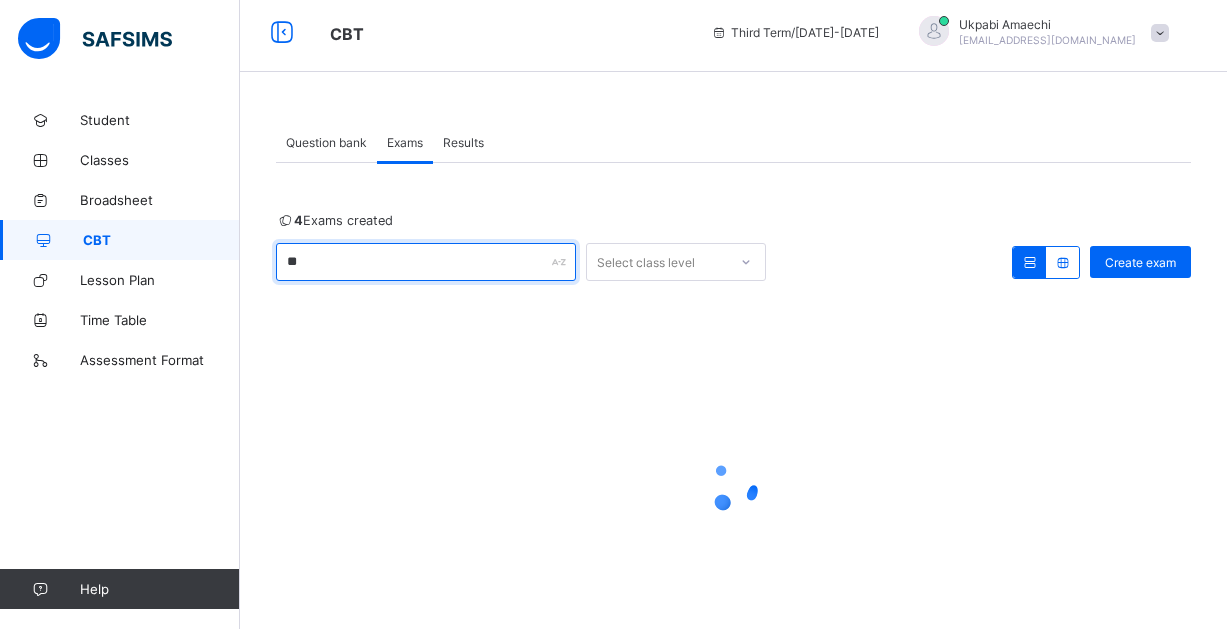 scroll, scrollTop: 100, scrollLeft: 0, axis: vertical 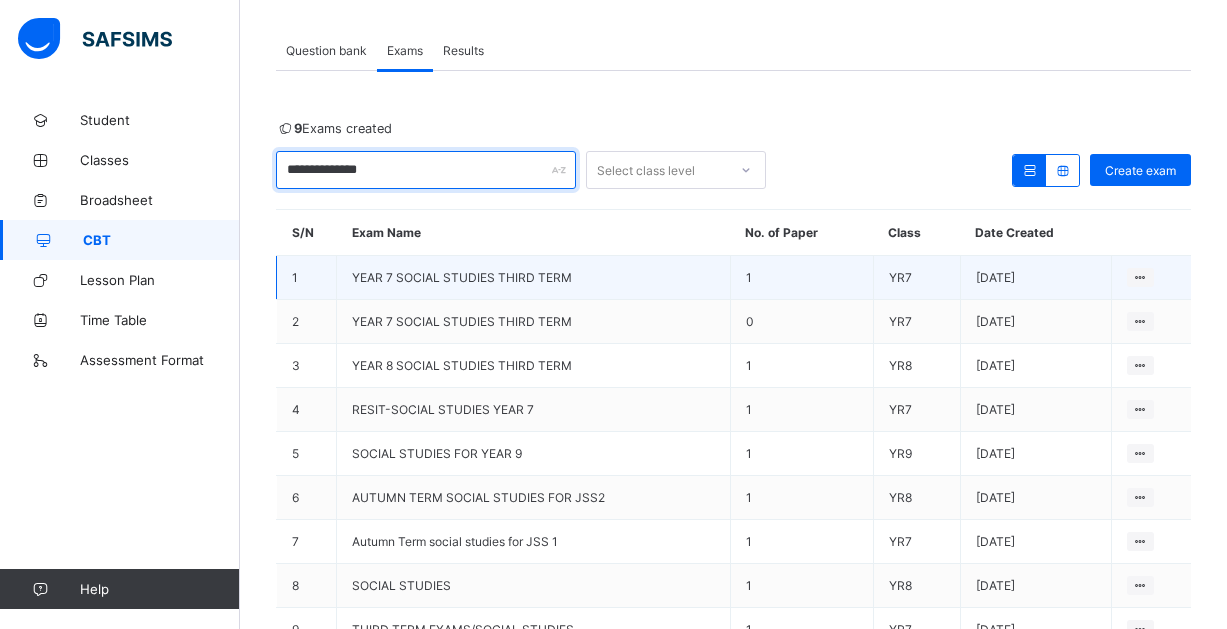 type on "**********" 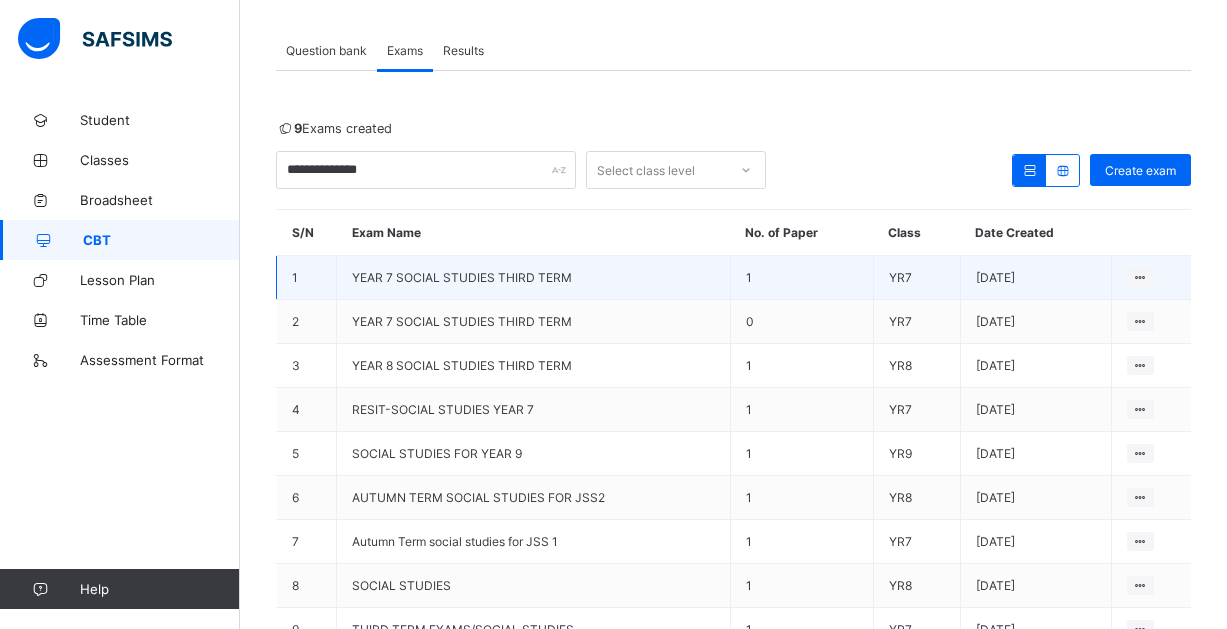 click on "YEAR 7 SOCIAL STUDIES THIRD TERM" at bounding box center (462, 277) 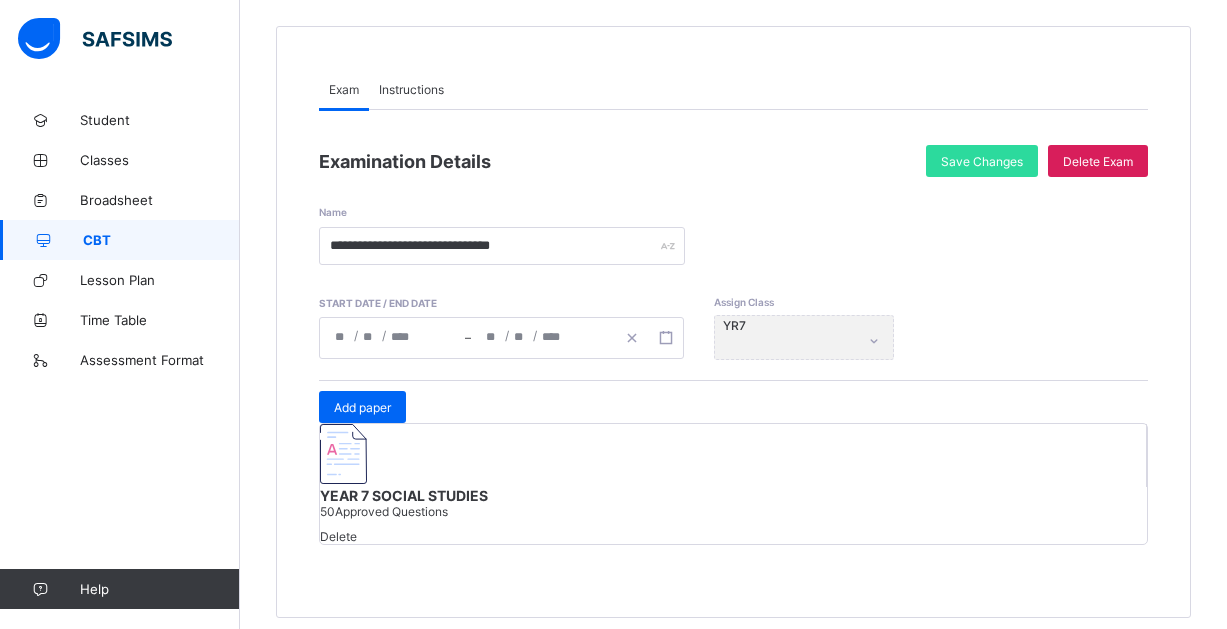 scroll, scrollTop: 0, scrollLeft: 0, axis: both 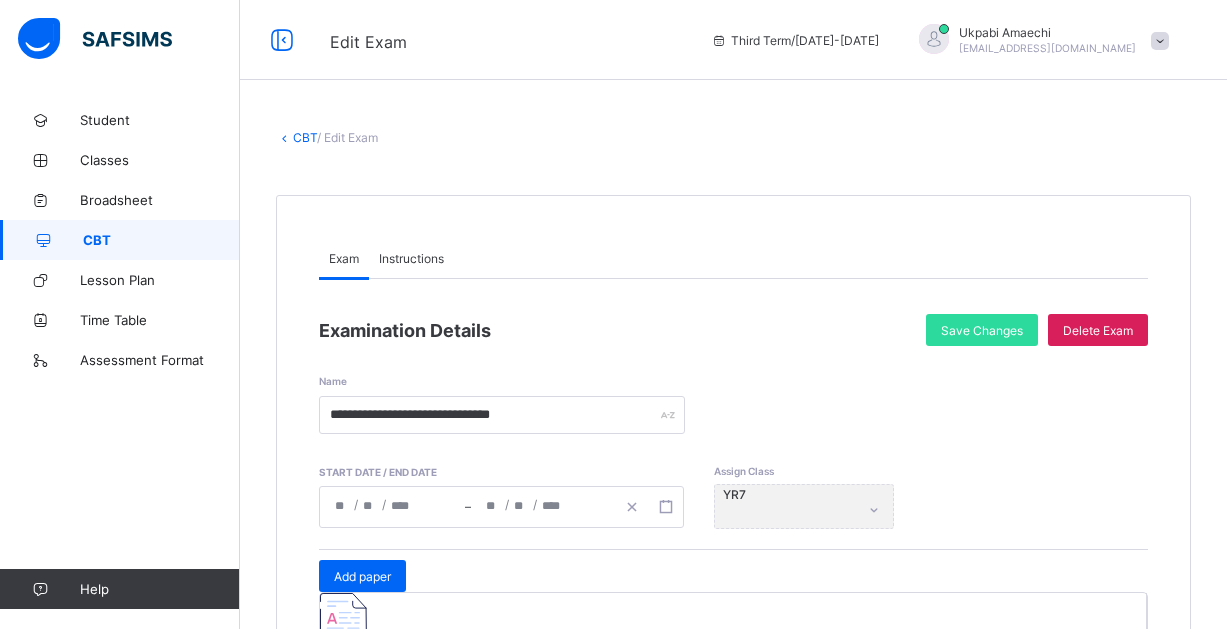 click on "CBT" at bounding box center (305, 137) 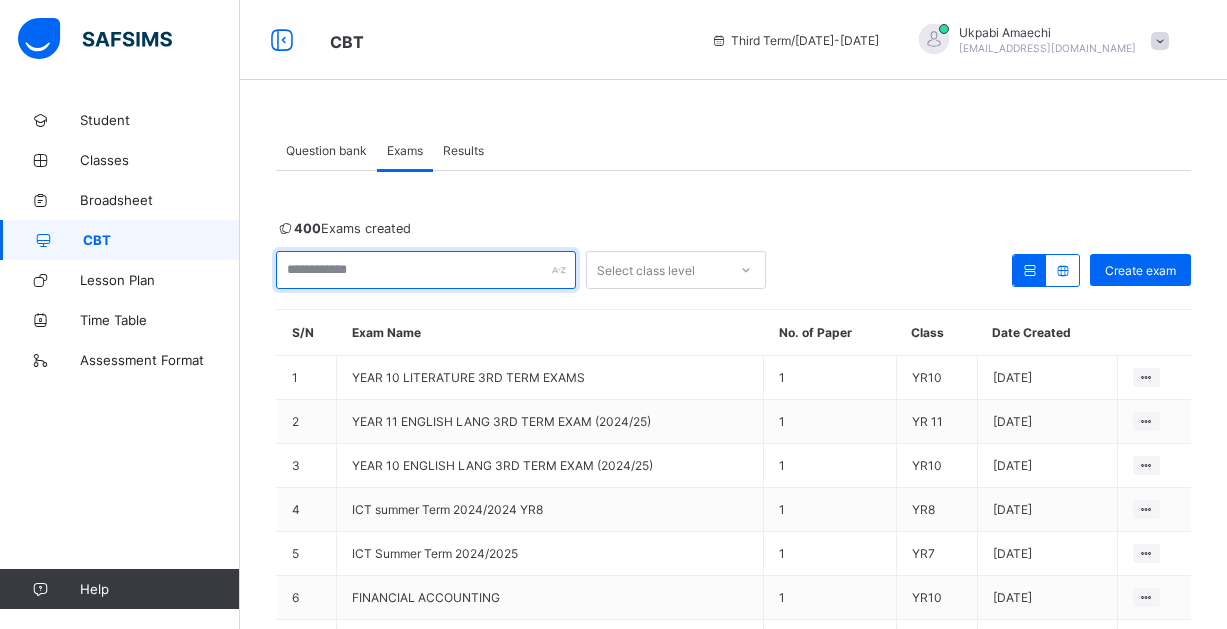 click at bounding box center (426, 270) 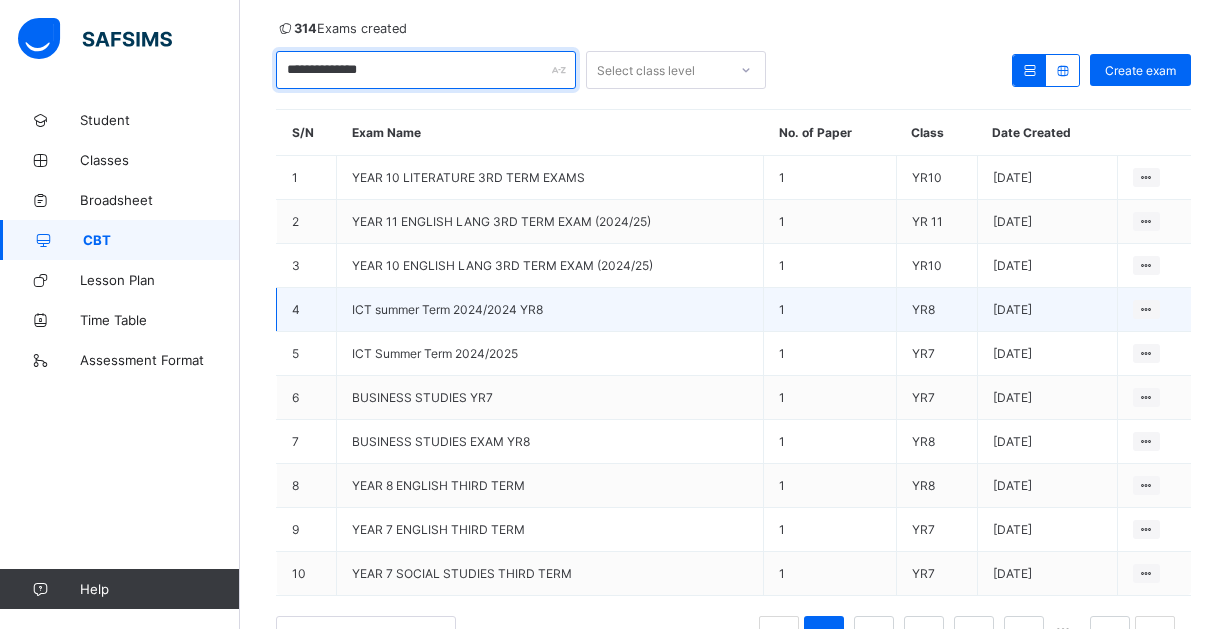 scroll, scrollTop: 100, scrollLeft: 0, axis: vertical 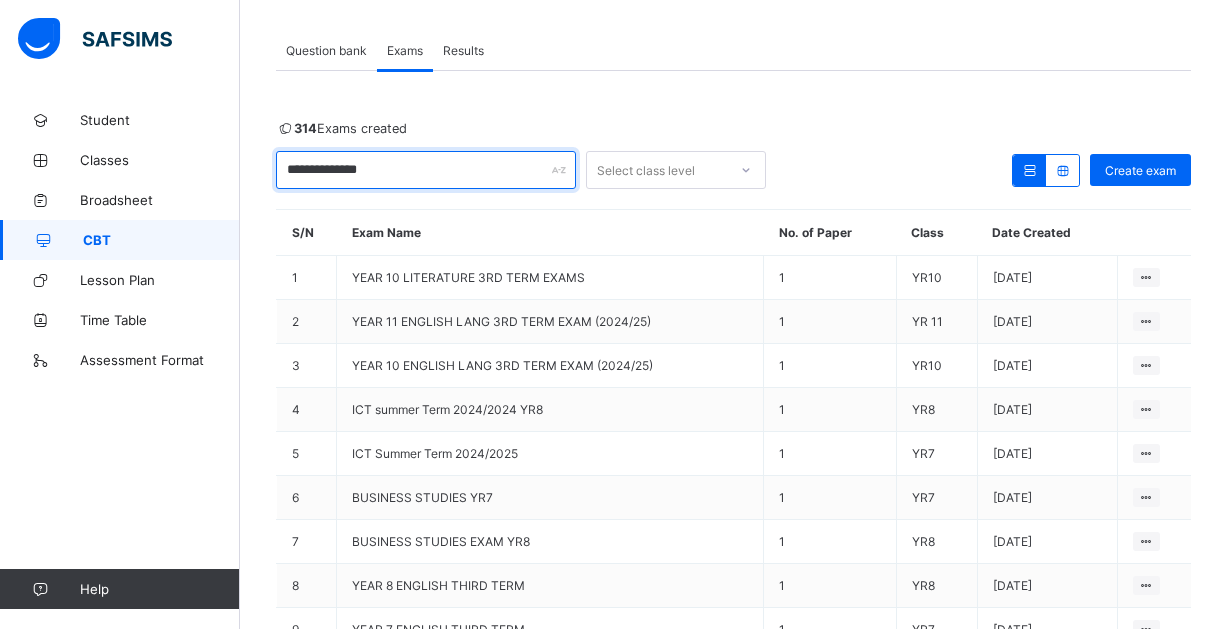 click on "**********" at bounding box center [426, 170] 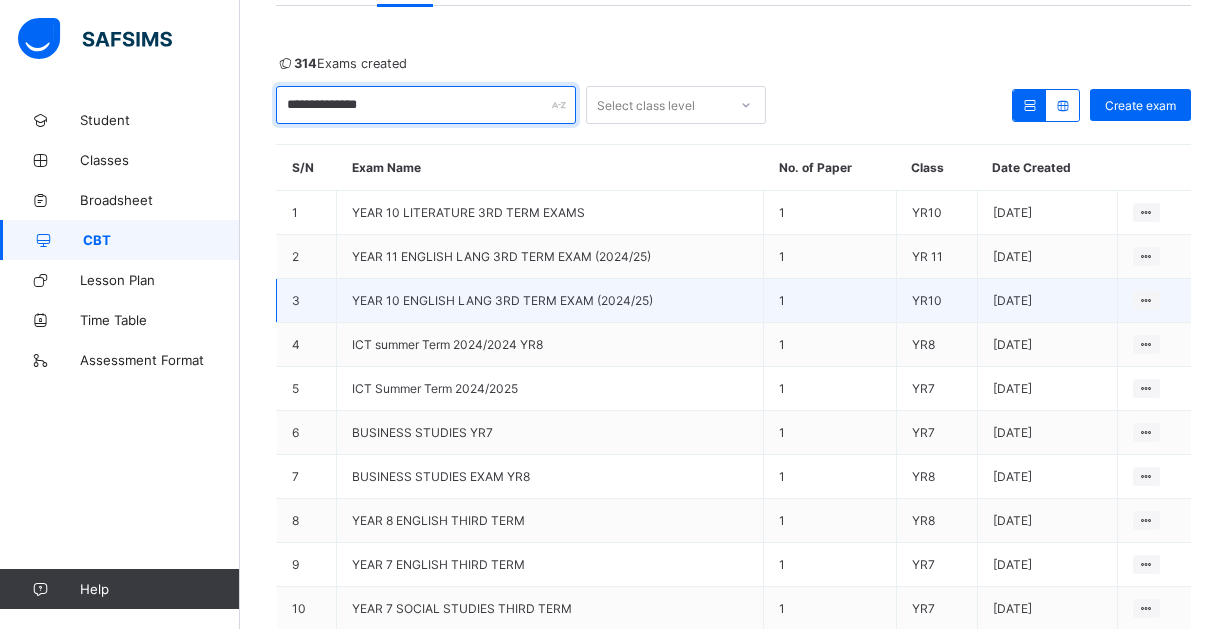 scroll, scrollTop: 0, scrollLeft: 0, axis: both 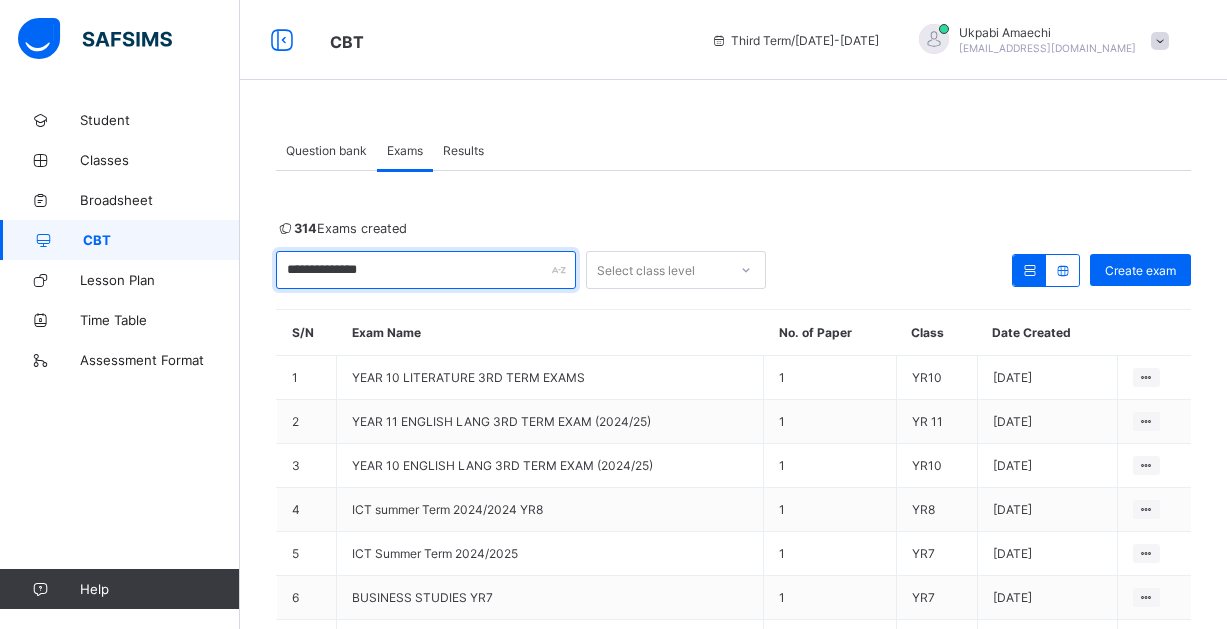 click on "**********" at bounding box center [426, 270] 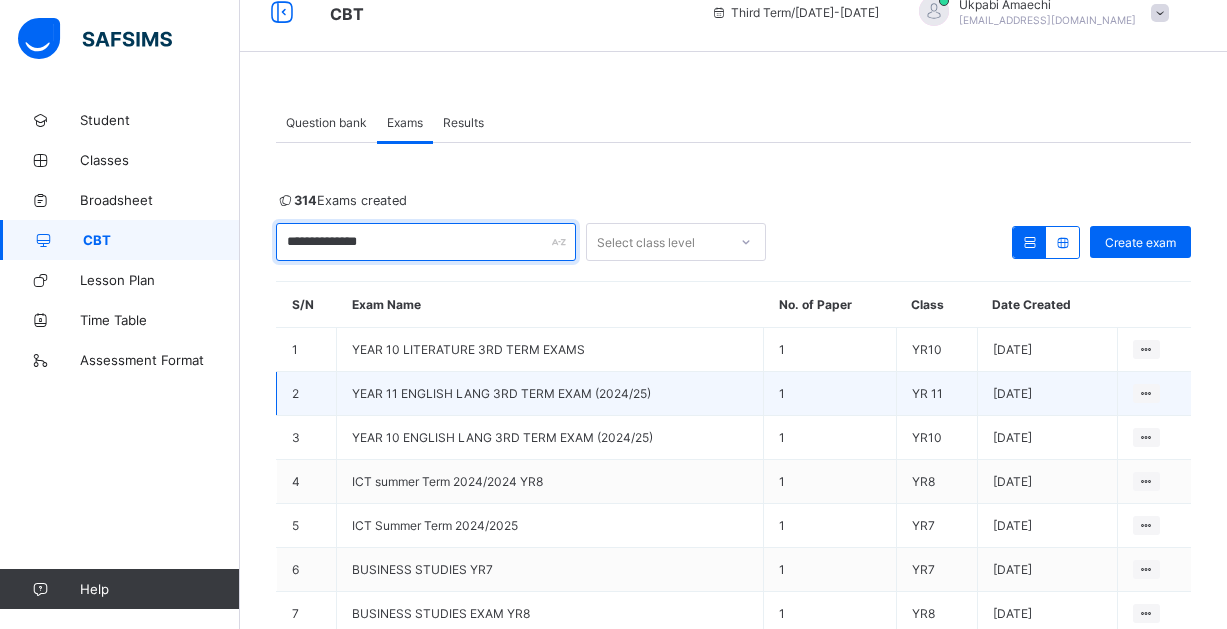 scroll, scrollTop: 0, scrollLeft: 0, axis: both 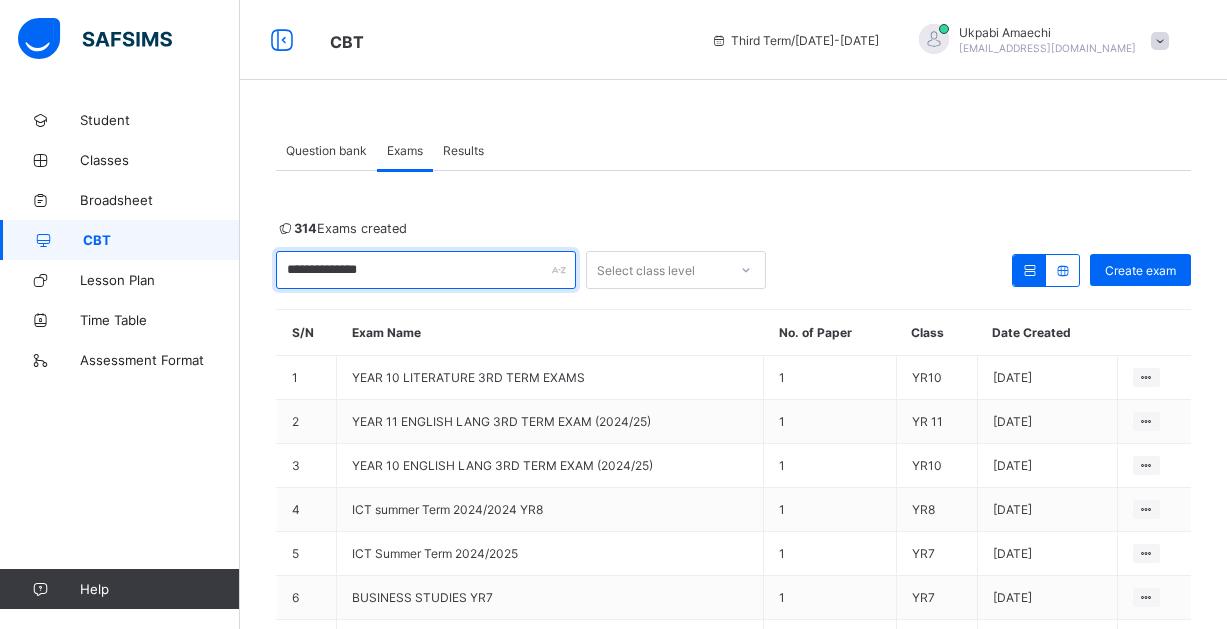 click on "**********" at bounding box center [426, 270] 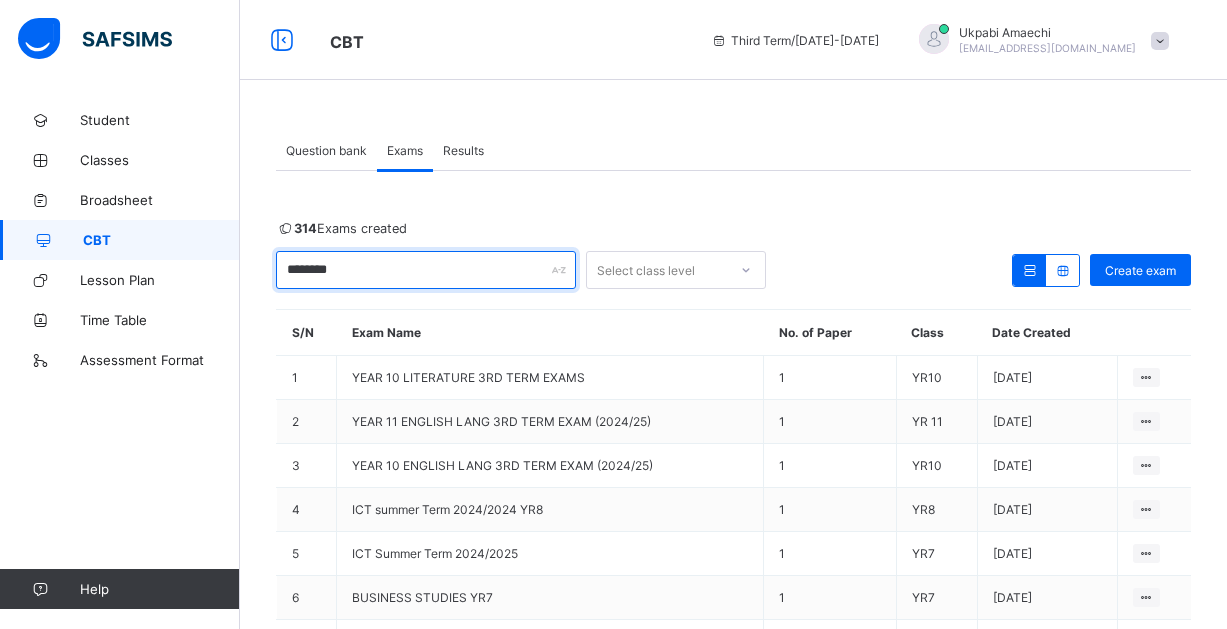 type on "******" 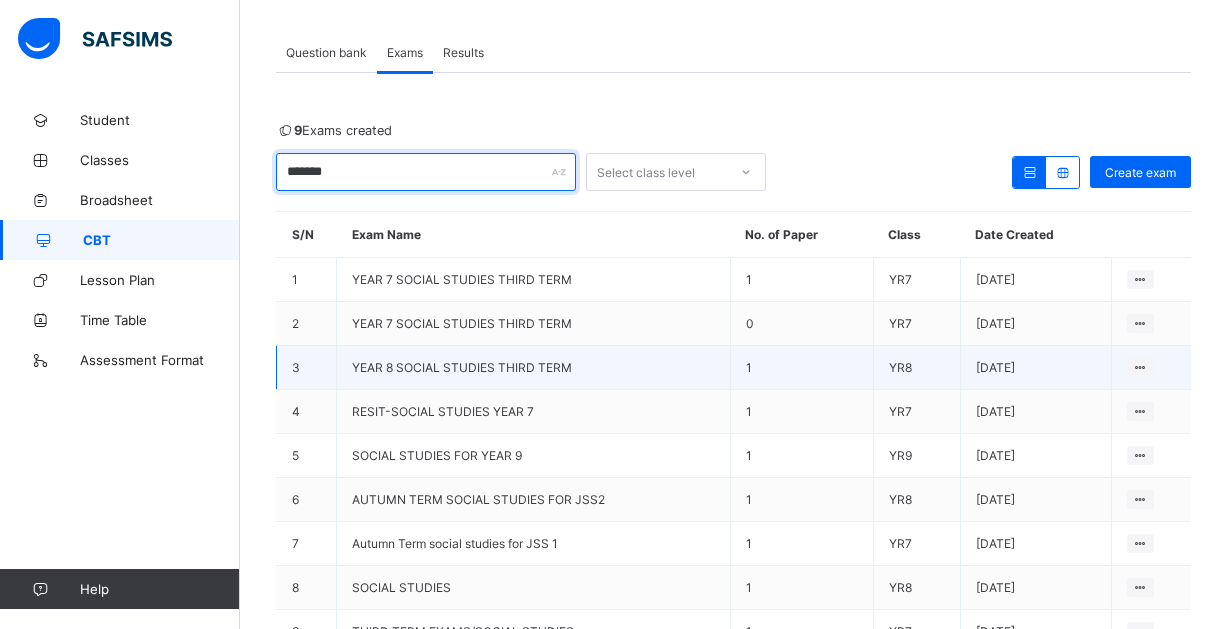 scroll, scrollTop: 200, scrollLeft: 0, axis: vertical 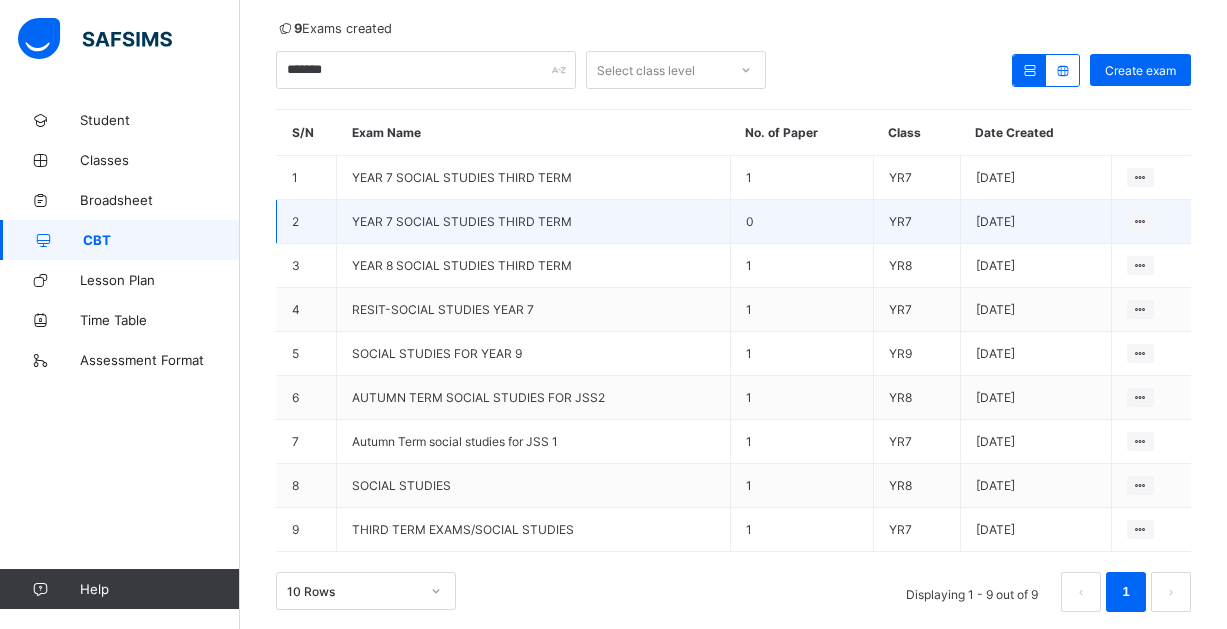 click on "YEAR 7 SOCIAL STUDIES THIRD TERM" at bounding box center (462, 221) 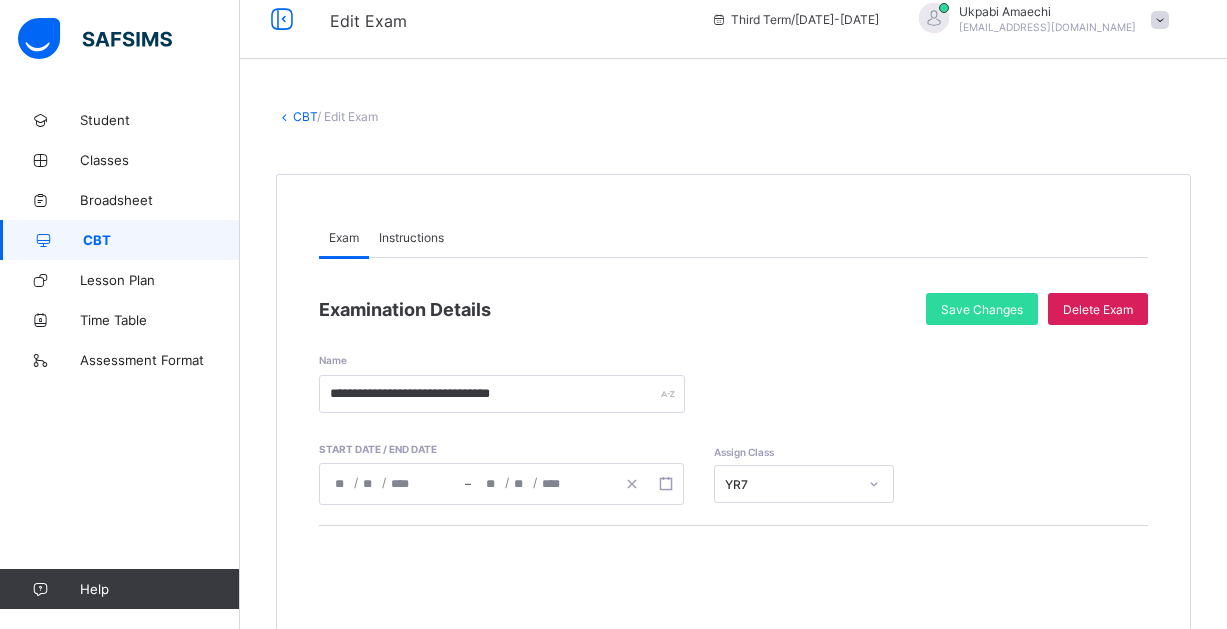 scroll, scrollTop: 0, scrollLeft: 0, axis: both 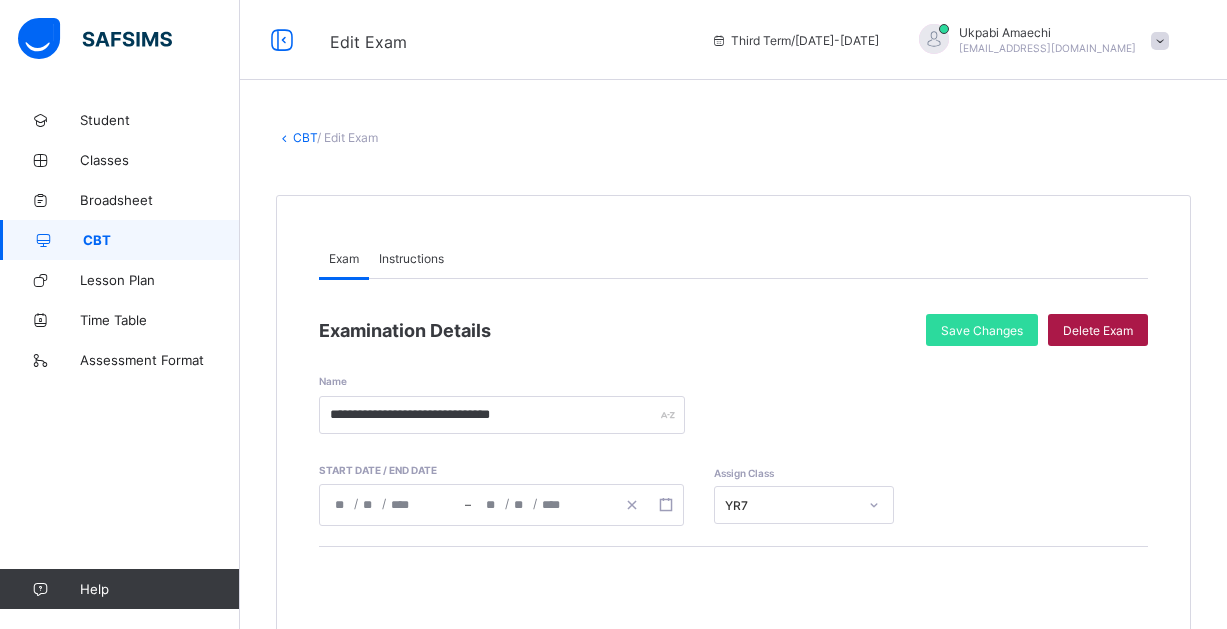 click on "Delete Exam" at bounding box center [1098, 330] 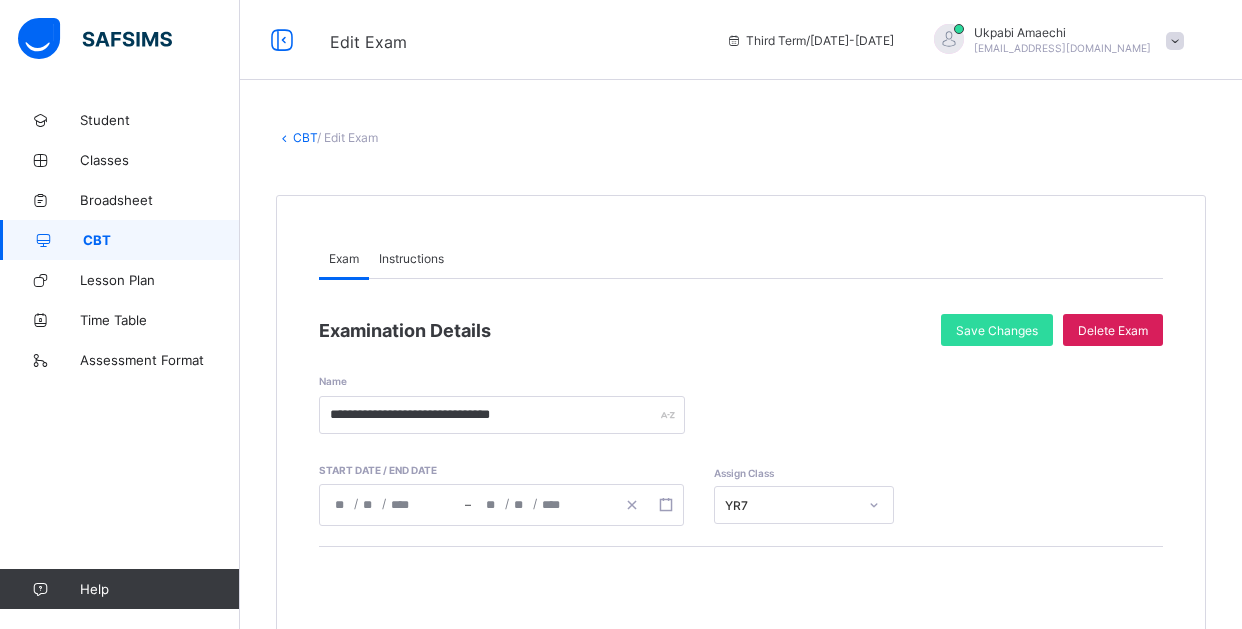 drag, startPoint x: 761, startPoint y: 455, endPoint x: 772, endPoint y: 450, distance: 12.083046 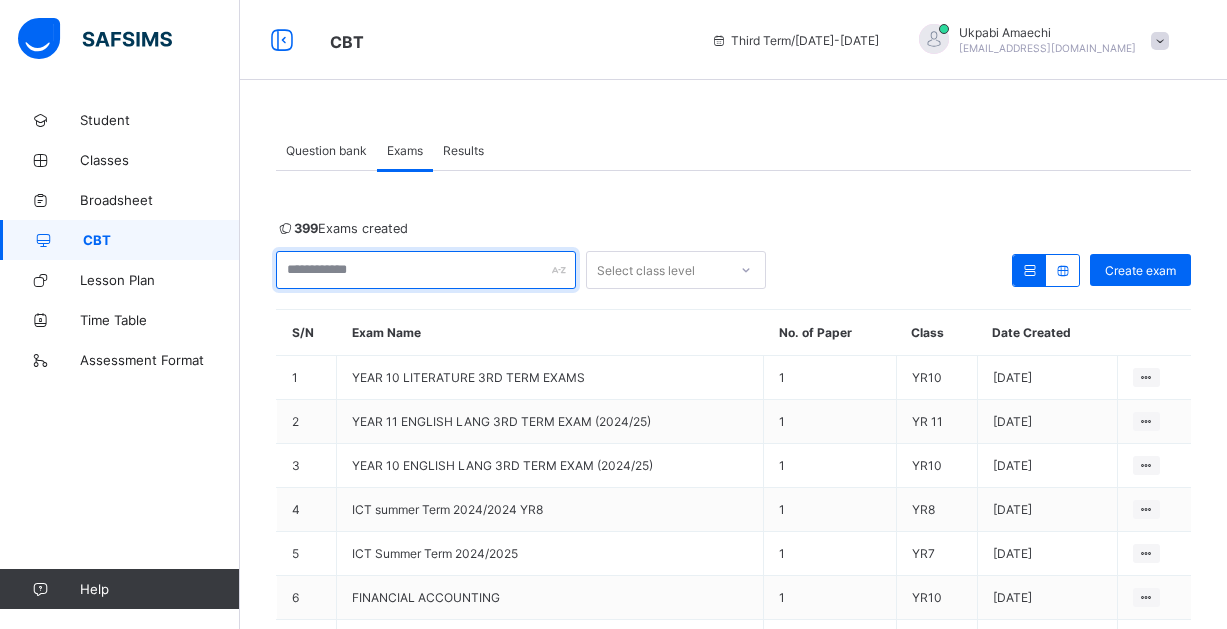 click at bounding box center (426, 270) 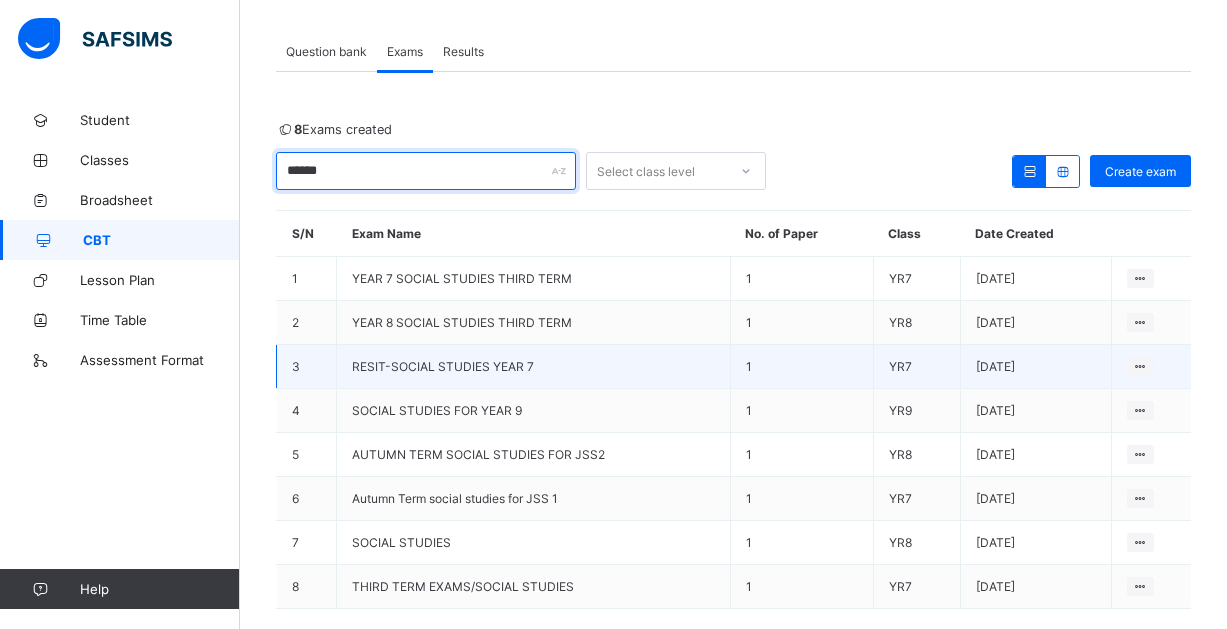 scroll, scrollTop: 184, scrollLeft: 0, axis: vertical 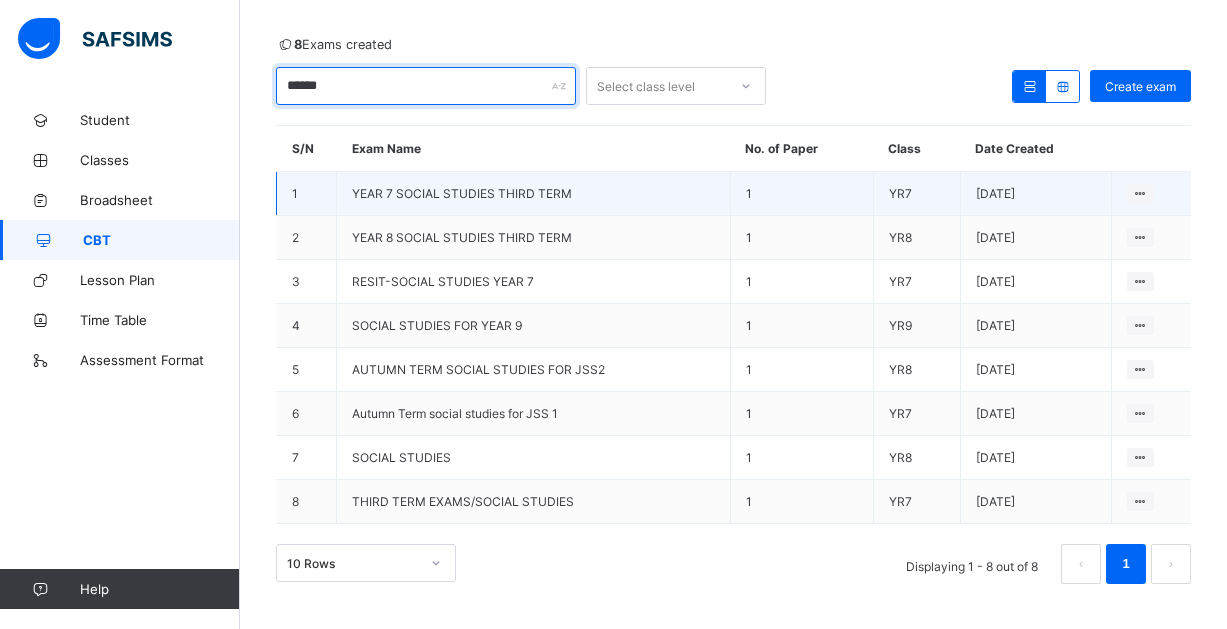 type on "******" 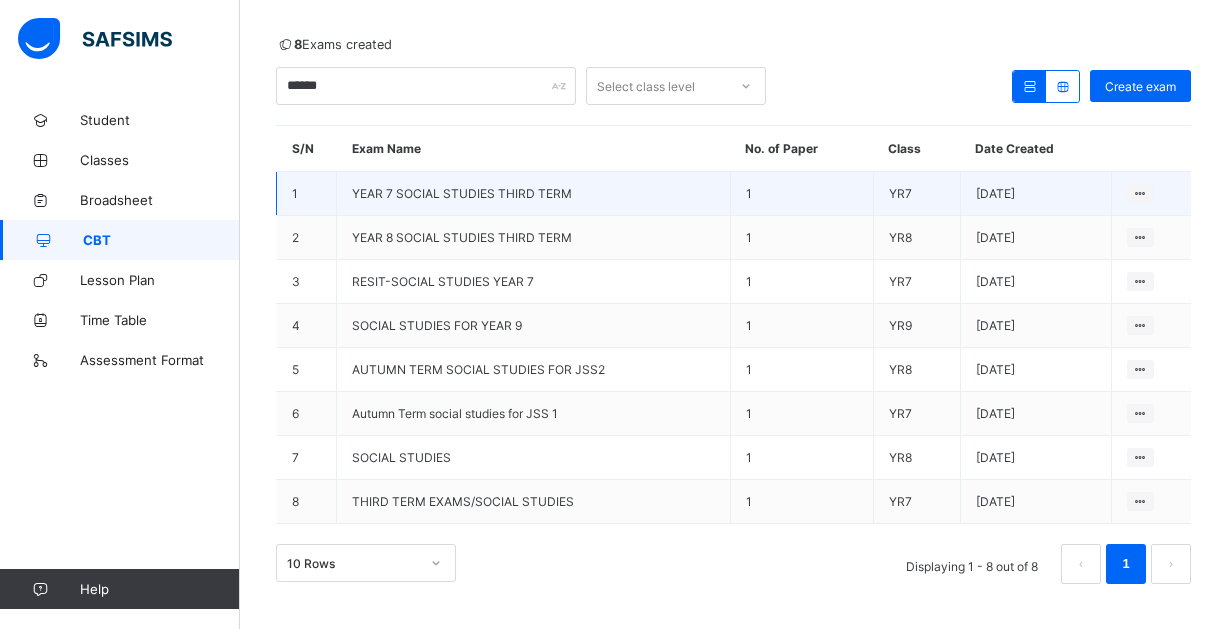 click on "YEAR 7 SOCIAL STUDIES THIRD TERM" at bounding box center (462, 193) 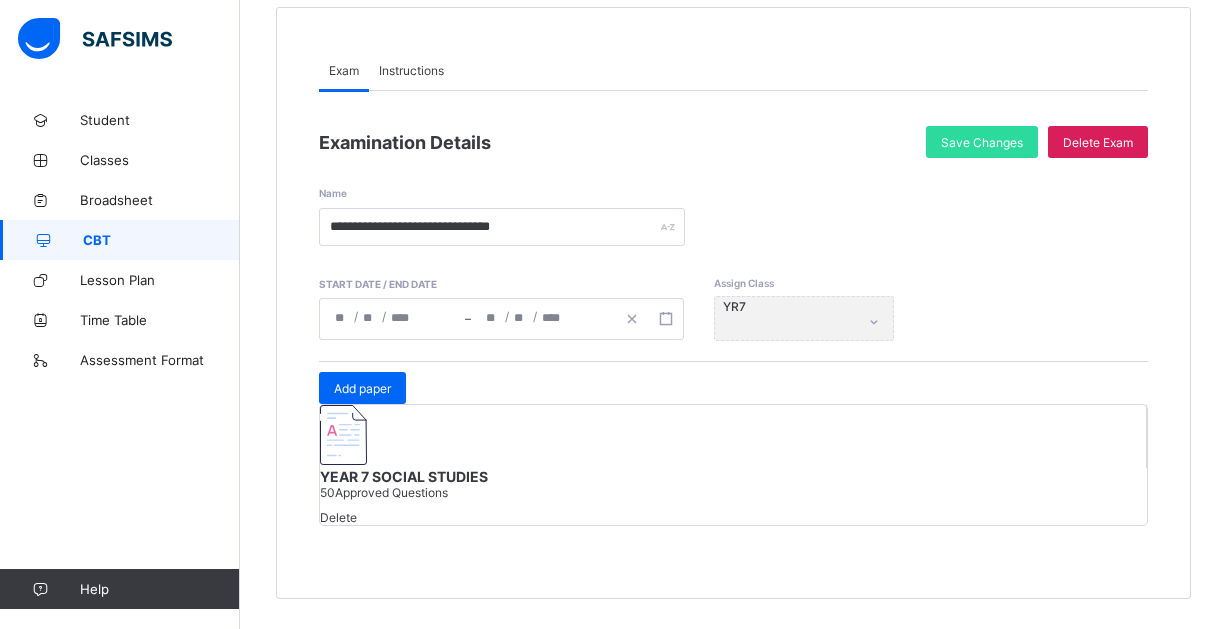 scroll, scrollTop: 0, scrollLeft: 0, axis: both 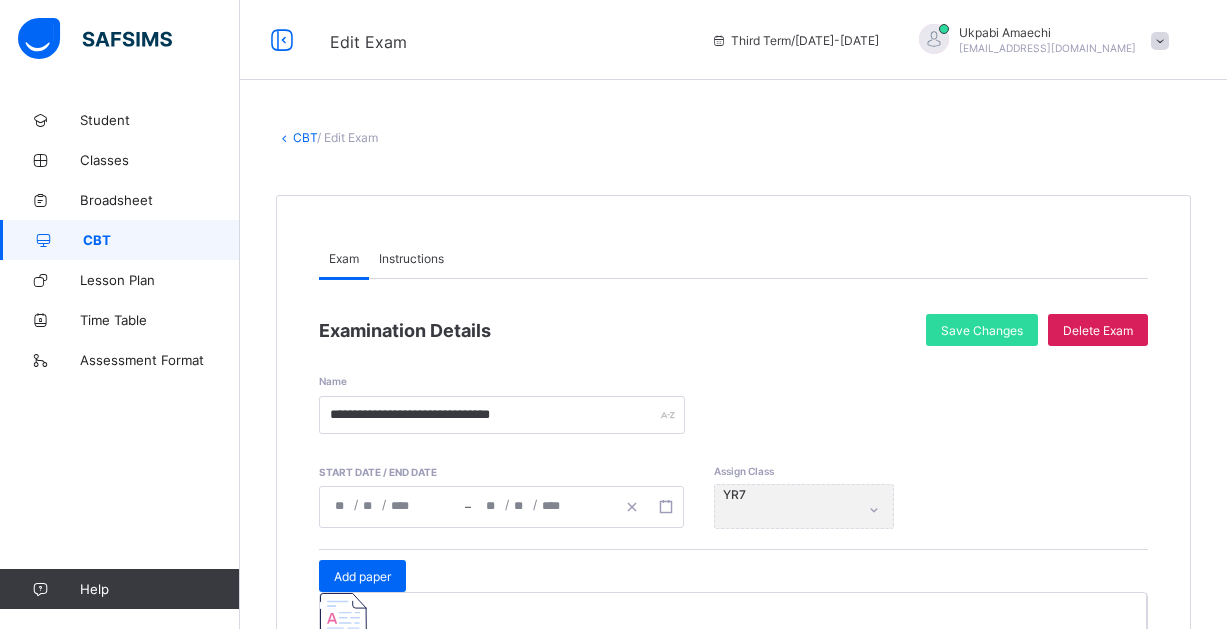 click on "CBT" at bounding box center [305, 137] 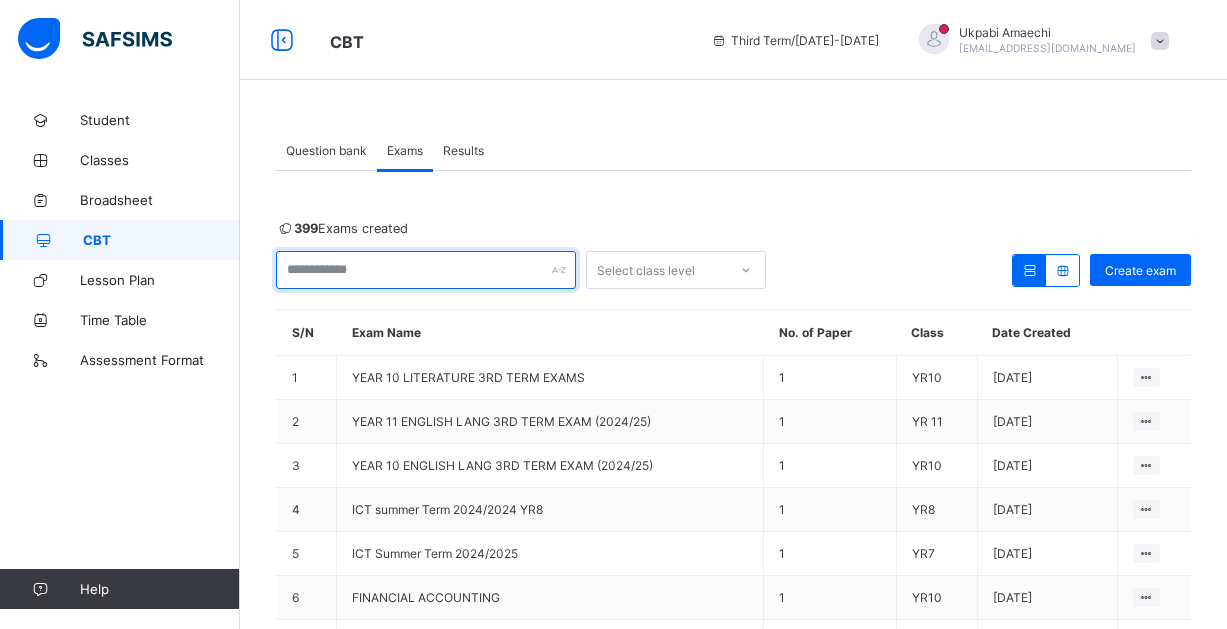 click at bounding box center [426, 270] 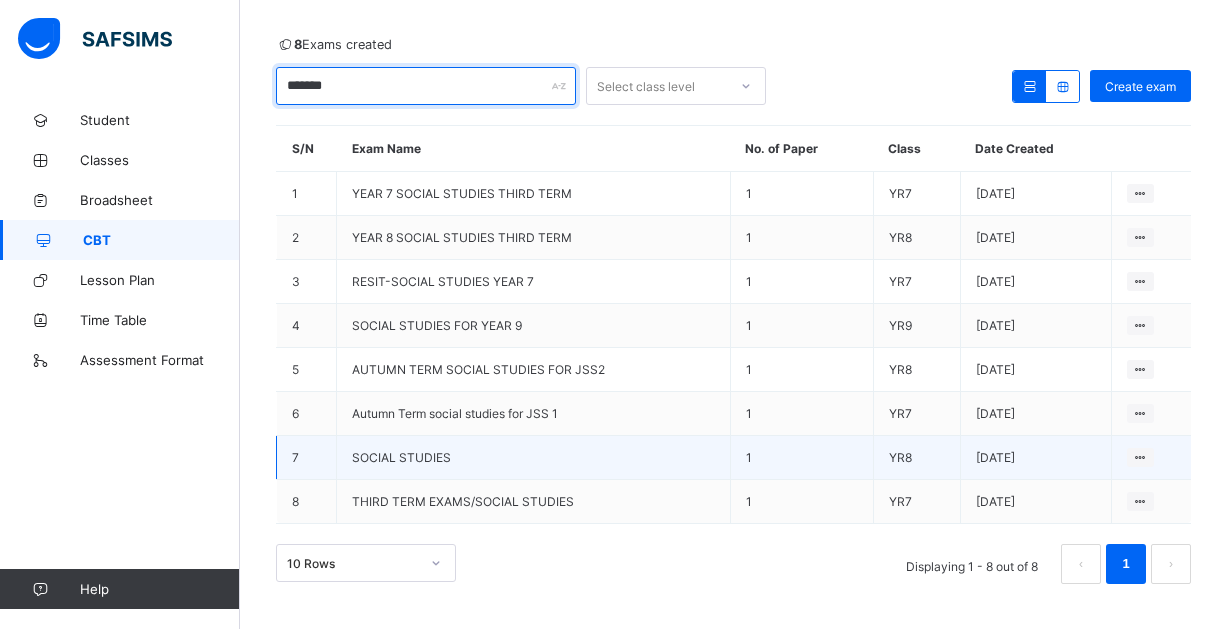 scroll, scrollTop: 0, scrollLeft: 0, axis: both 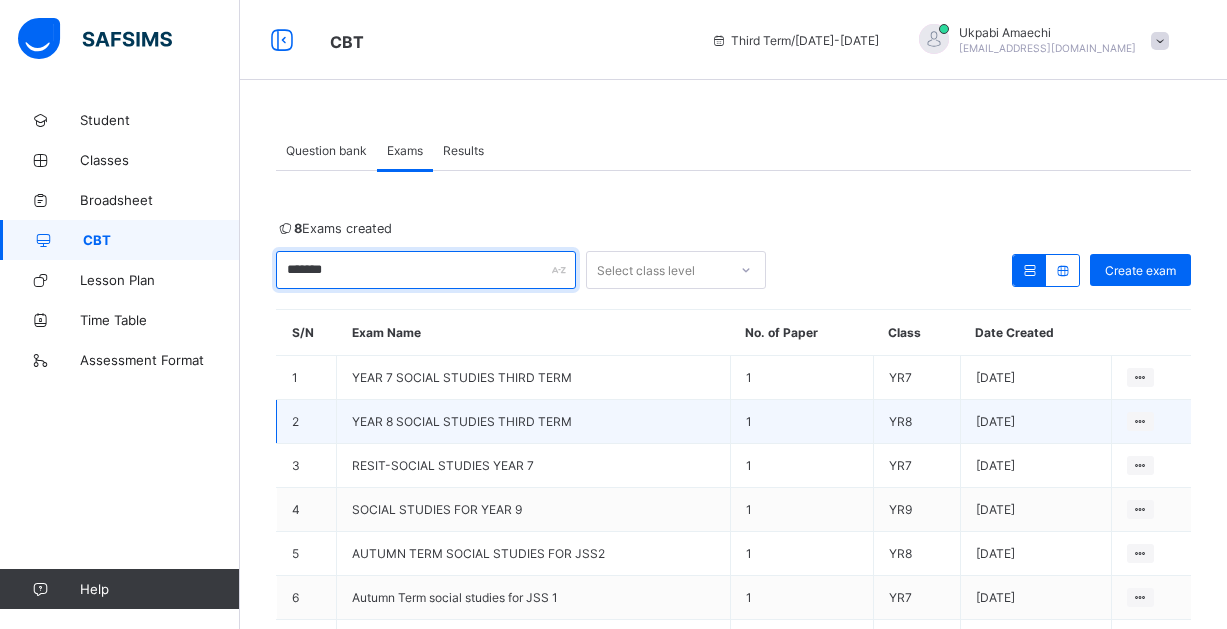 type on "******" 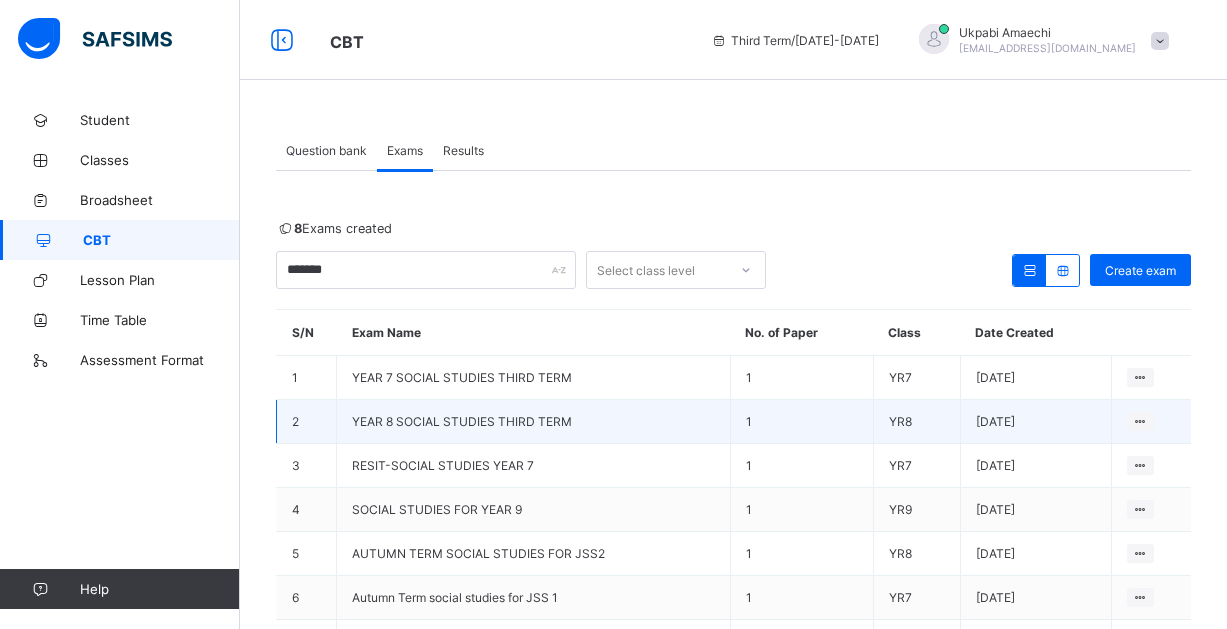 click on "YEAR 8 SOCIAL STUDIES THIRD TERM" at bounding box center [462, 421] 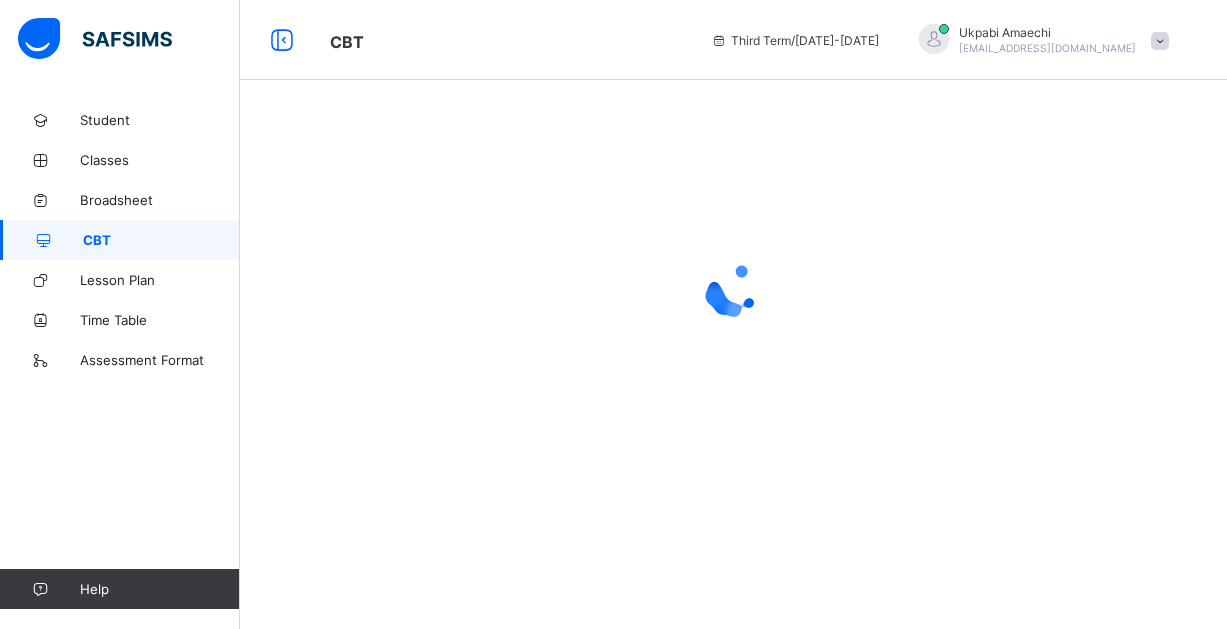 click at bounding box center [733, 290] 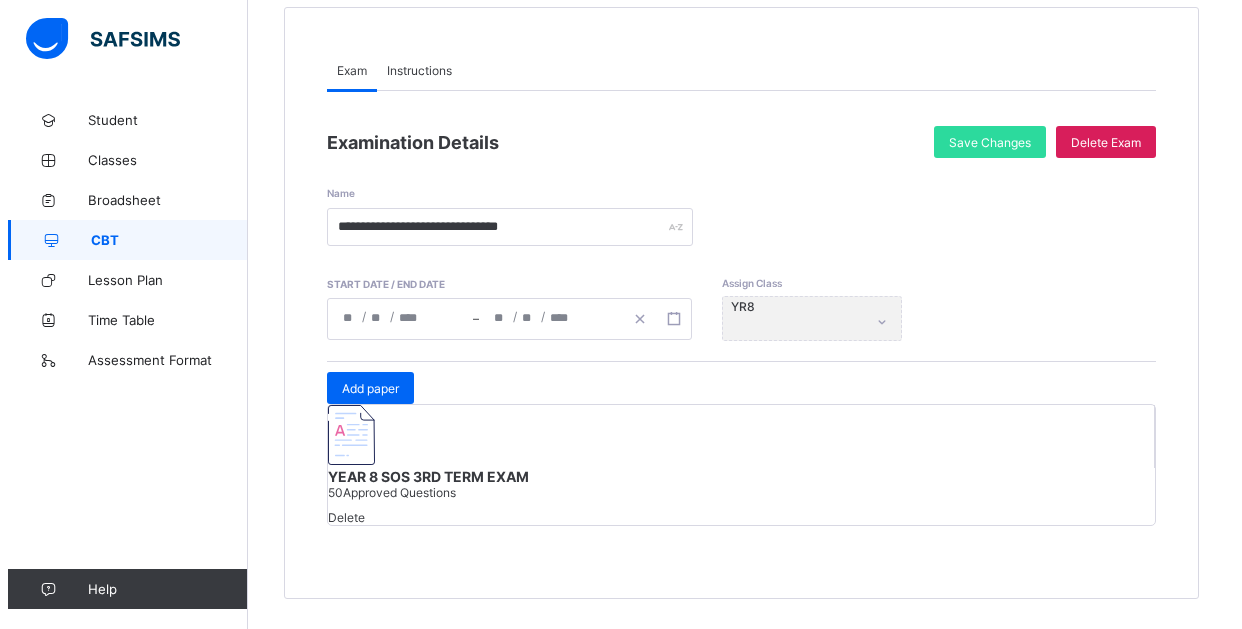 scroll, scrollTop: 325, scrollLeft: 0, axis: vertical 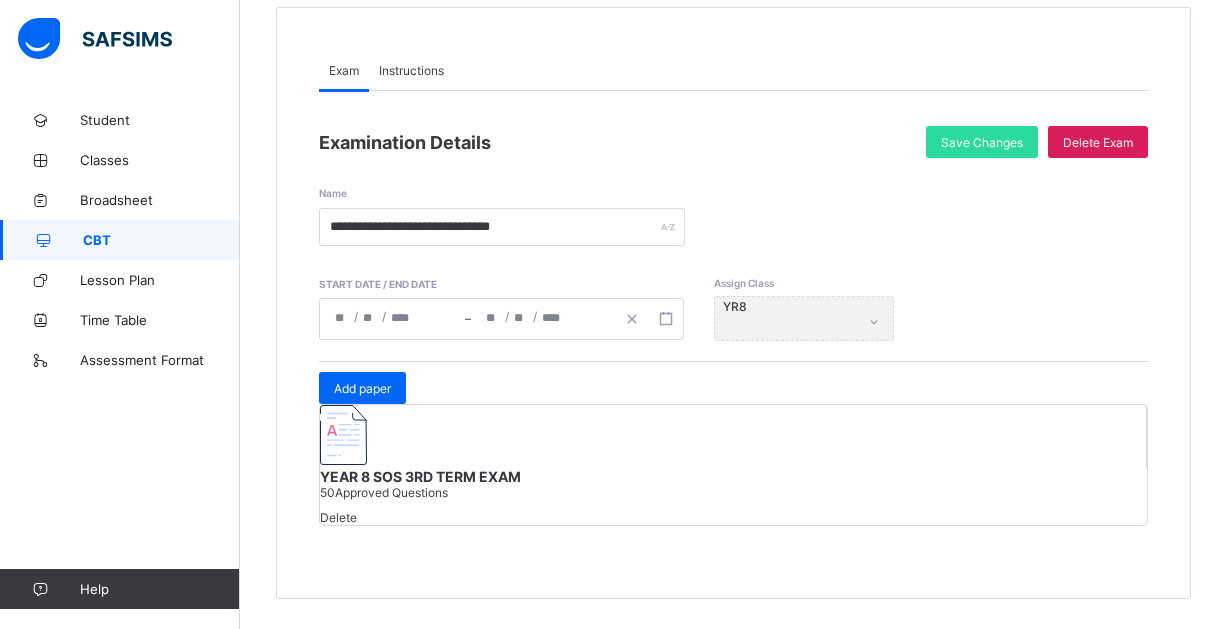 click at bounding box center [343, 435] 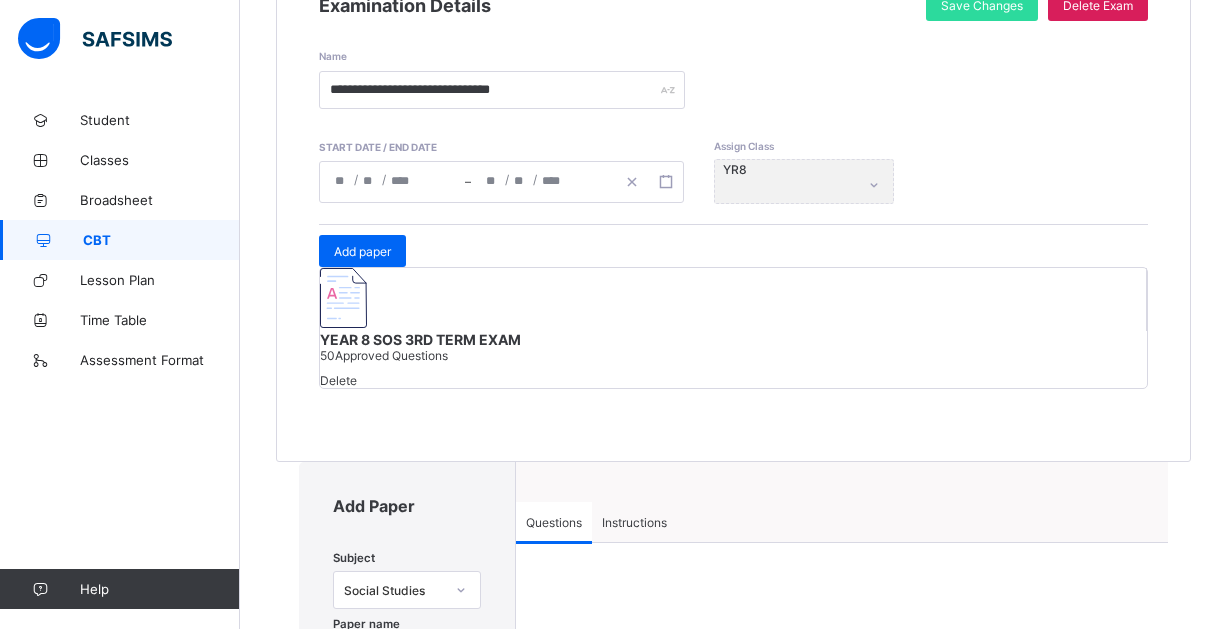 type on "**********" 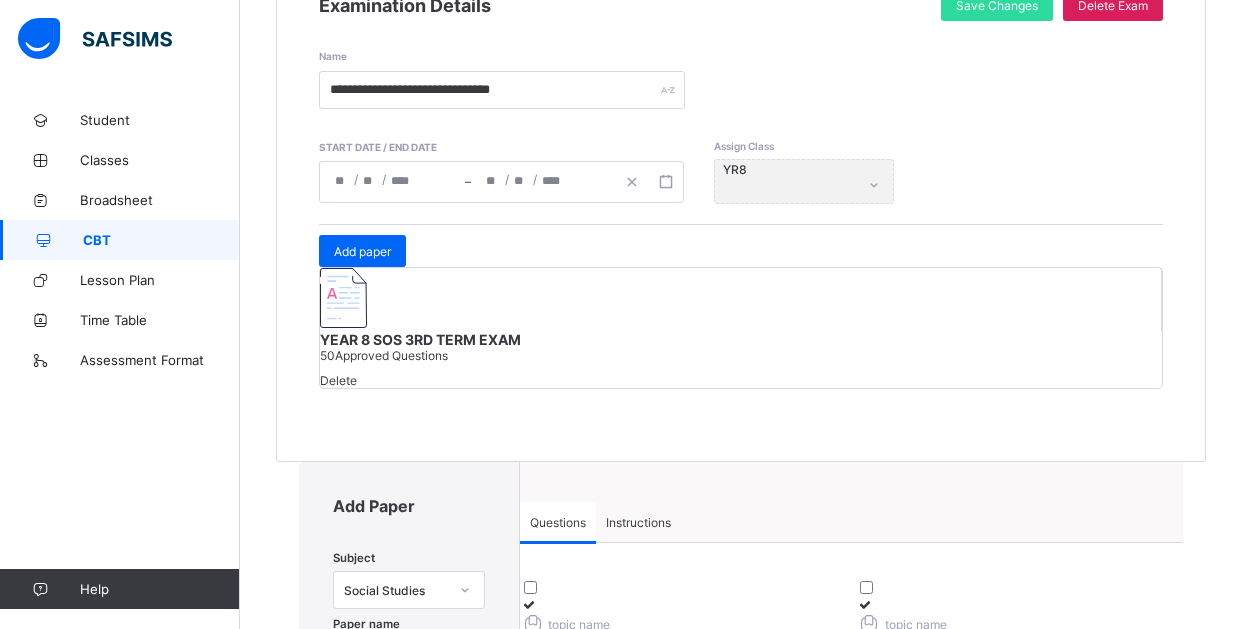 scroll, scrollTop: 410, scrollLeft: 0, axis: vertical 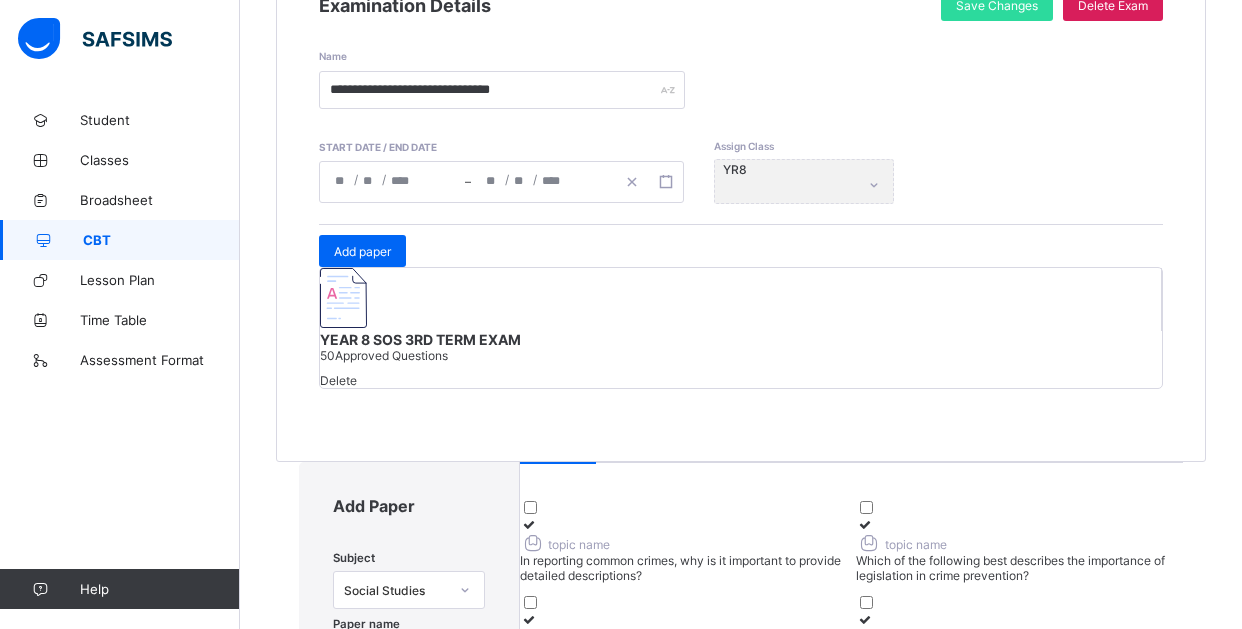 click on "50 Rows" at bounding box center (630, 1151) 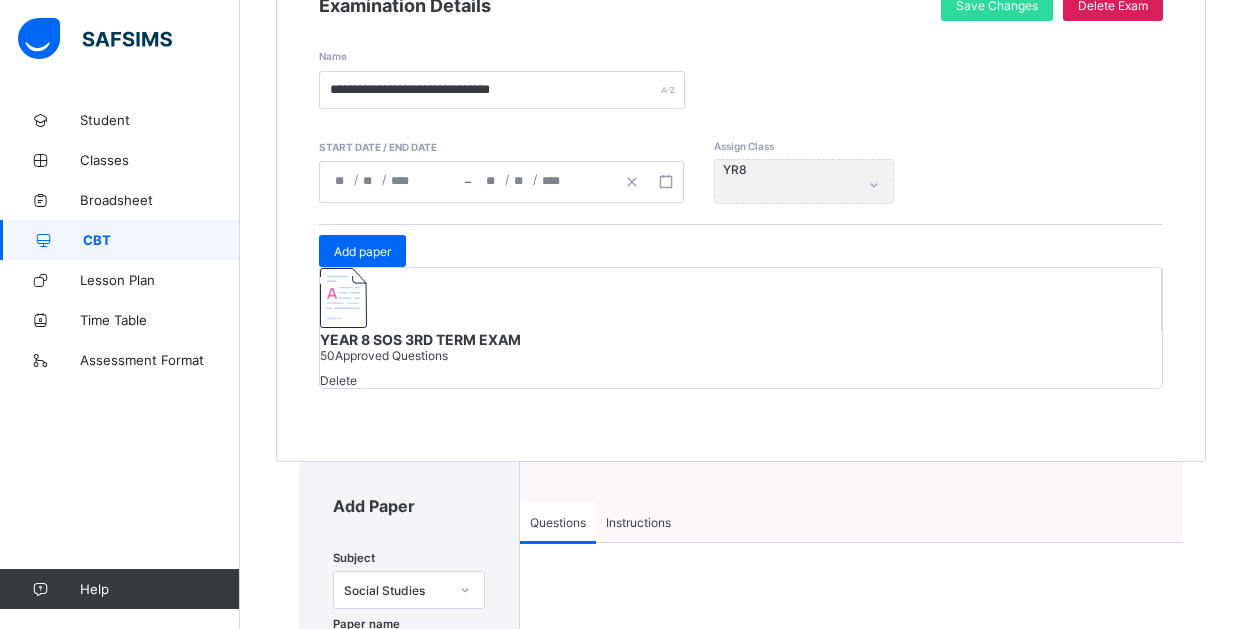 scroll, scrollTop: 0, scrollLeft: 0, axis: both 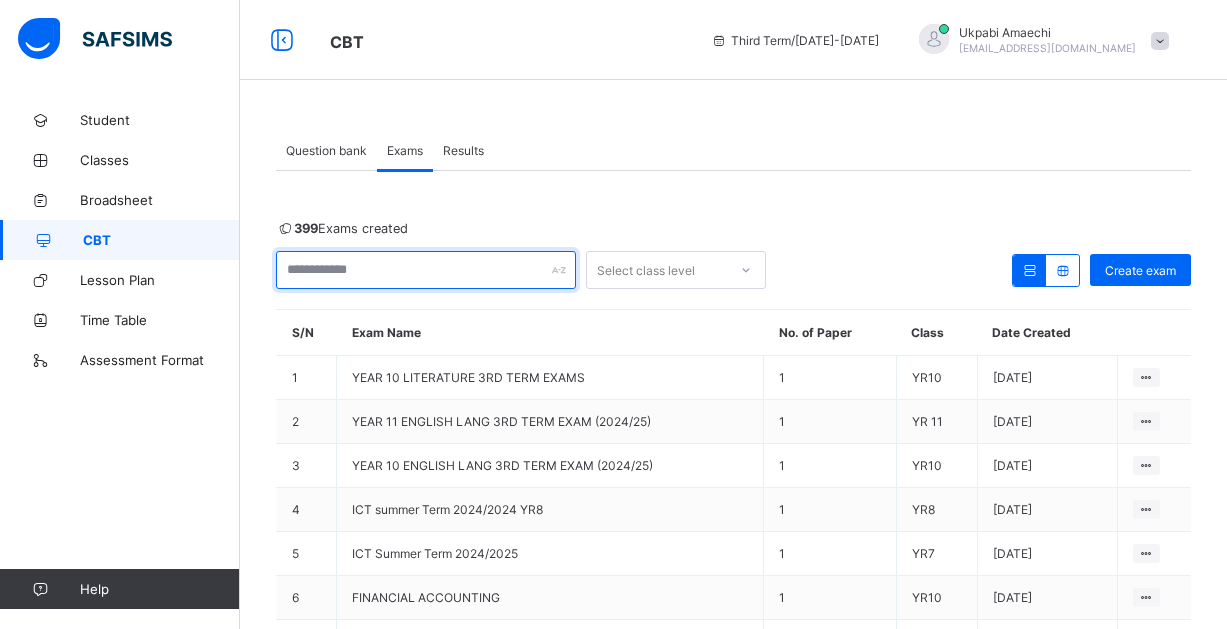 click at bounding box center [426, 270] 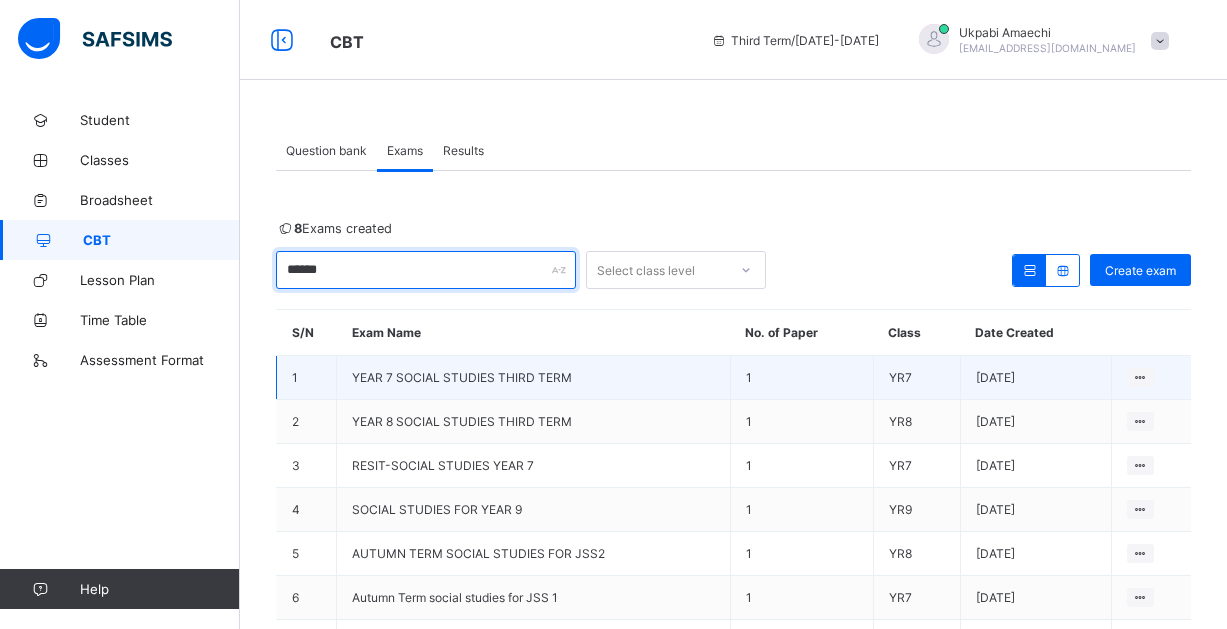 type on "******" 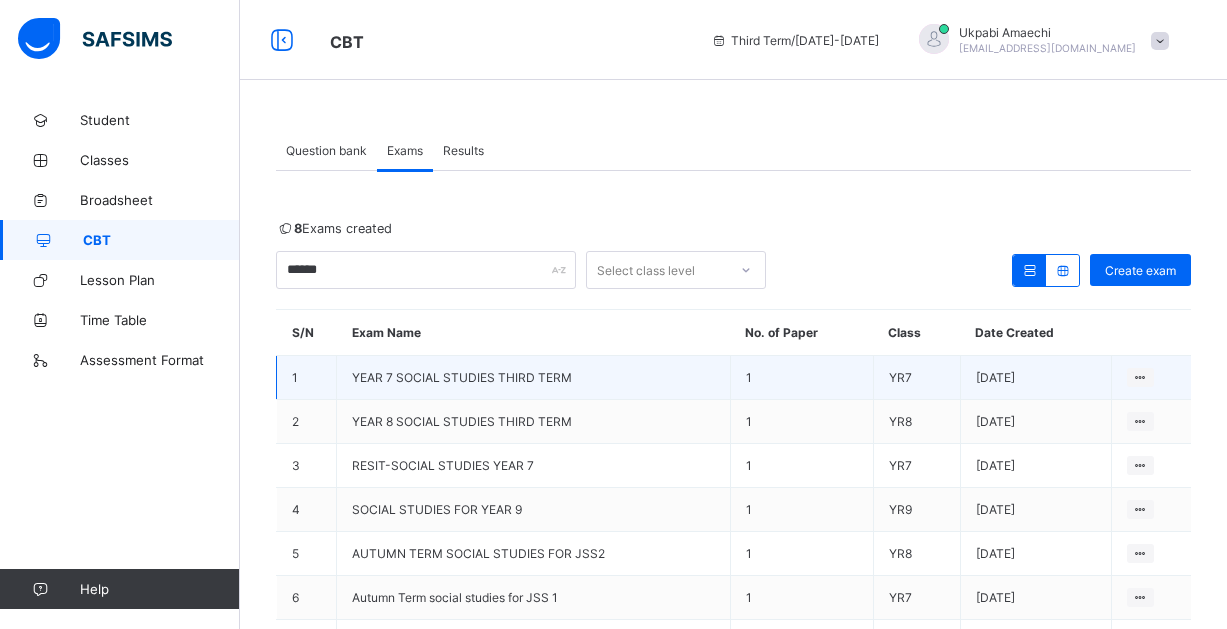 click on "YEAR 7 SOCIAL STUDIES THIRD TERM" at bounding box center (462, 377) 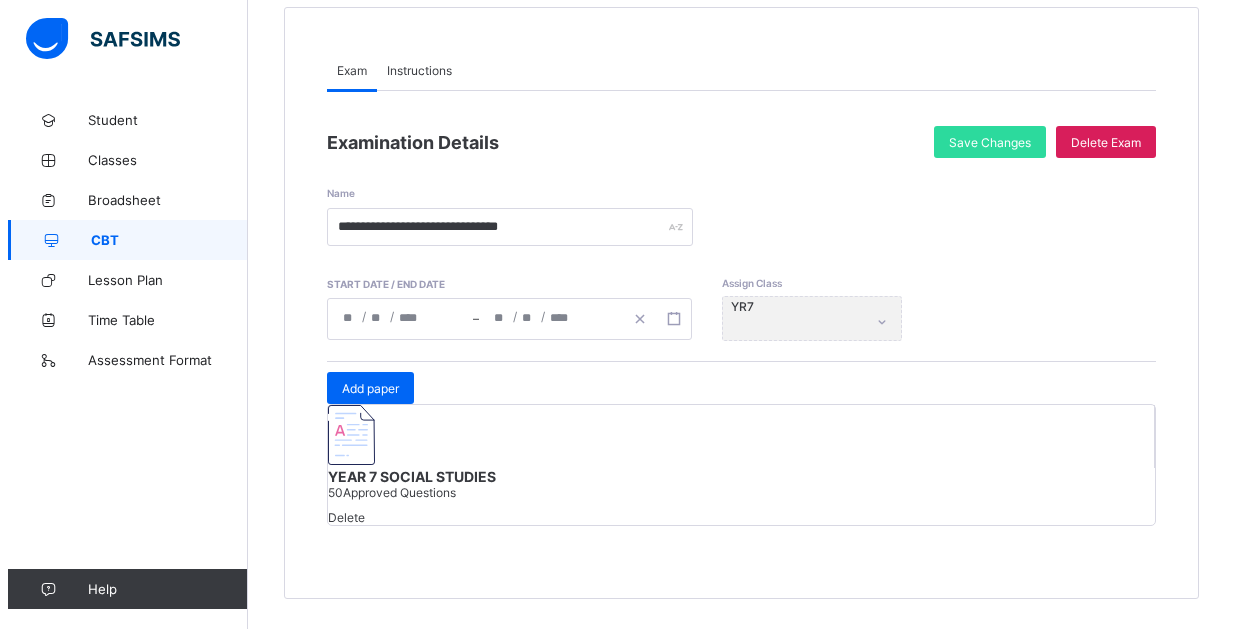scroll, scrollTop: 291, scrollLeft: 0, axis: vertical 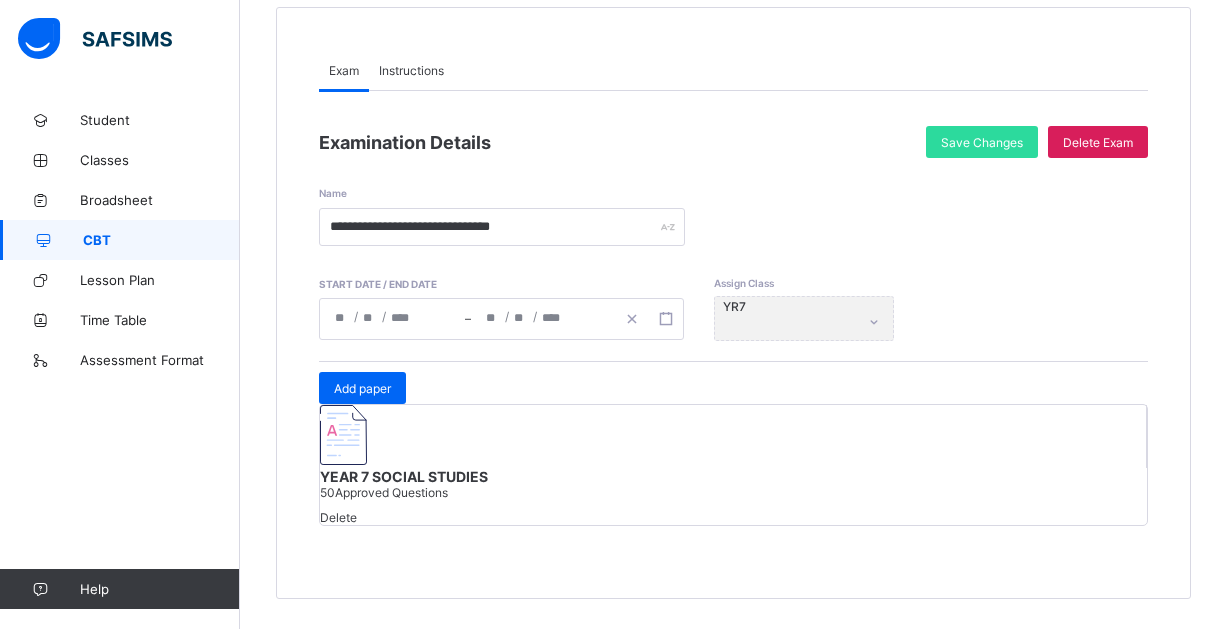 click on "YEAR 7 SOCIAL STUDIES" at bounding box center (733, 476) 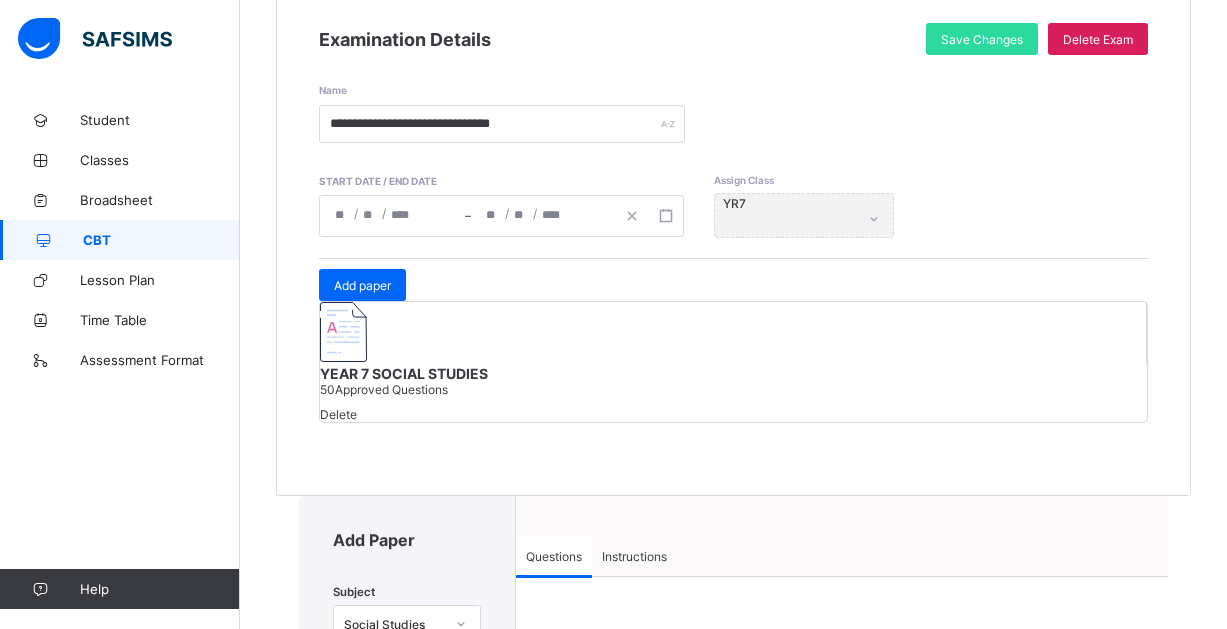 type on "**********" 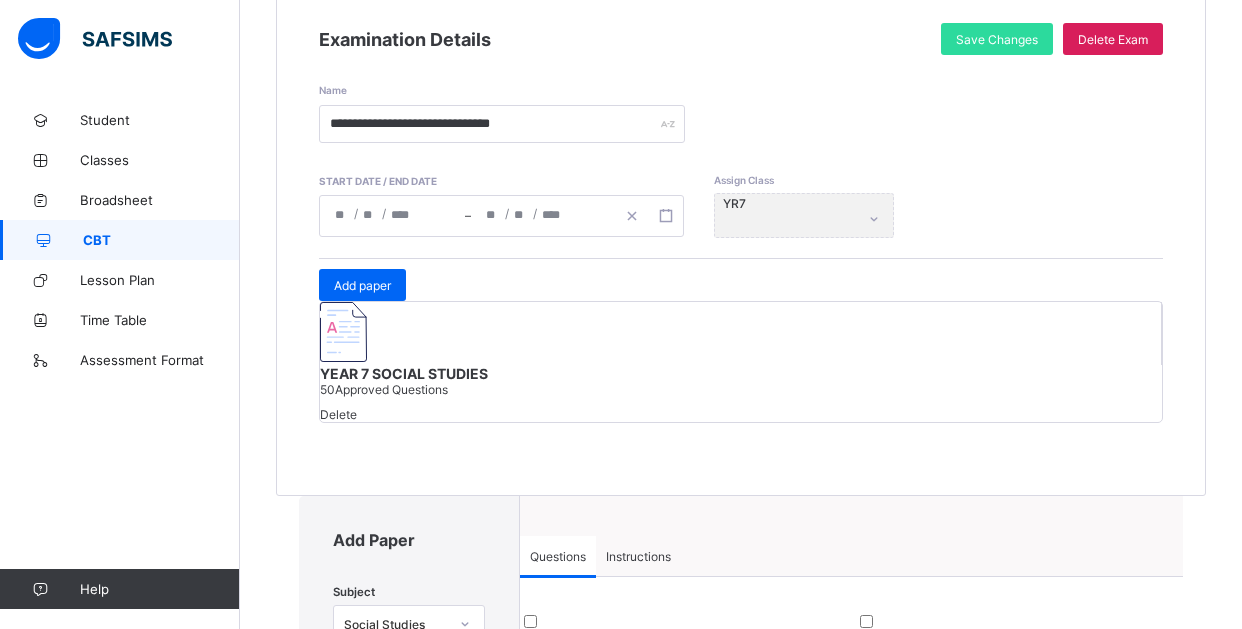 scroll, scrollTop: 410, scrollLeft: 0, axis: vertical 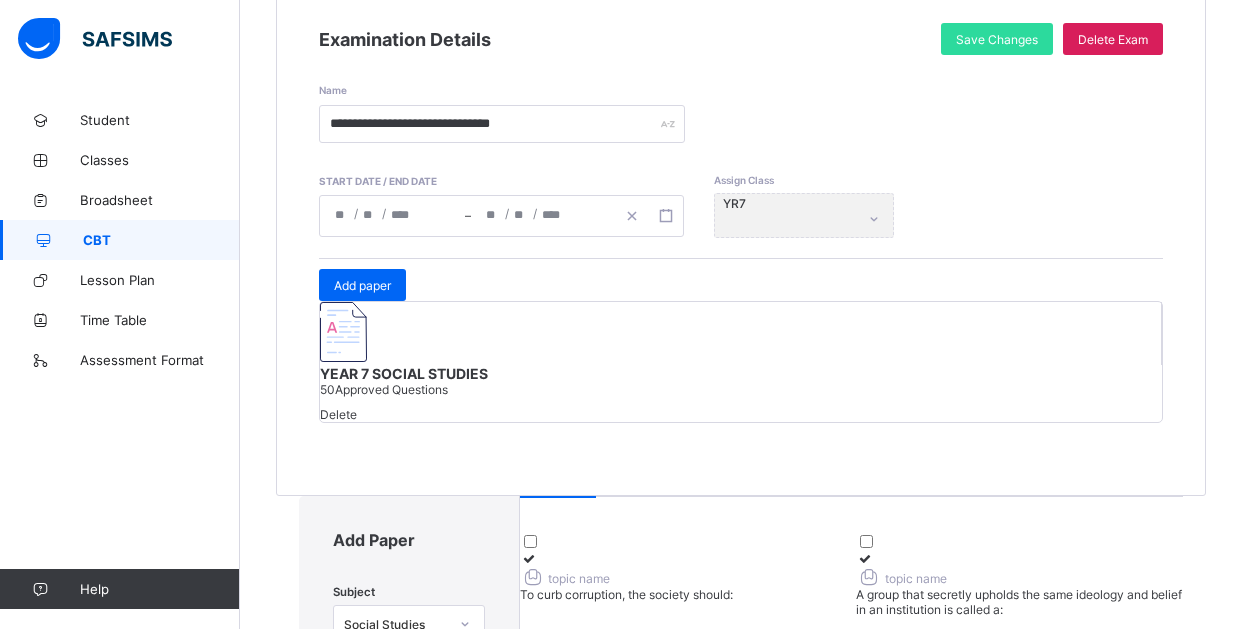 click on "50 Rows" at bounding box center [630, 1170] 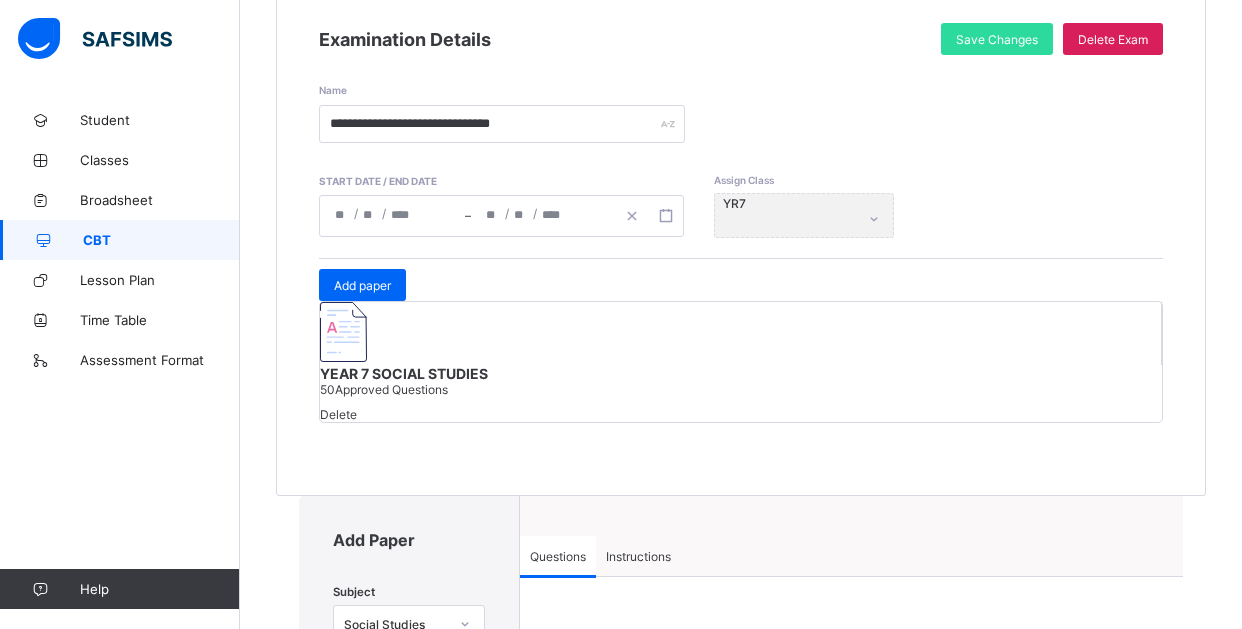 scroll, scrollTop: 0, scrollLeft: 0, axis: both 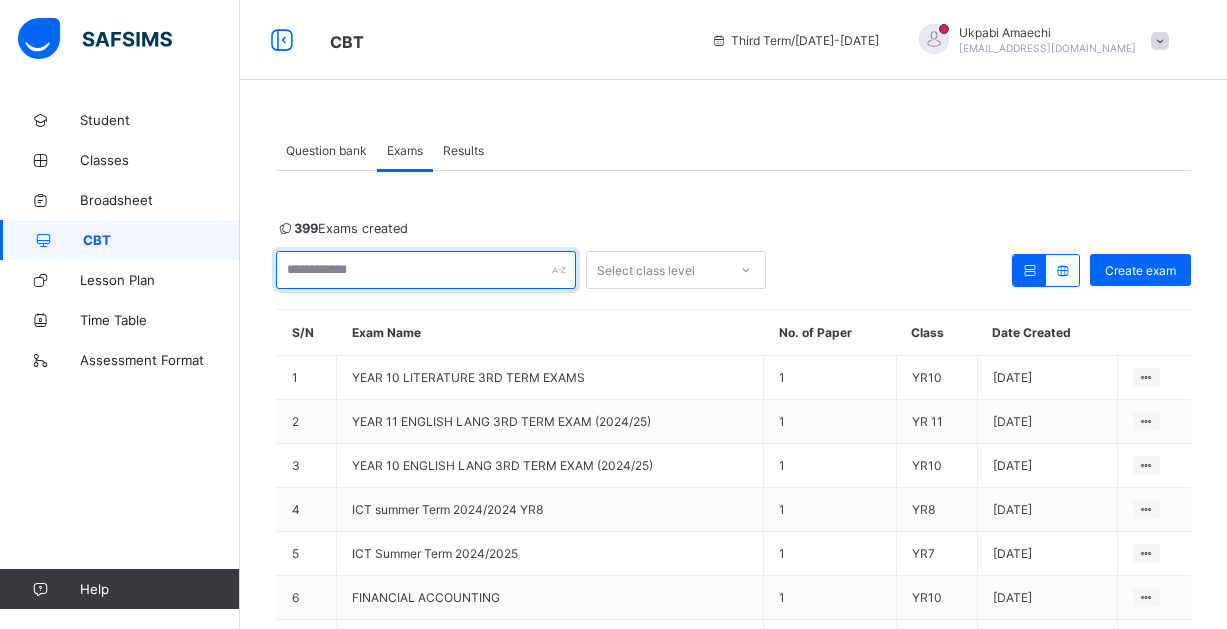 click at bounding box center (426, 270) 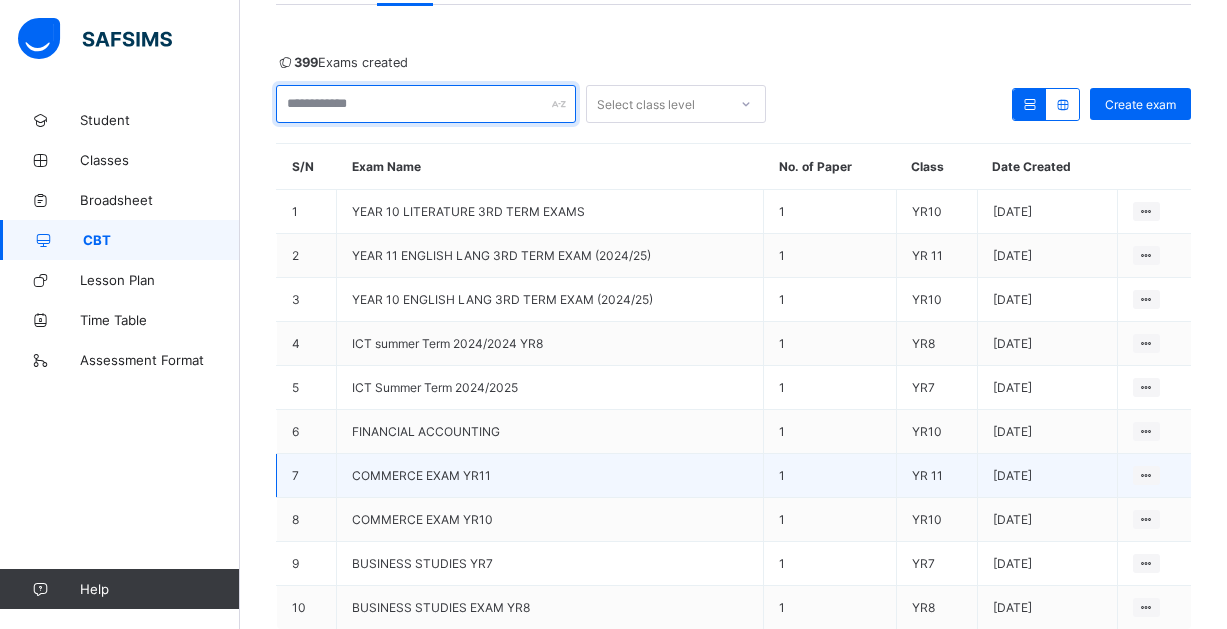 scroll, scrollTop: 0, scrollLeft: 0, axis: both 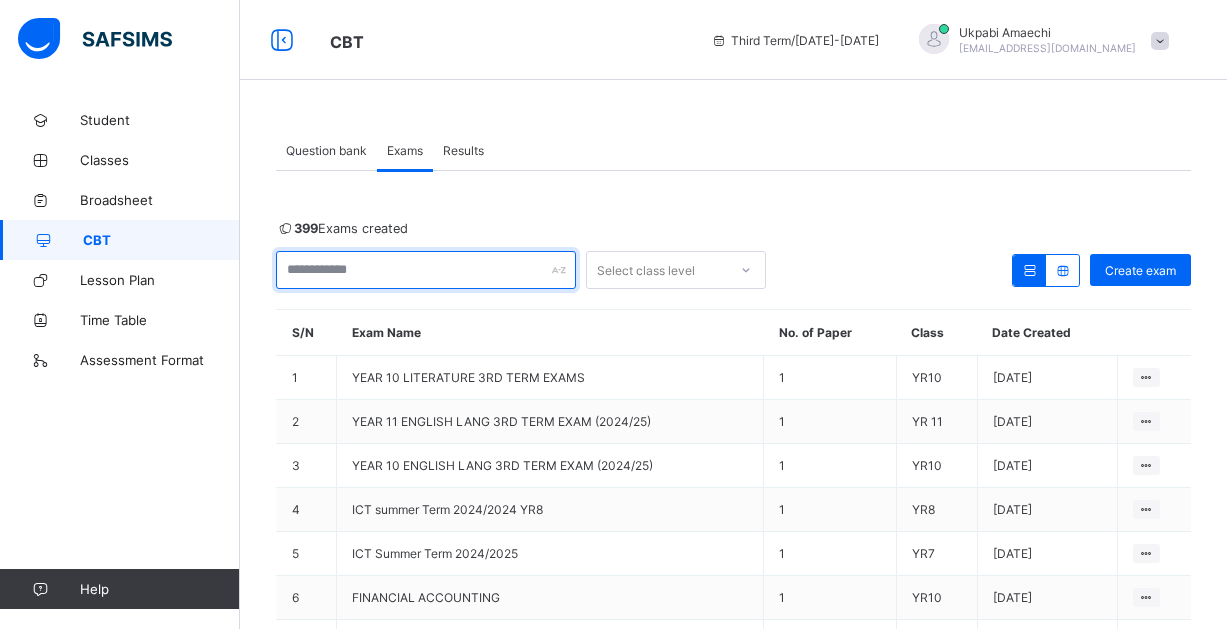 click at bounding box center [426, 270] 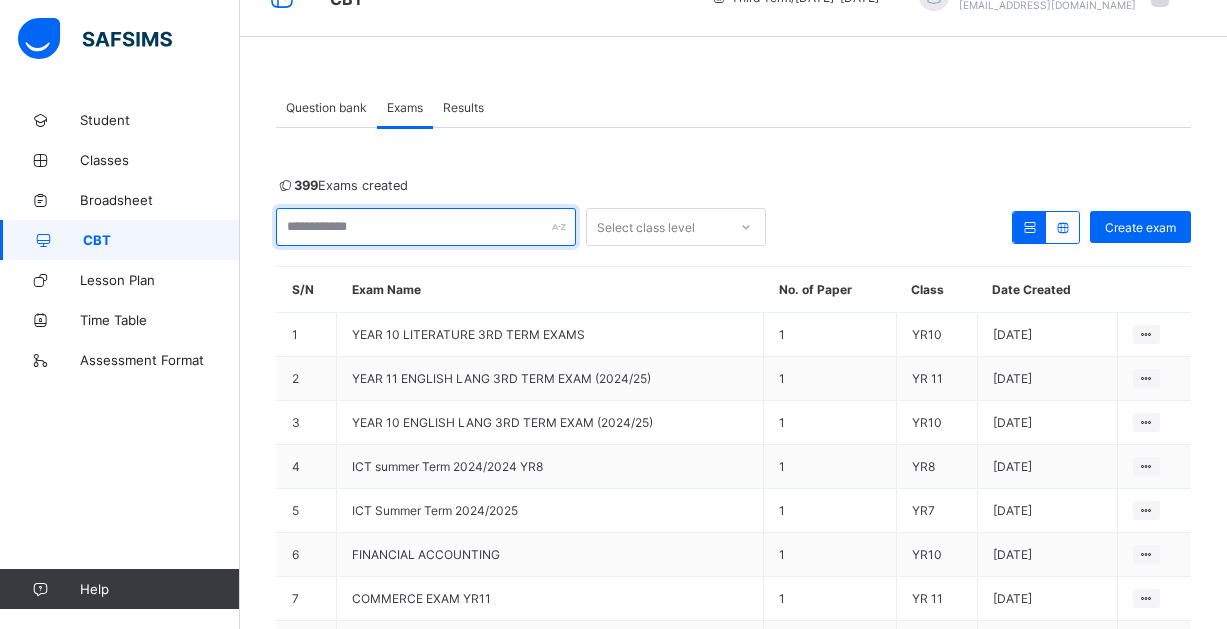 scroll, scrollTop: 0, scrollLeft: 0, axis: both 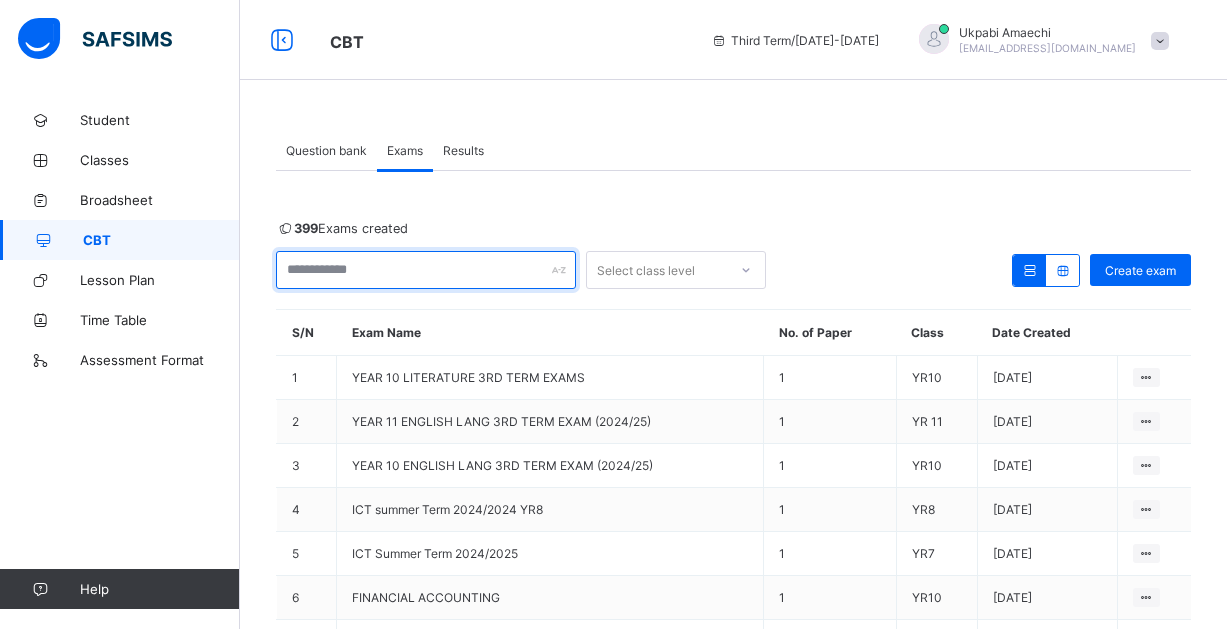 click at bounding box center [426, 270] 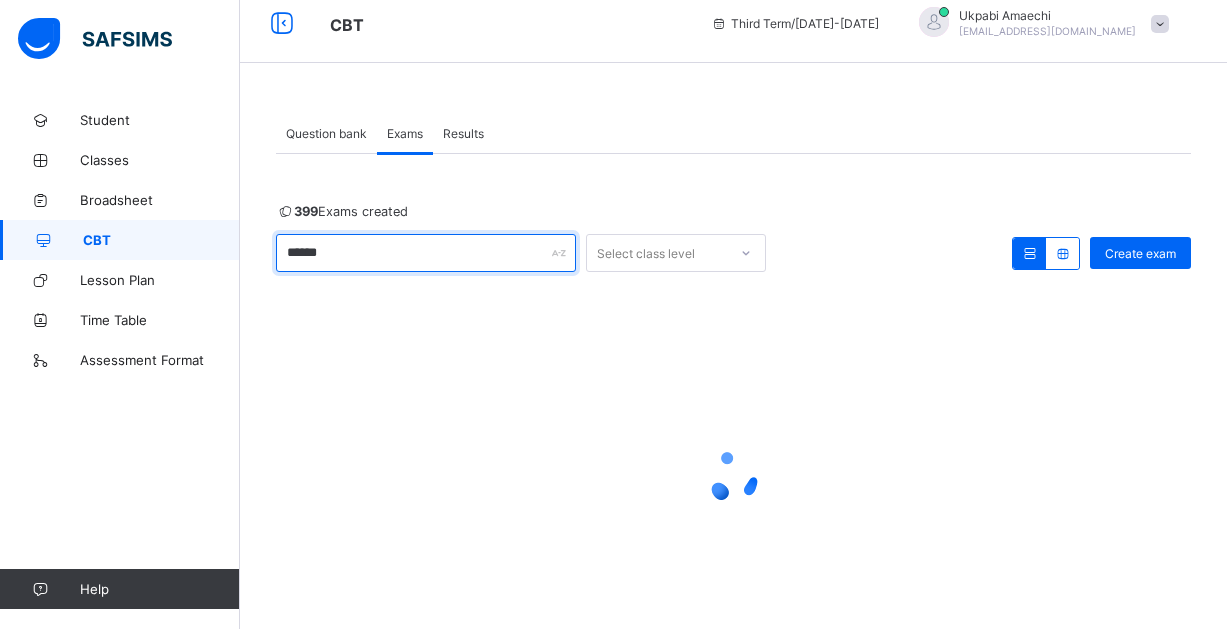 scroll, scrollTop: 100, scrollLeft: 0, axis: vertical 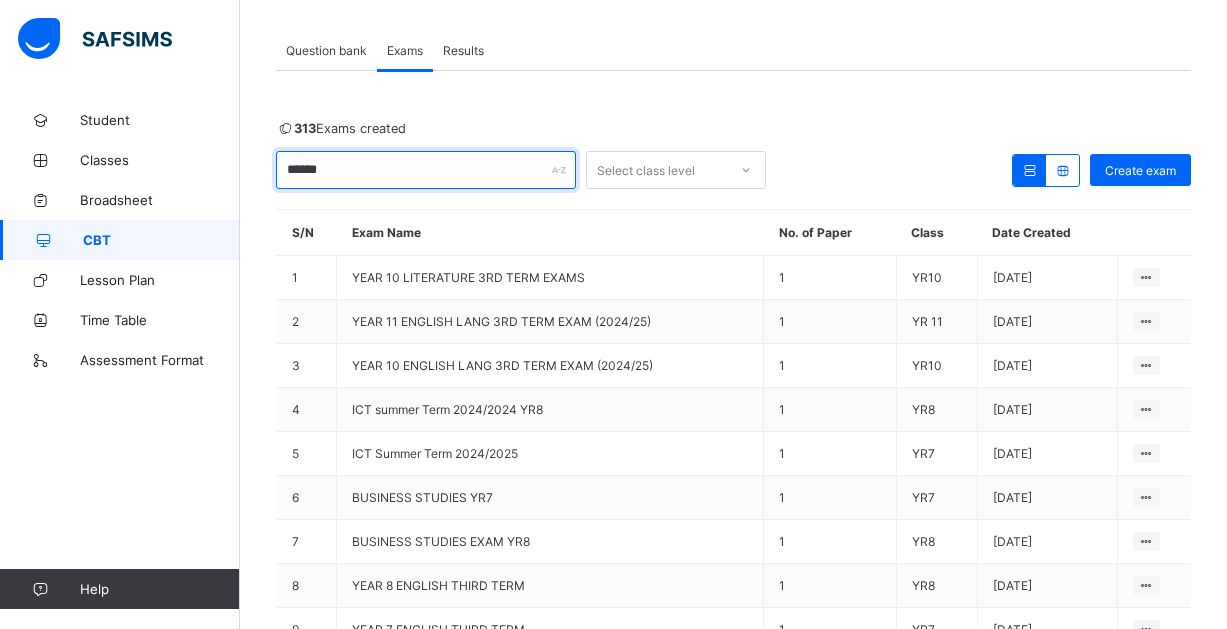 click on "******" at bounding box center (426, 170) 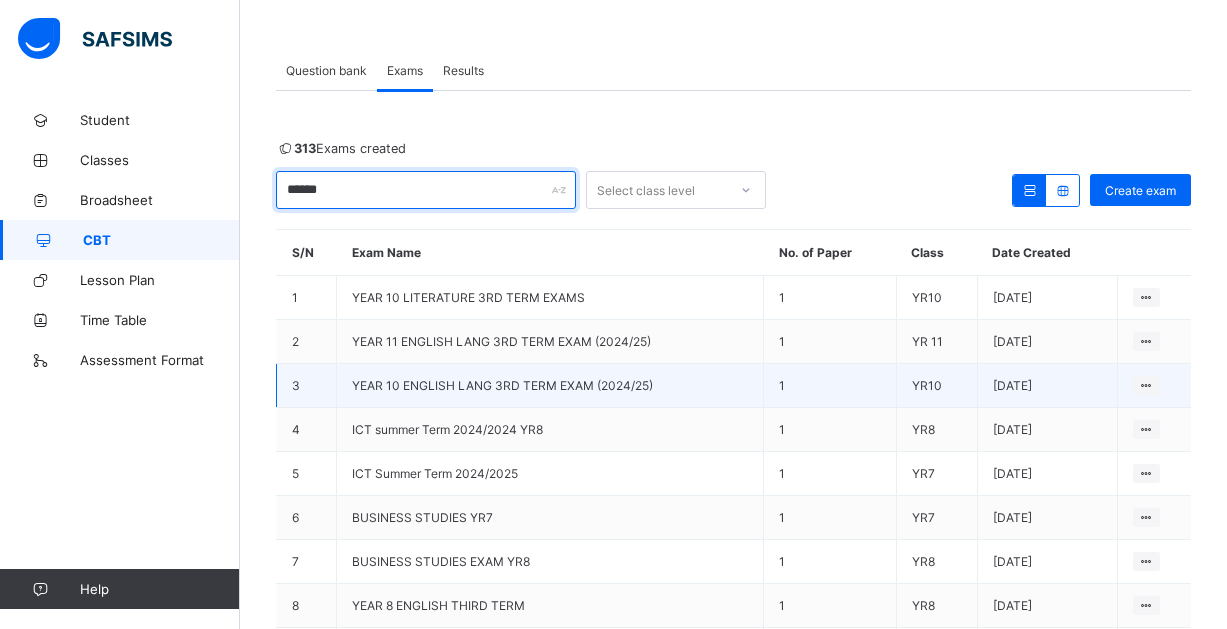 scroll, scrollTop: 0, scrollLeft: 0, axis: both 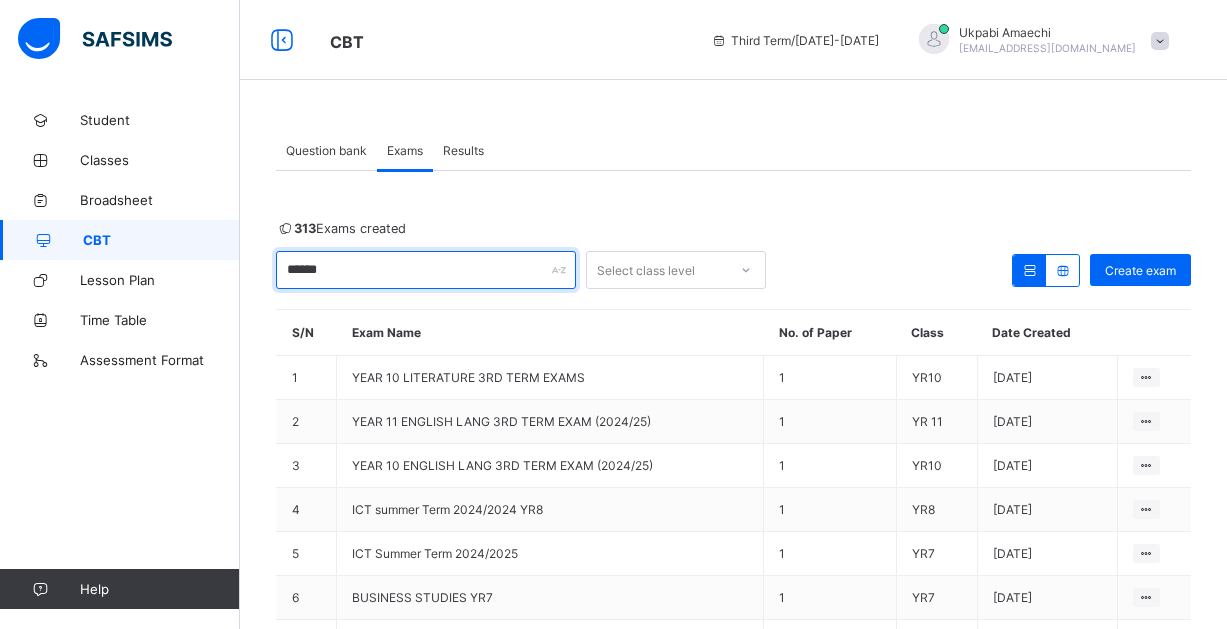 click on "******" at bounding box center [426, 270] 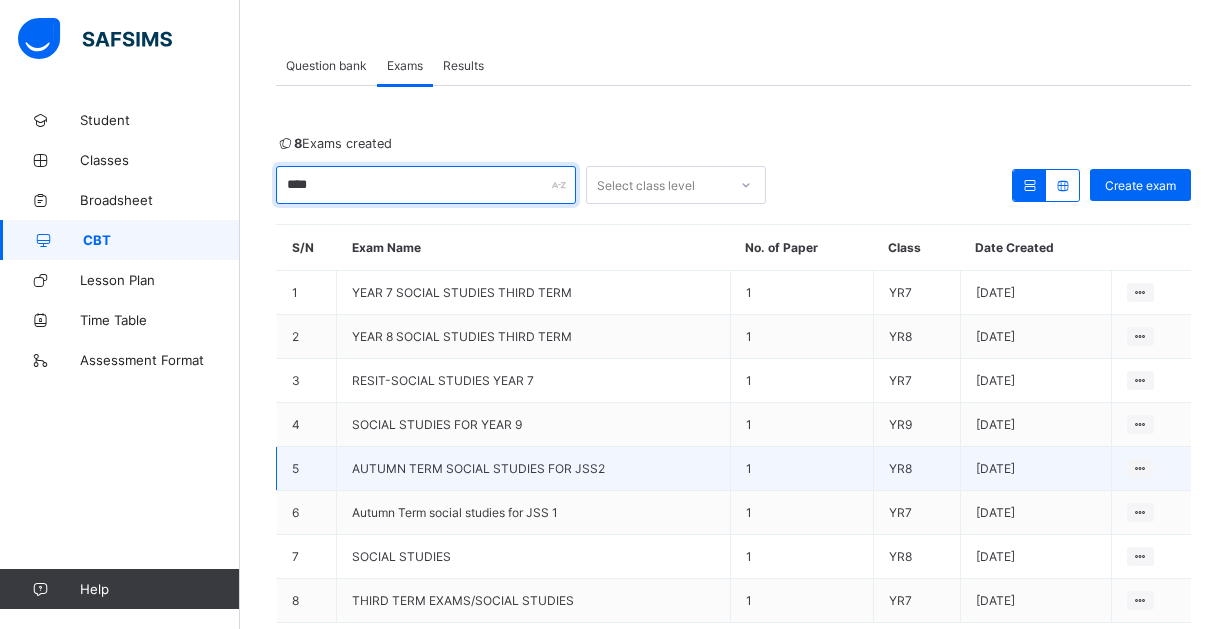scroll, scrollTop: 100, scrollLeft: 0, axis: vertical 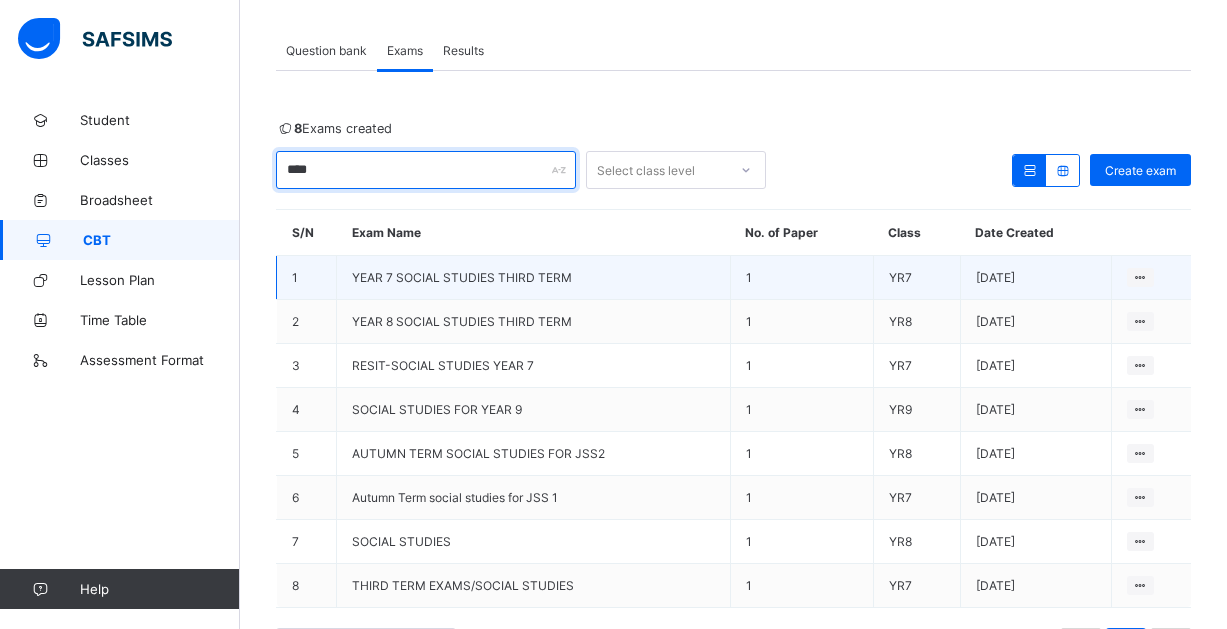 type on "****" 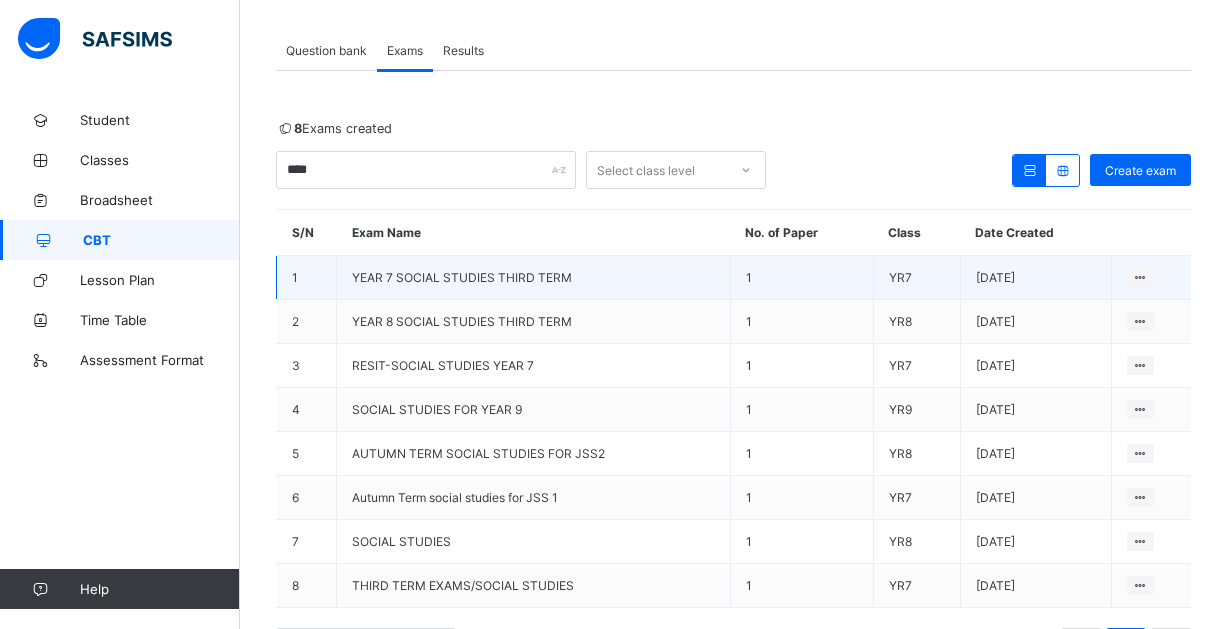 click on "YEAR 7 SOCIAL STUDIES THIRD TERM" at bounding box center [534, 278] 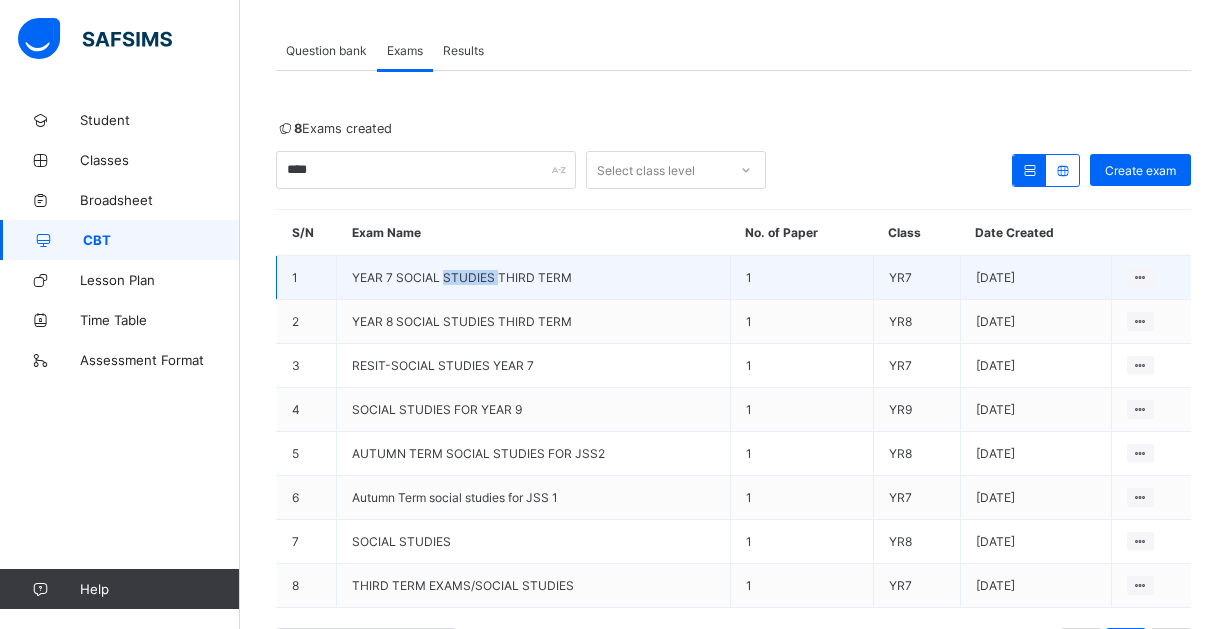 click on "YEAR 7 SOCIAL STUDIES THIRD TERM" at bounding box center (534, 278) 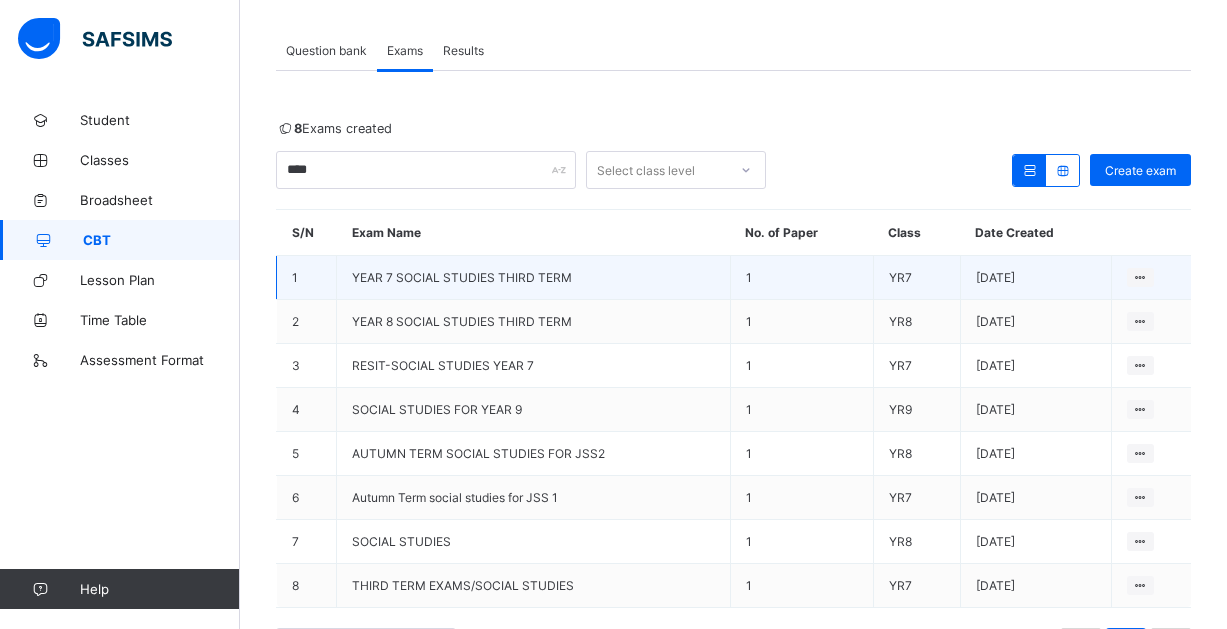 click on "YEAR 7 SOCIAL STUDIES THIRD TERM" at bounding box center (462, 277) 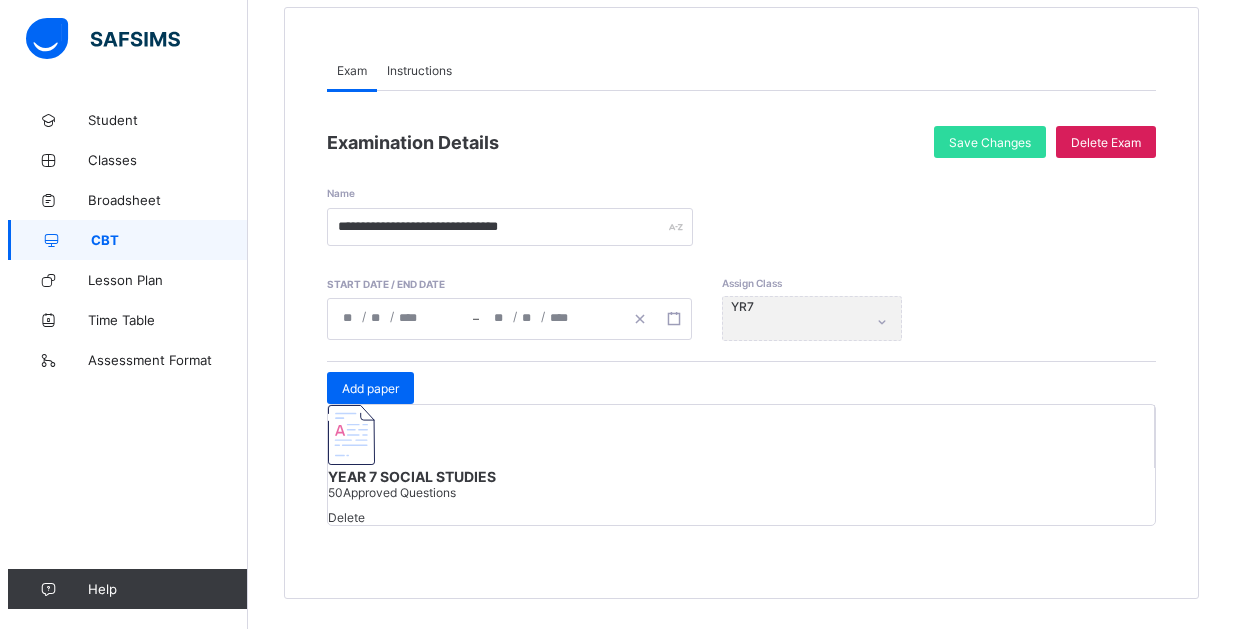 scroll, scrollTop: 291, scrollLeft: 0, axis: vertical 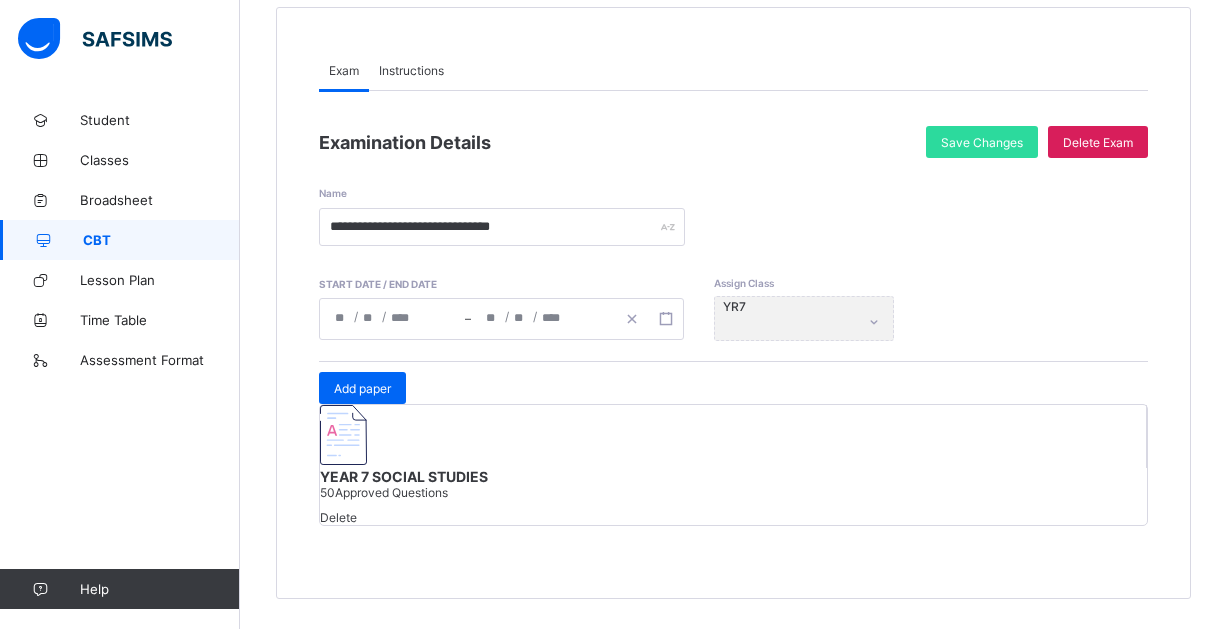 click at bounding box center (343, 435) 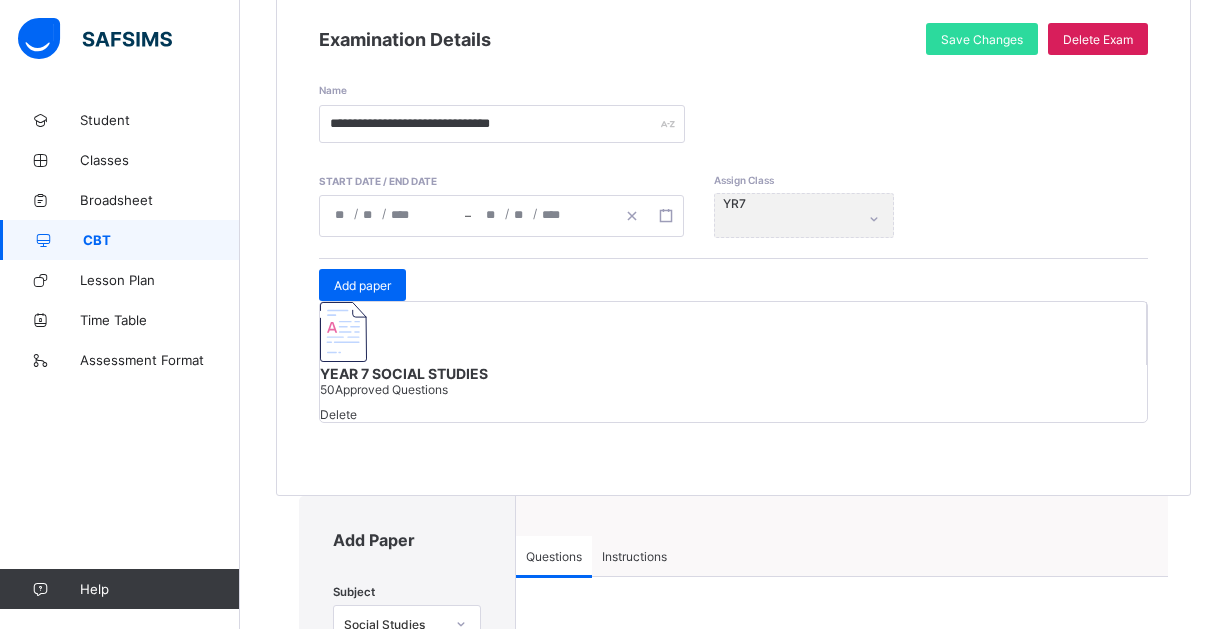 type on "**********" 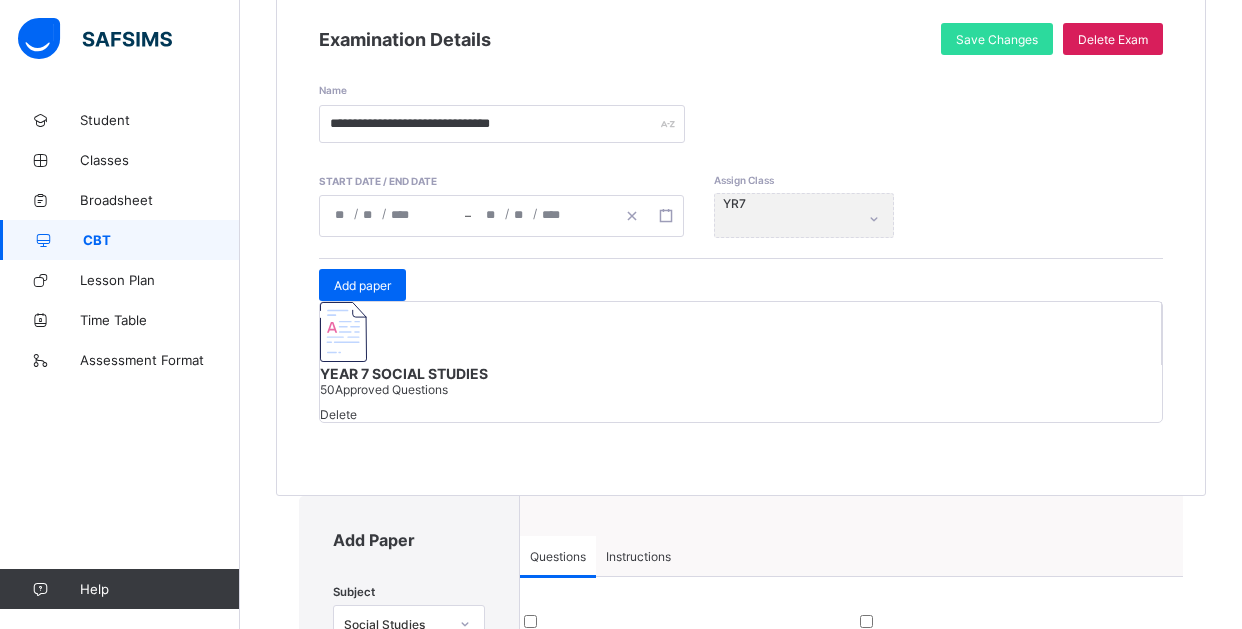 scroll, scrollTop: 0, scrollLeft: 0, axis: both 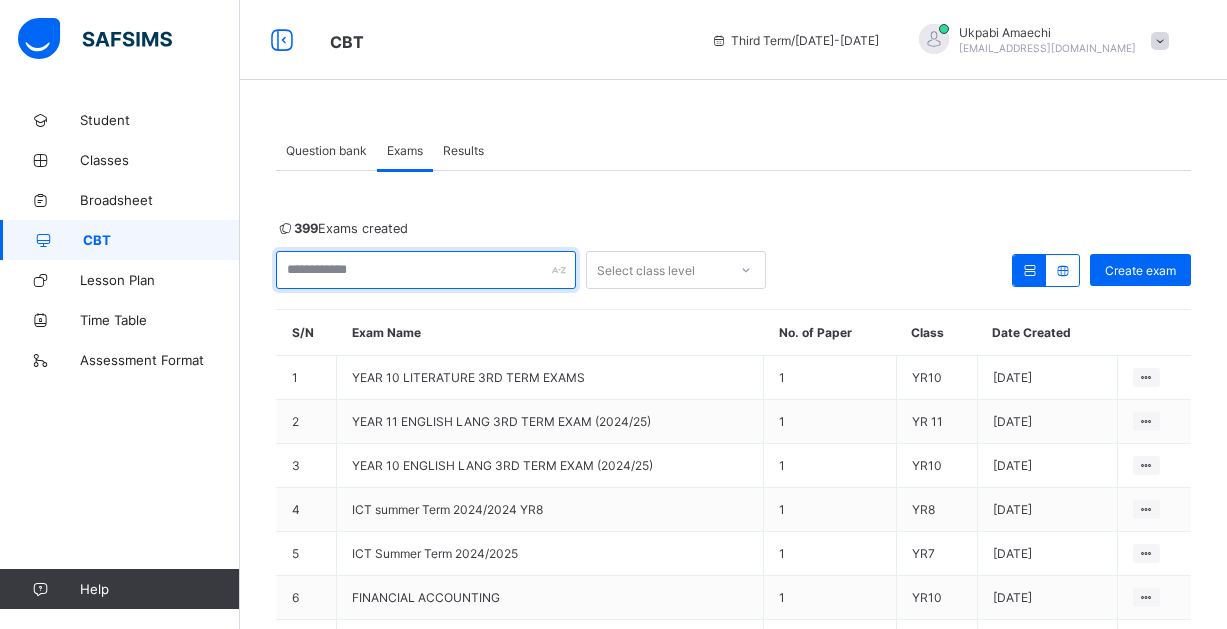 click at bounding box center (426, 270) 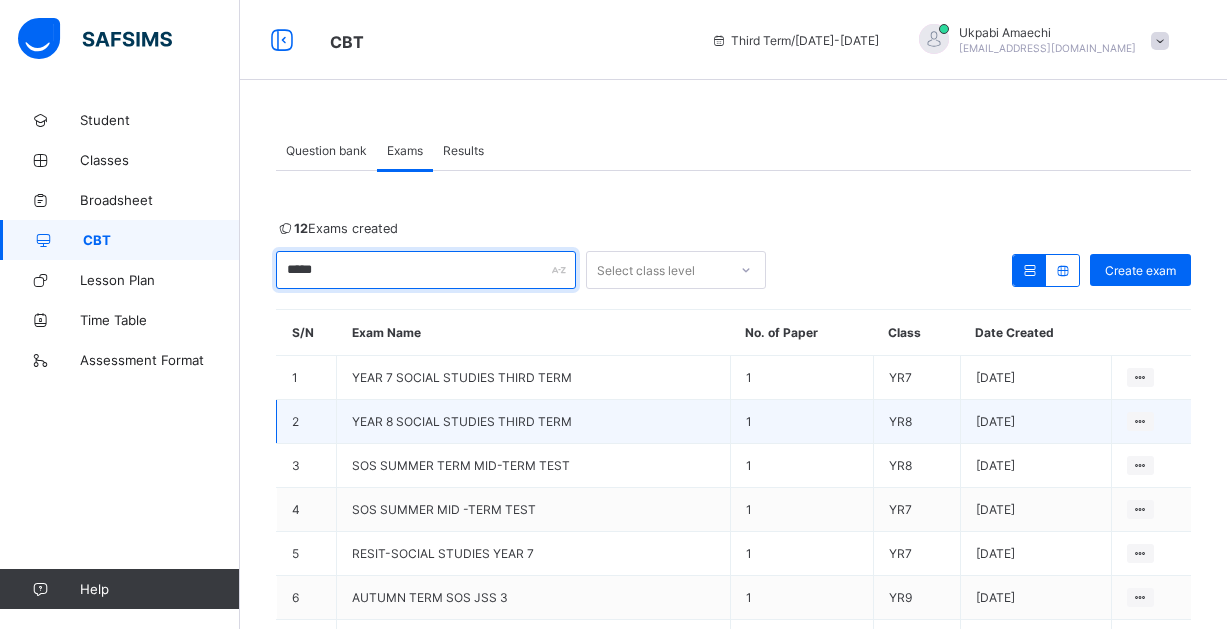 type on "*****" 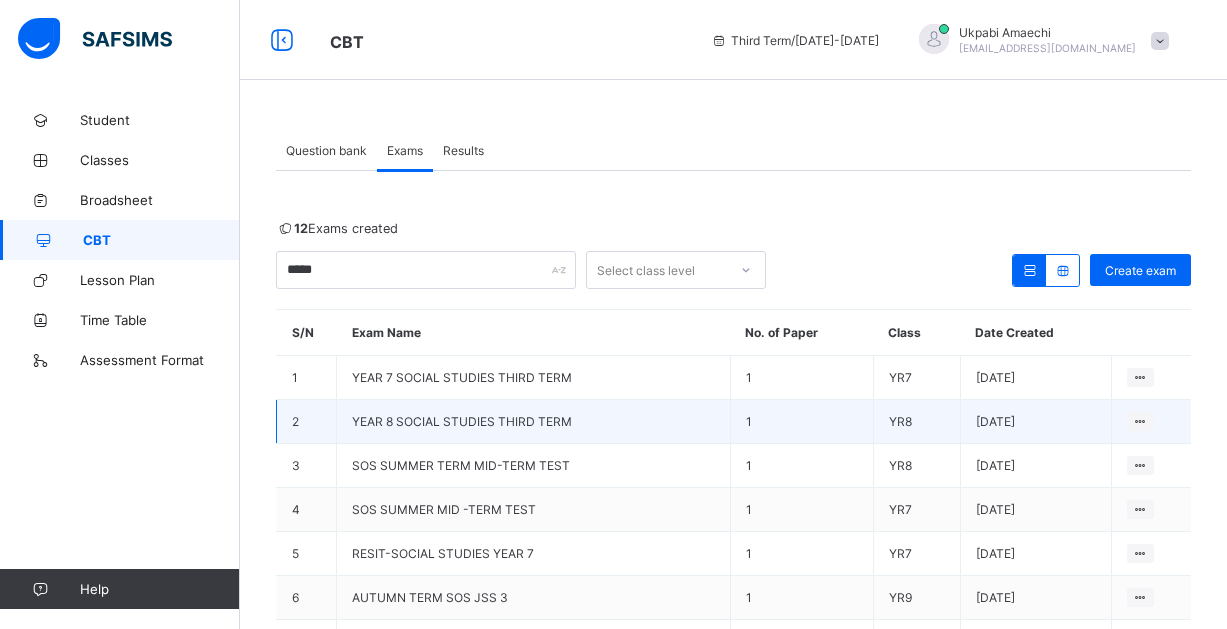 click on "YEAR 8 SOCIAL STUDIES THIRD TERM" at bounding box center (462, 421) 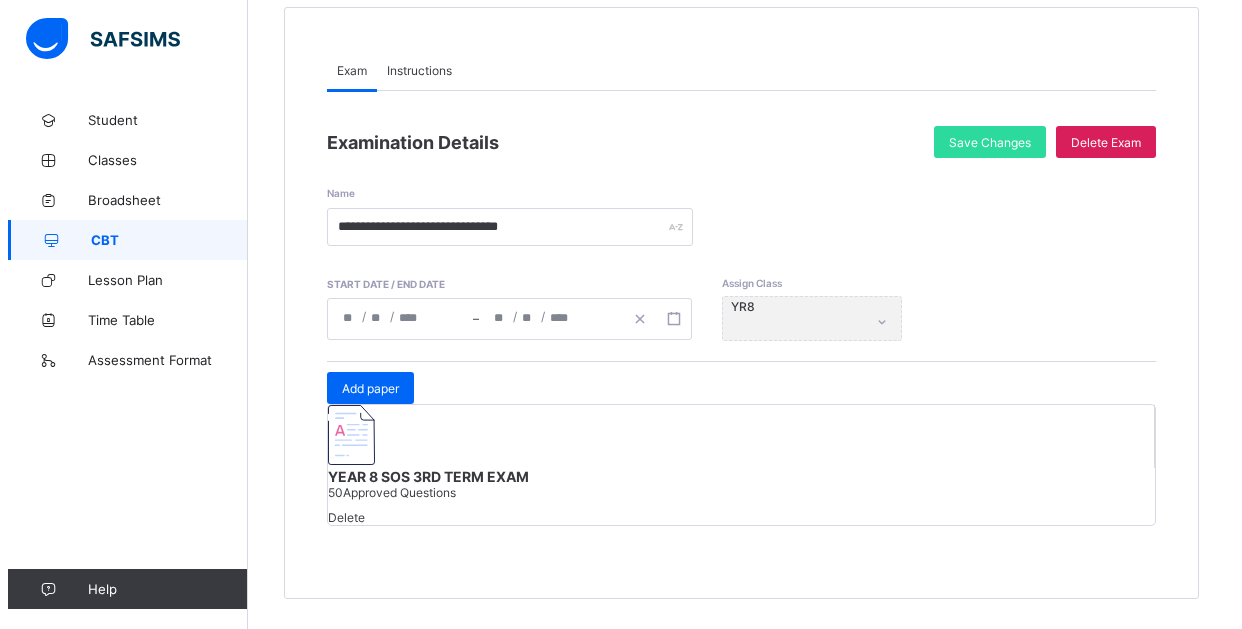 scroll, scrollTop: 325, scrollLeft: 0, axis: vertical 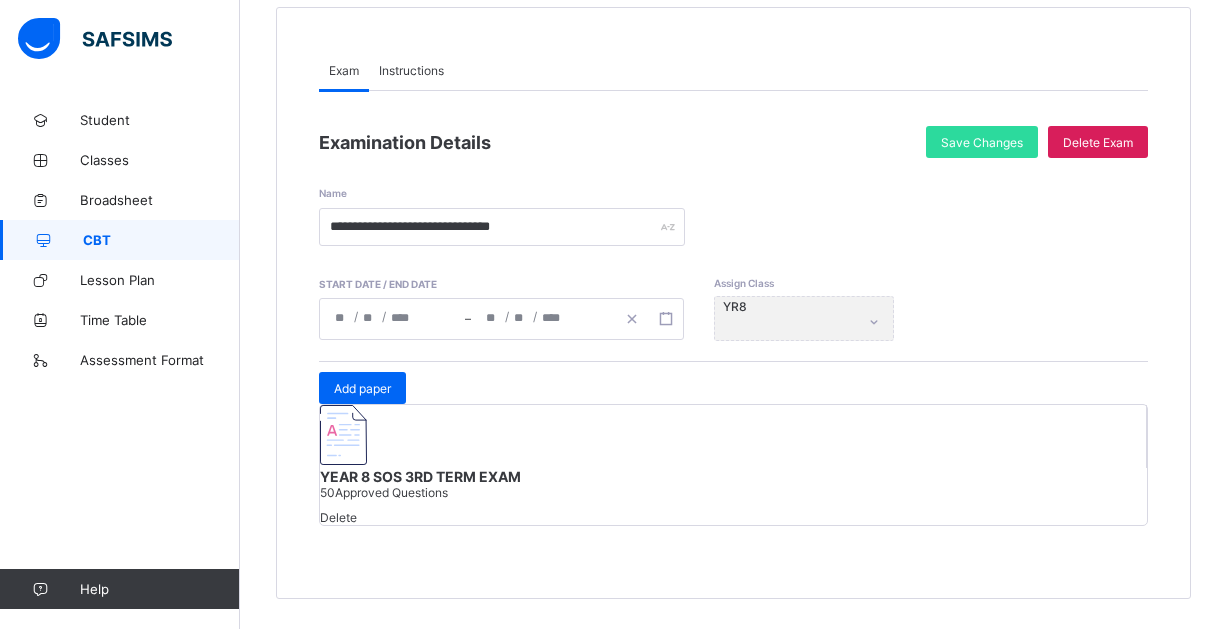 click at bounding box center [733, 436] 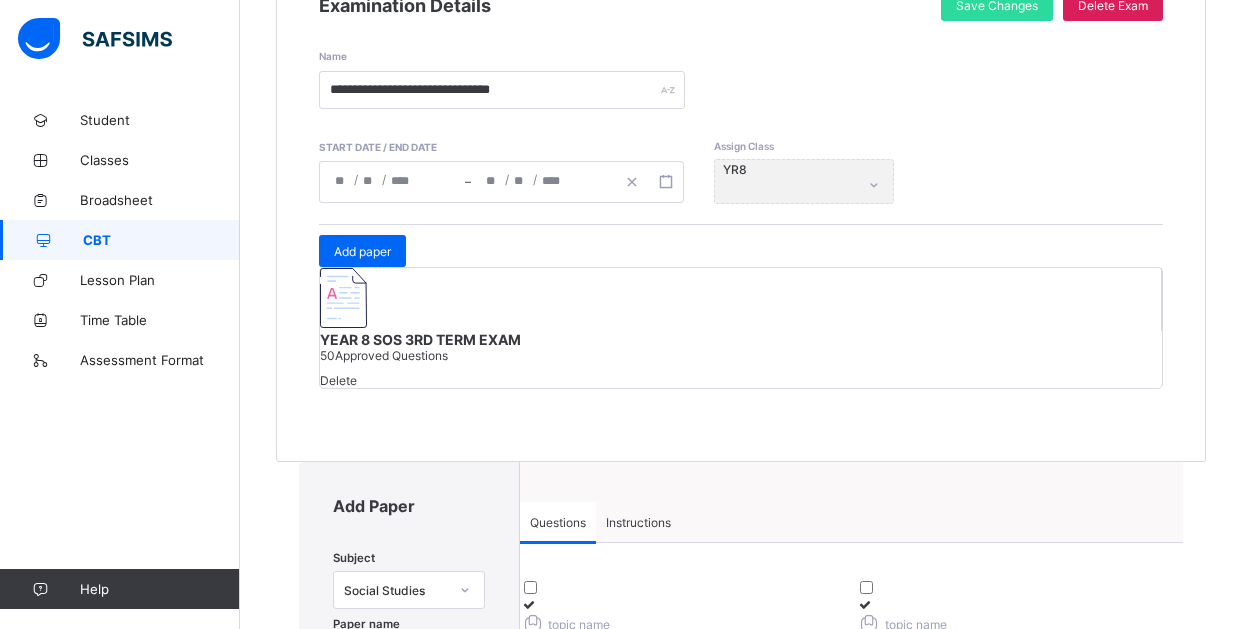 scroll, scrollTop: 0, scrollLeft: 0, axis: both 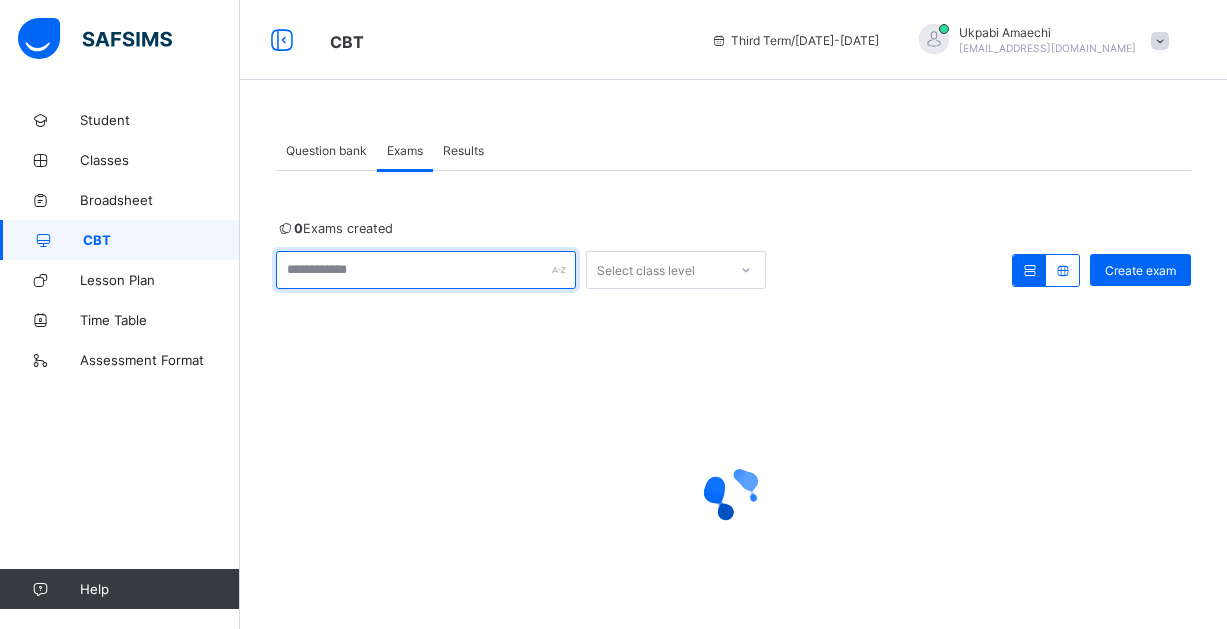 click at bounding box center (426, 270) 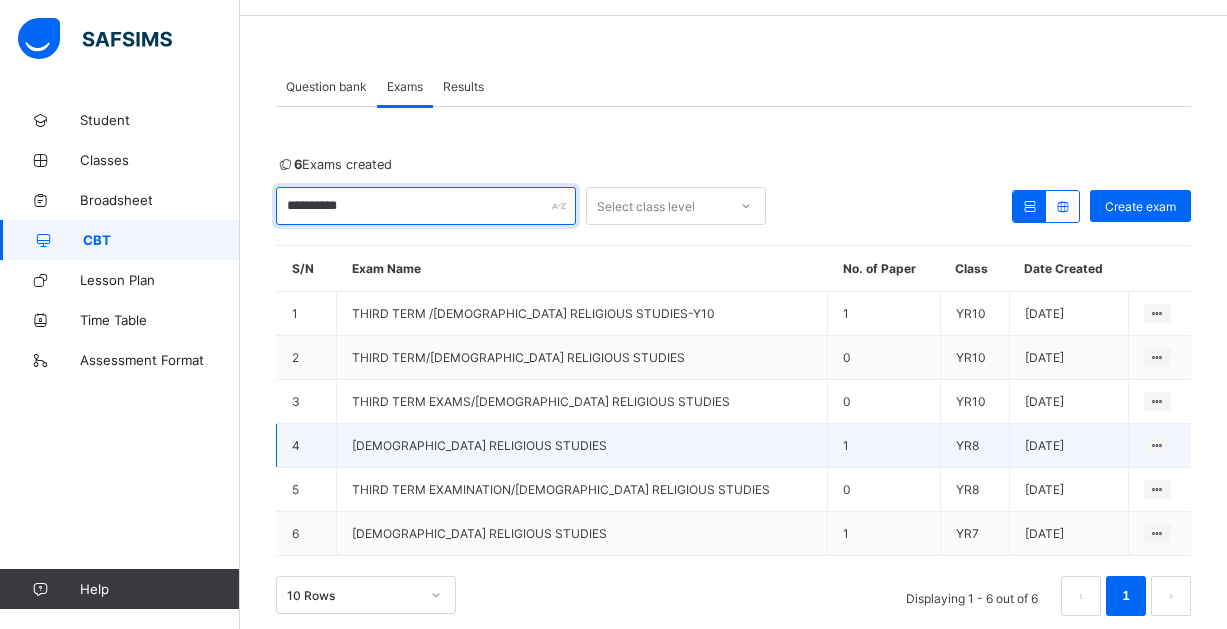 scroll, scrollTop: 96, scrollLeft: 0, axis: vertical 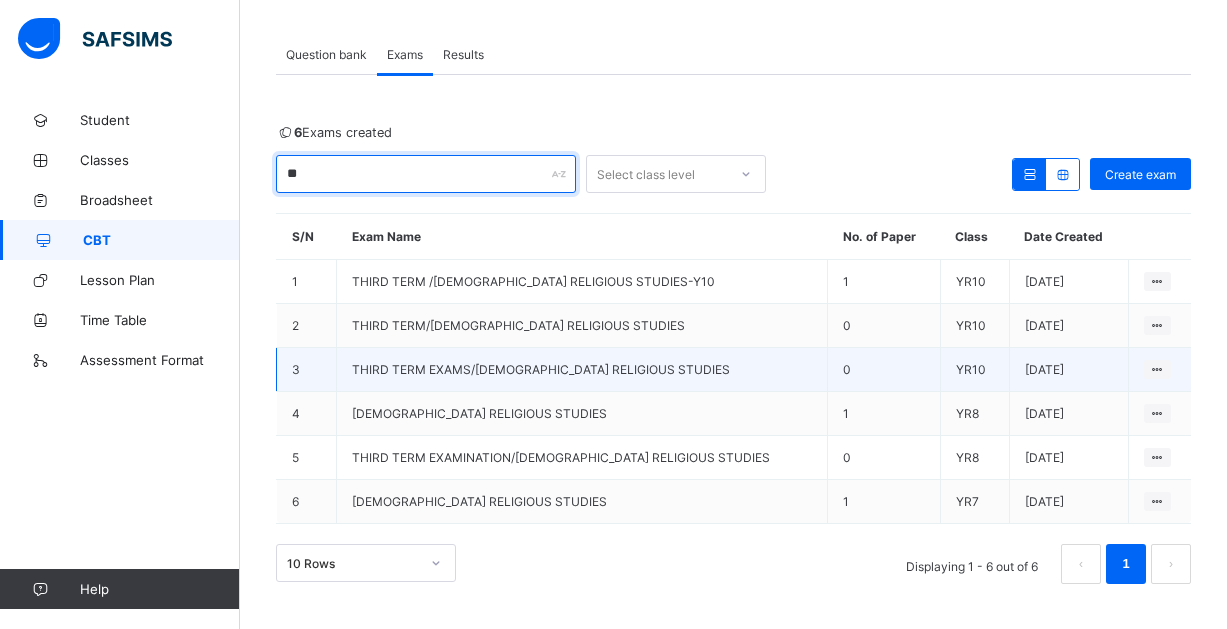type on "*" 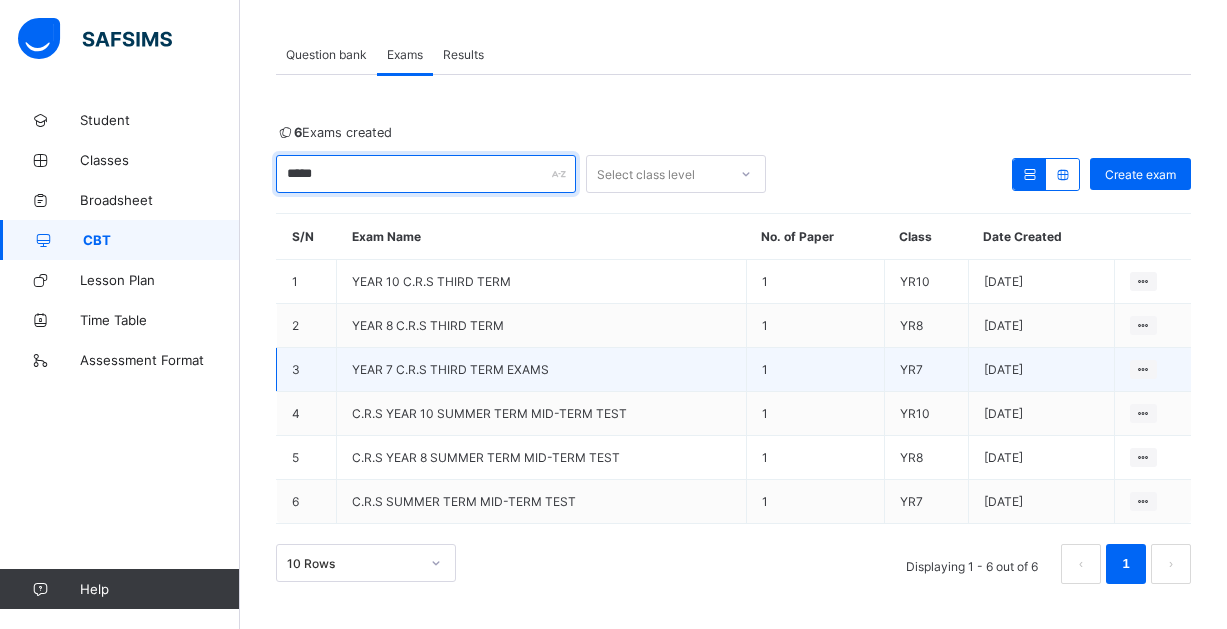 type on "*****" 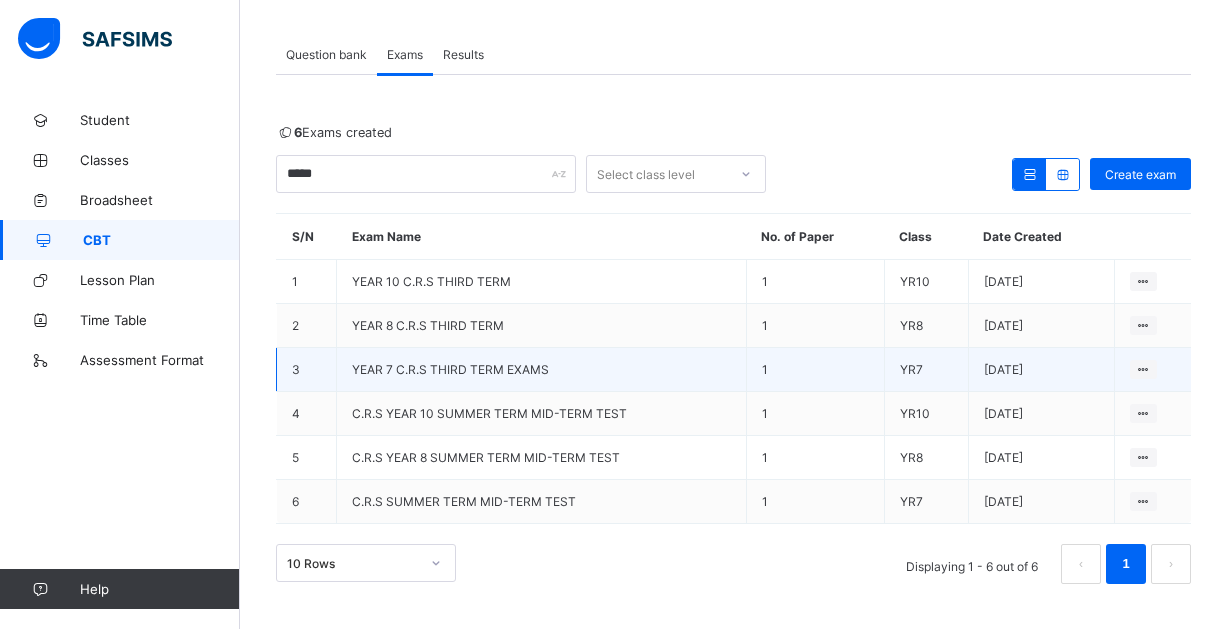 click on "YEAR 7 C.R.S THIRD TERM EXAMS" at bounding box center (450, 369) 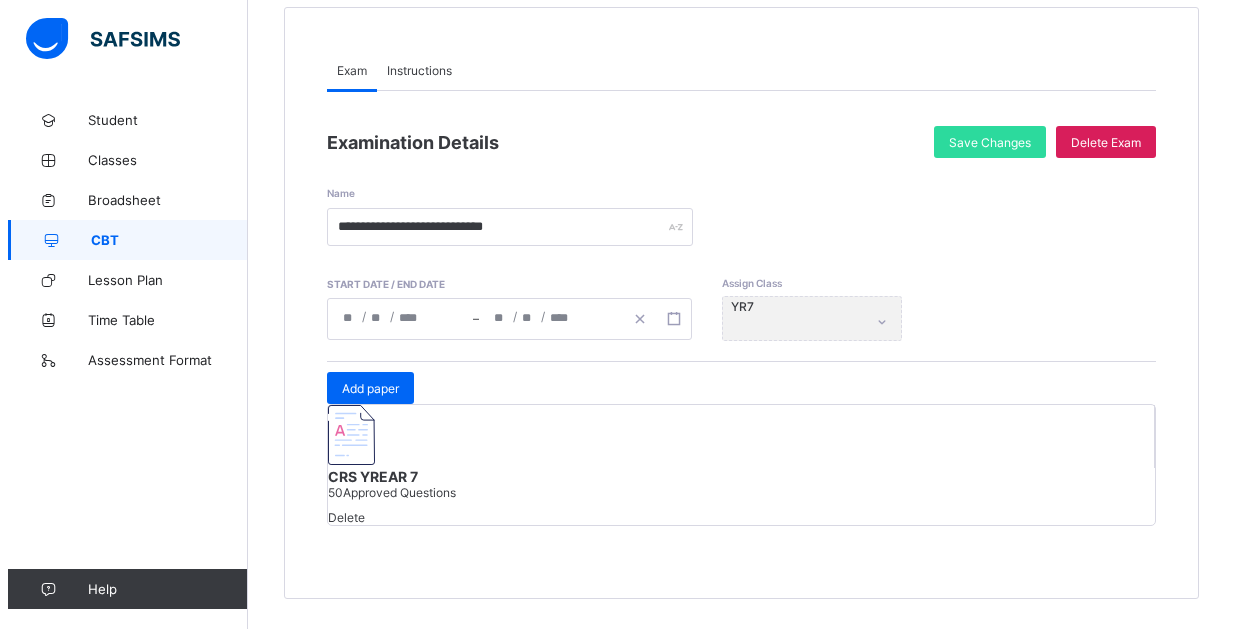 scroll, scrollTop: 291, scrollLeft: 0, axis: vertical 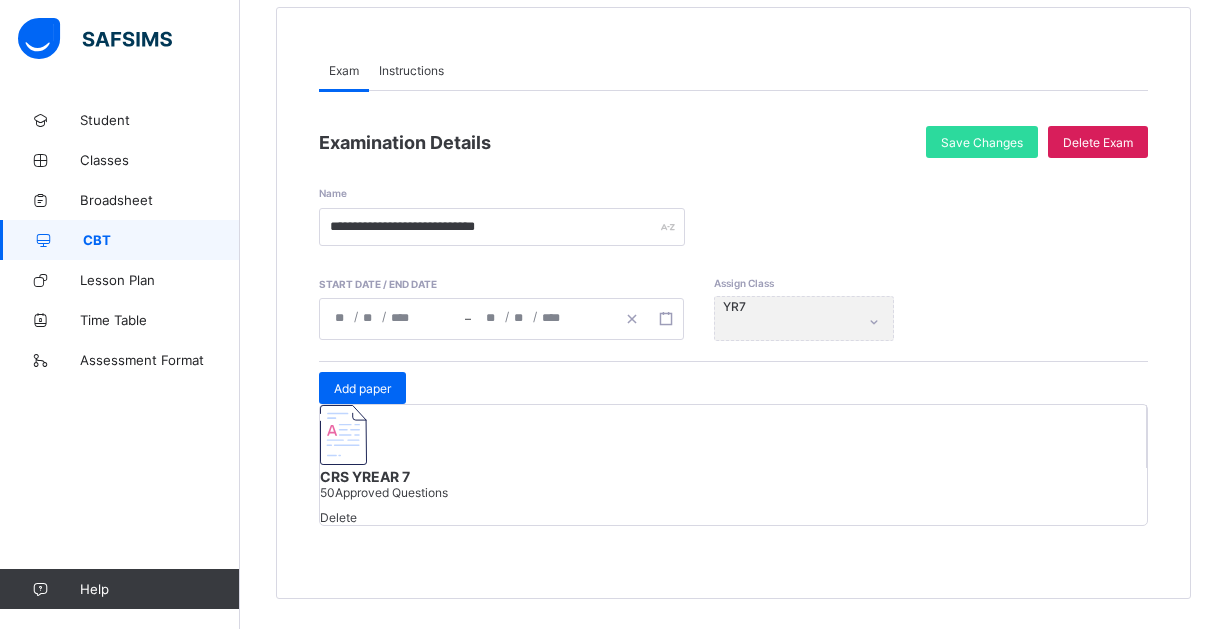 click at bounding box center [343, 435] 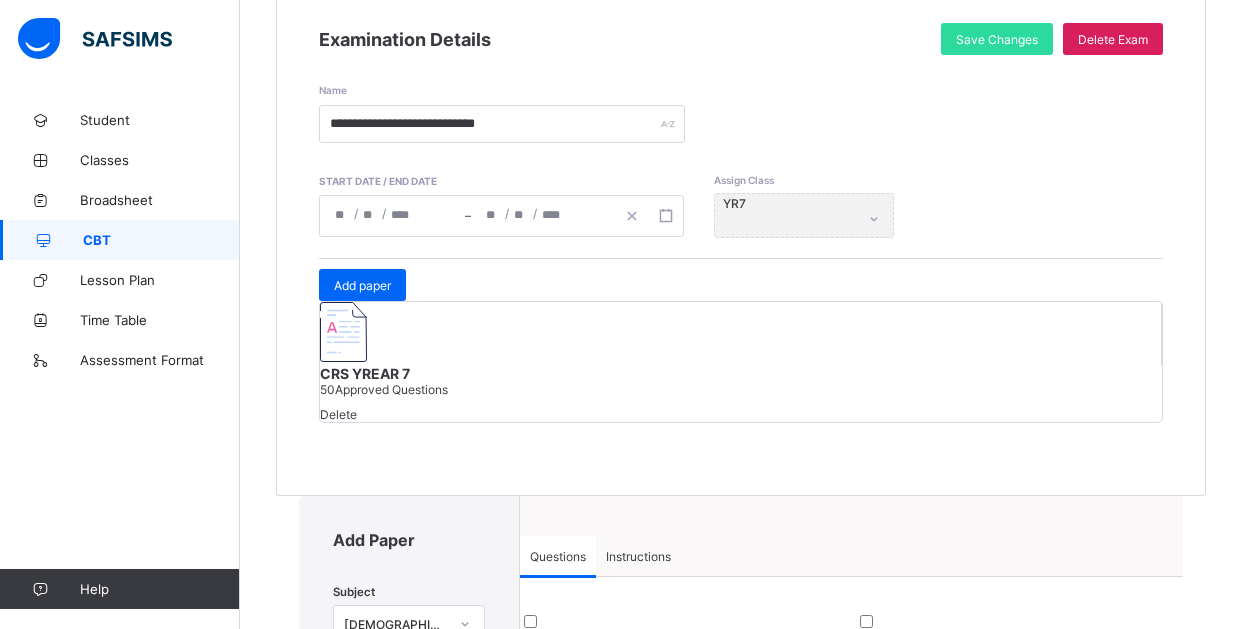 scroll, scrollTop: 400, scrollLeft: 0, axis: vertical 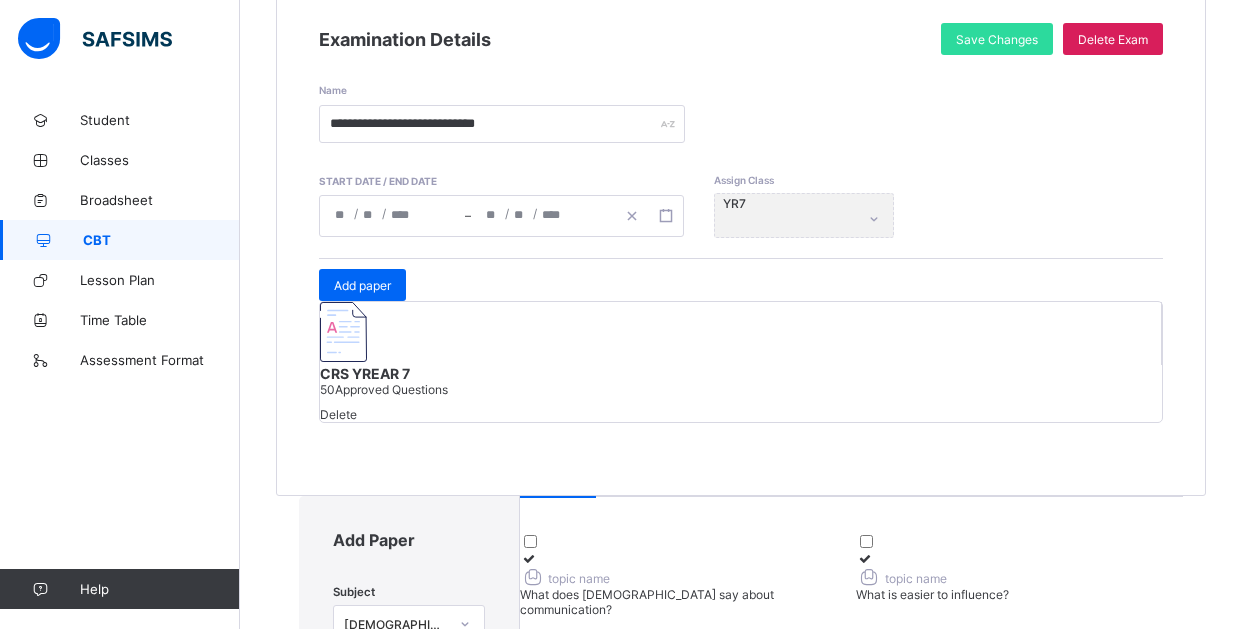 click on "50 Rows" at bounding box center (630, 1185) 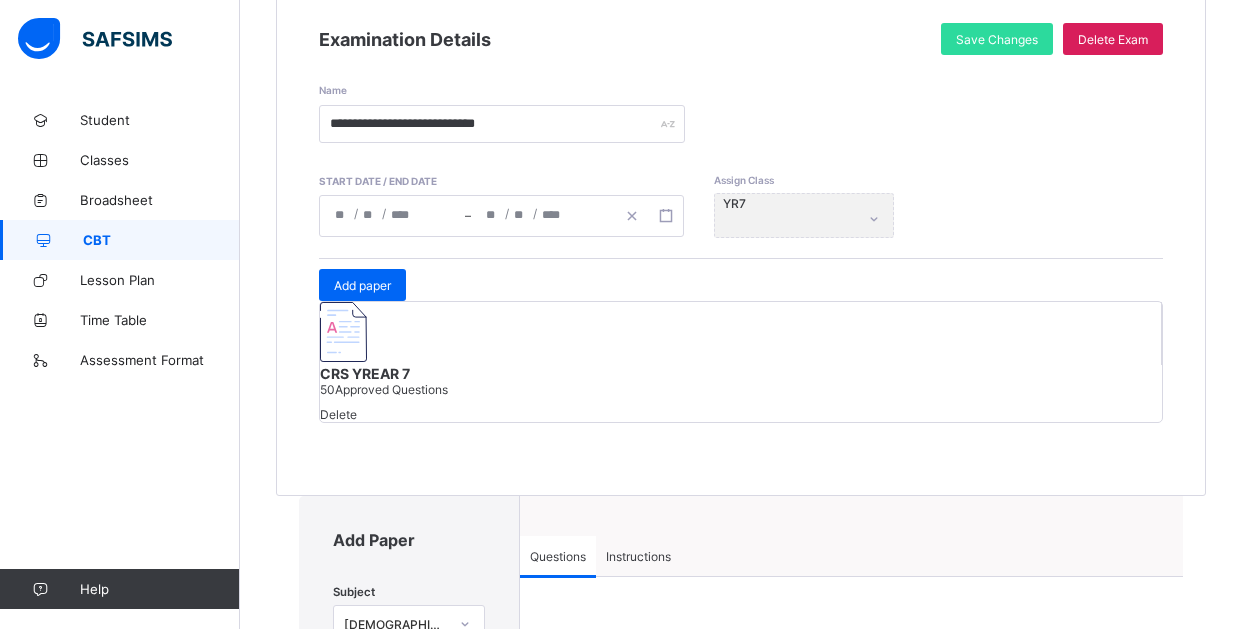 scroll, scrollTop: 0, scrollLeft: 0, axis: both 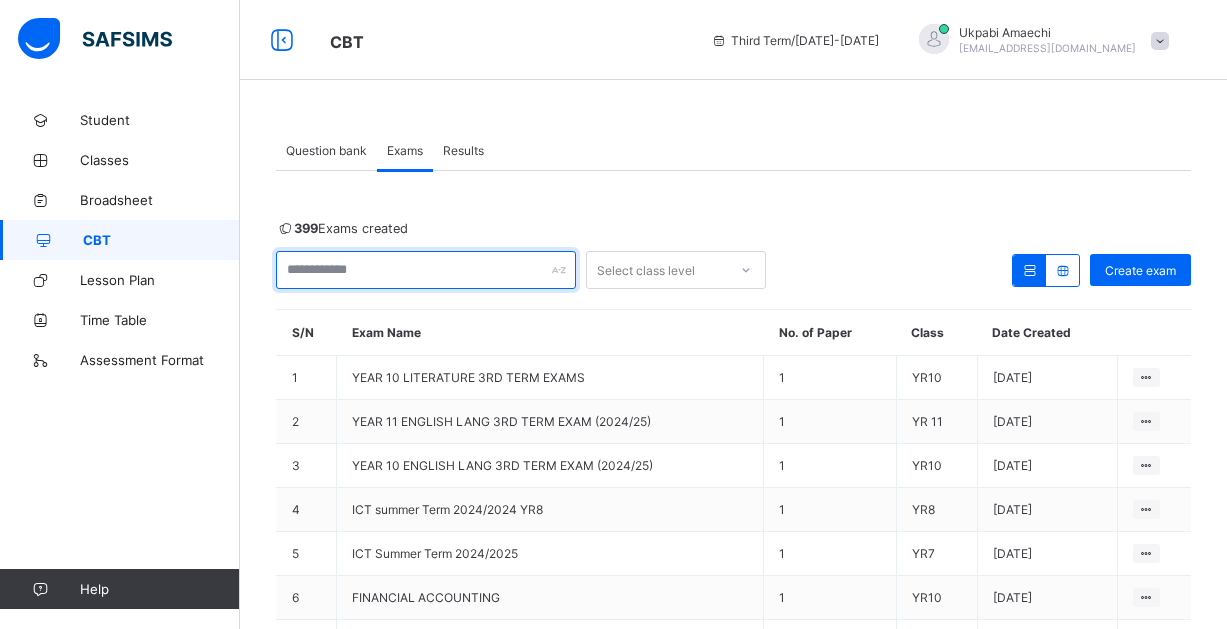click at bounding box center (426, 270) 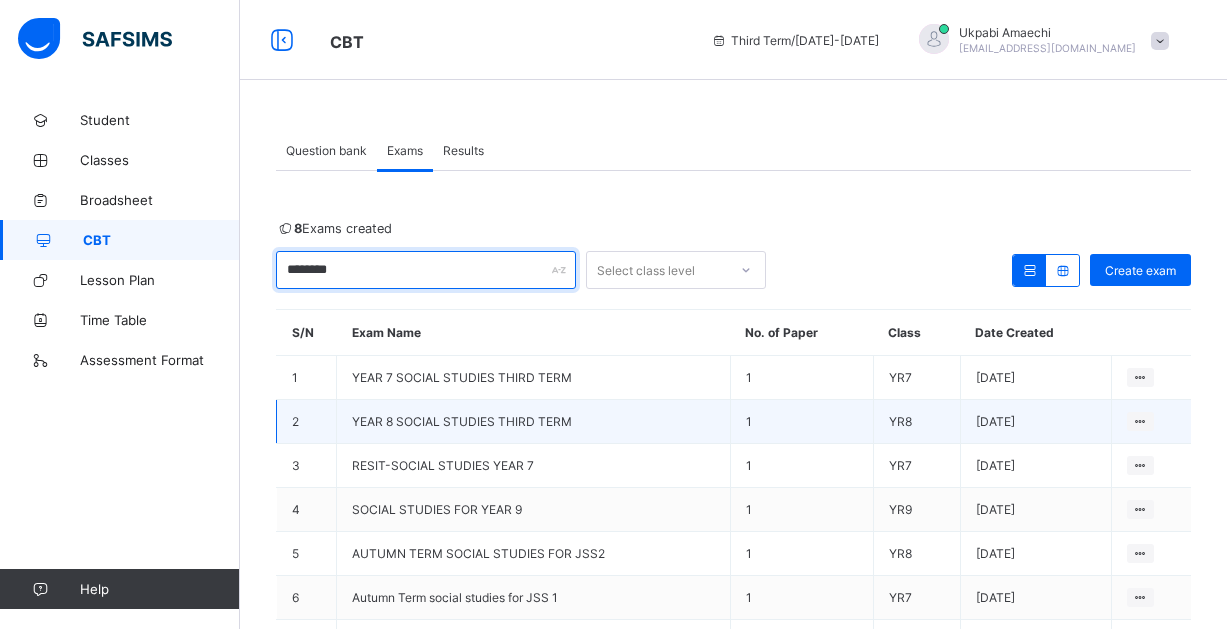 type on "********" 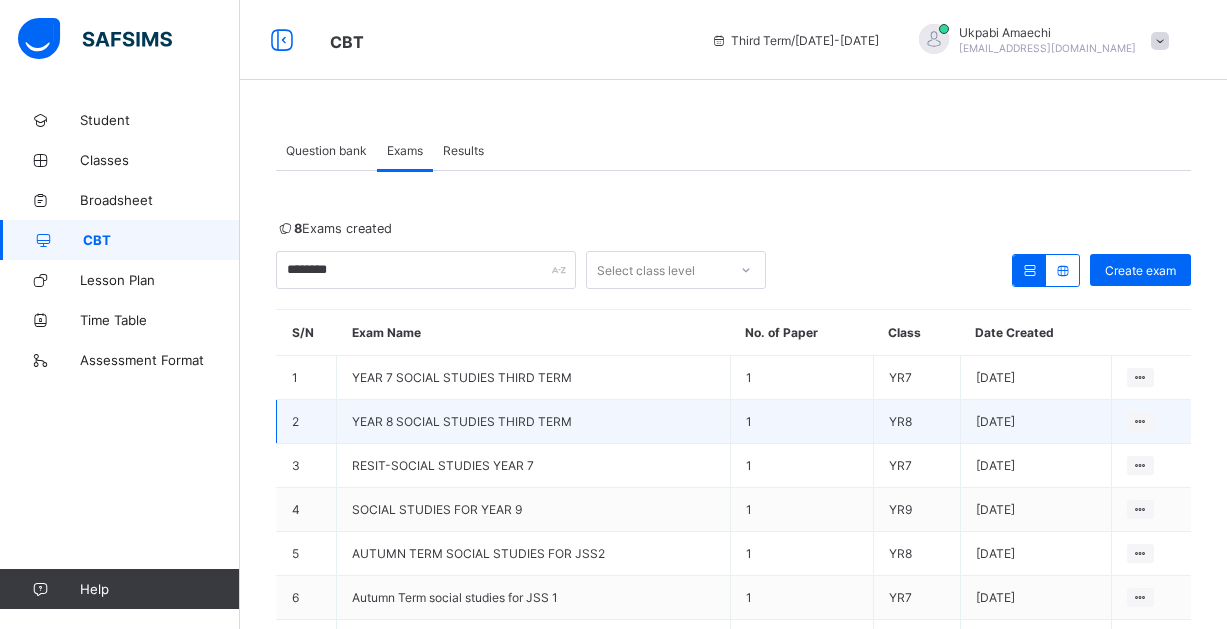 click on "YEAR 8 SOCIAL STUDIES THIRD TERM" at bounding box center [462, 421] 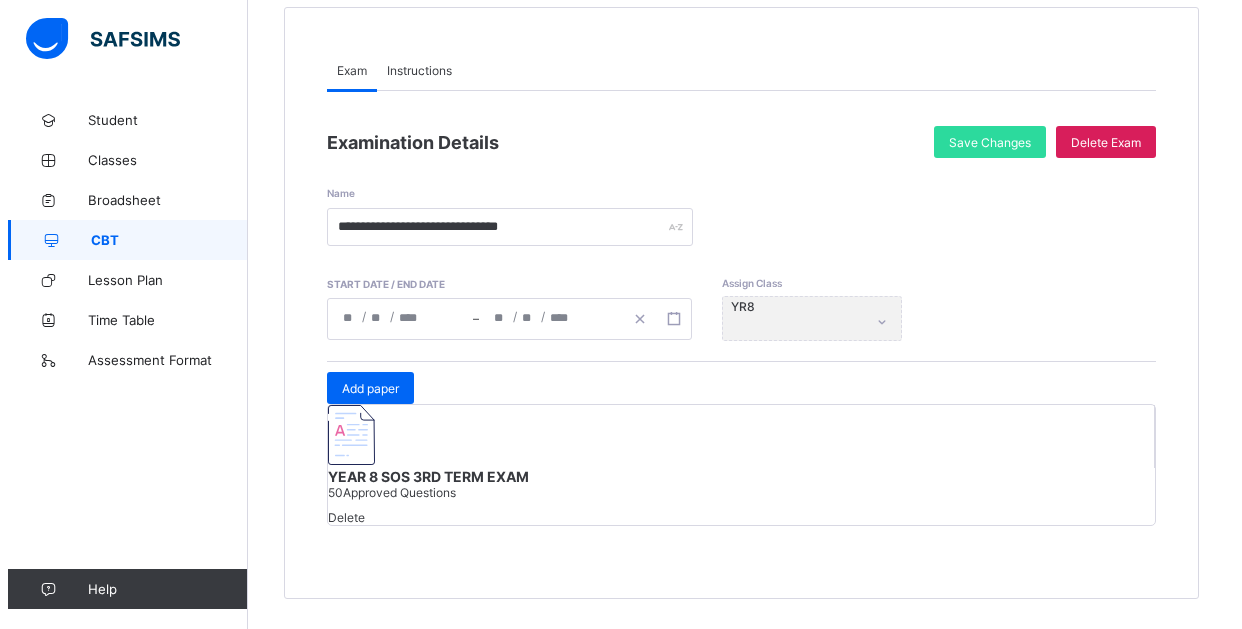 scroll, scrollTop: 325, scrollLeft: 0, axis: vertical 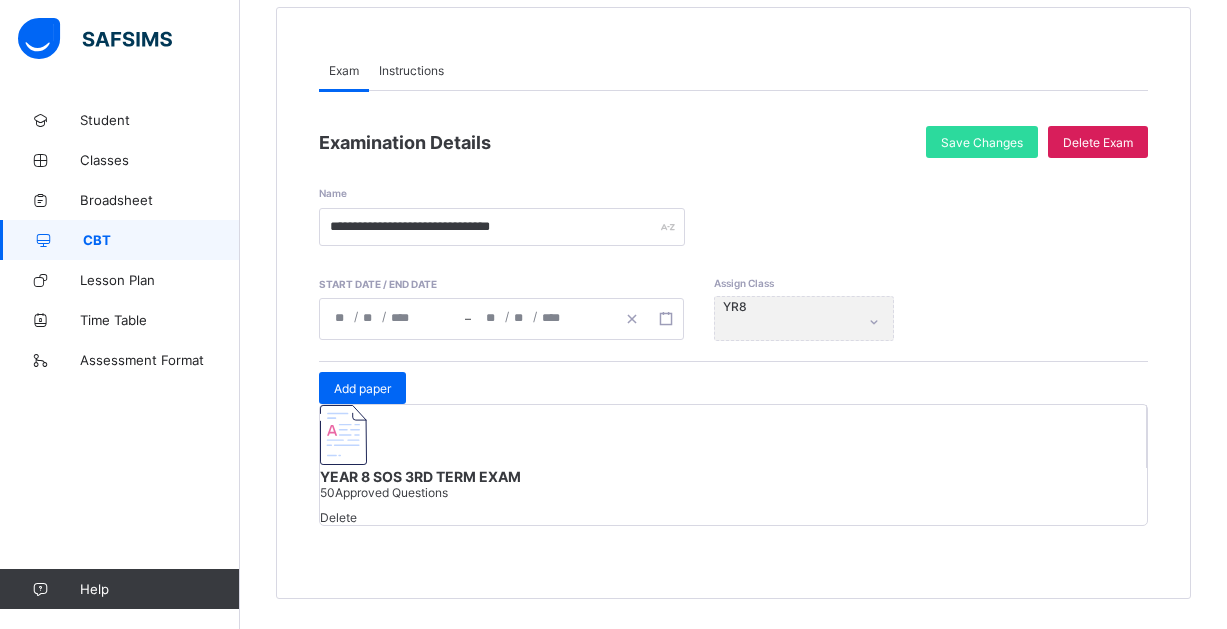 click at bounding box center (343, 435) 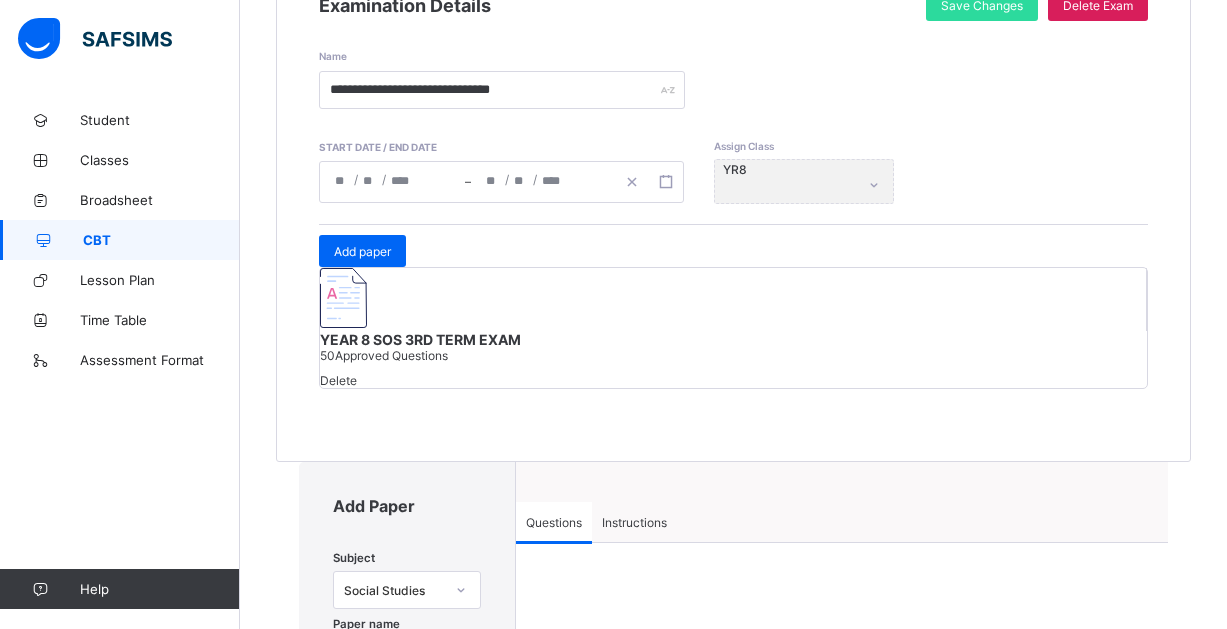 type on "**********" 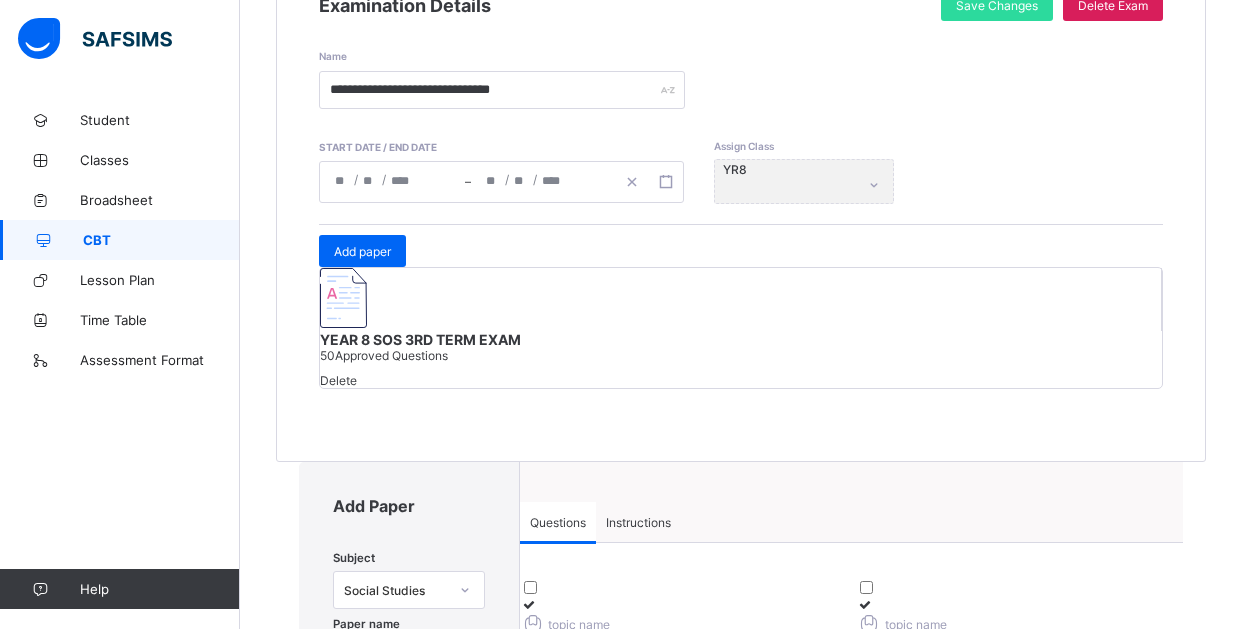 scroll, scrollTop: 410, scrollLeft: 0, axis: vertical 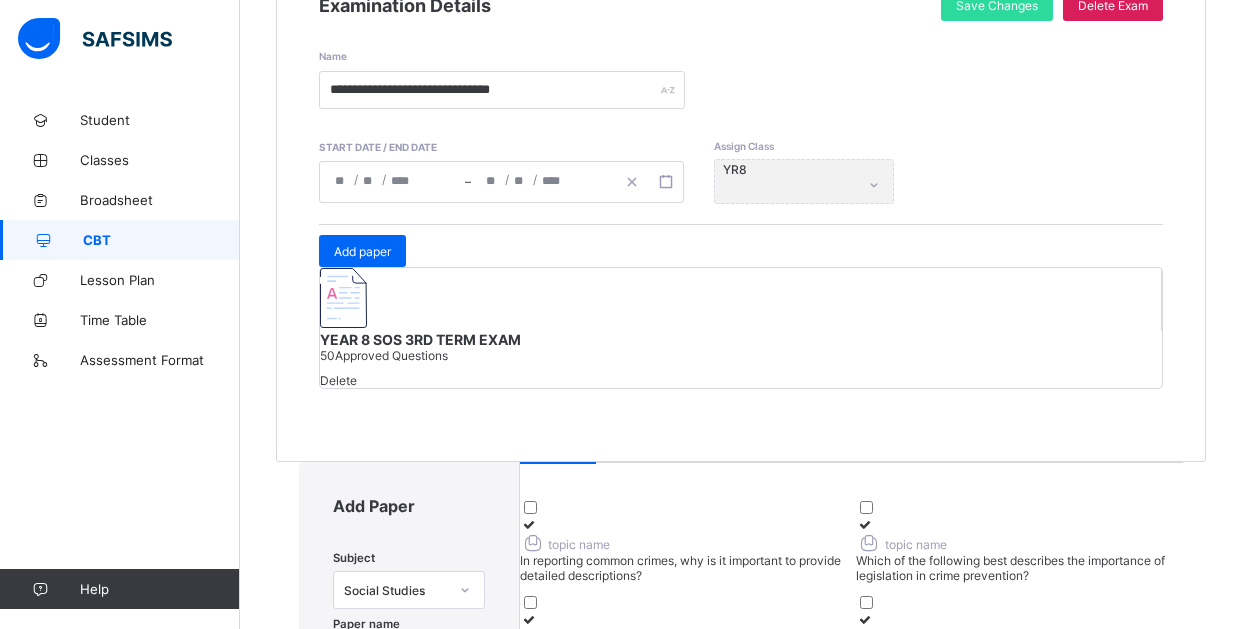 click on "50 Rows" at bounding box center (630, 1151) 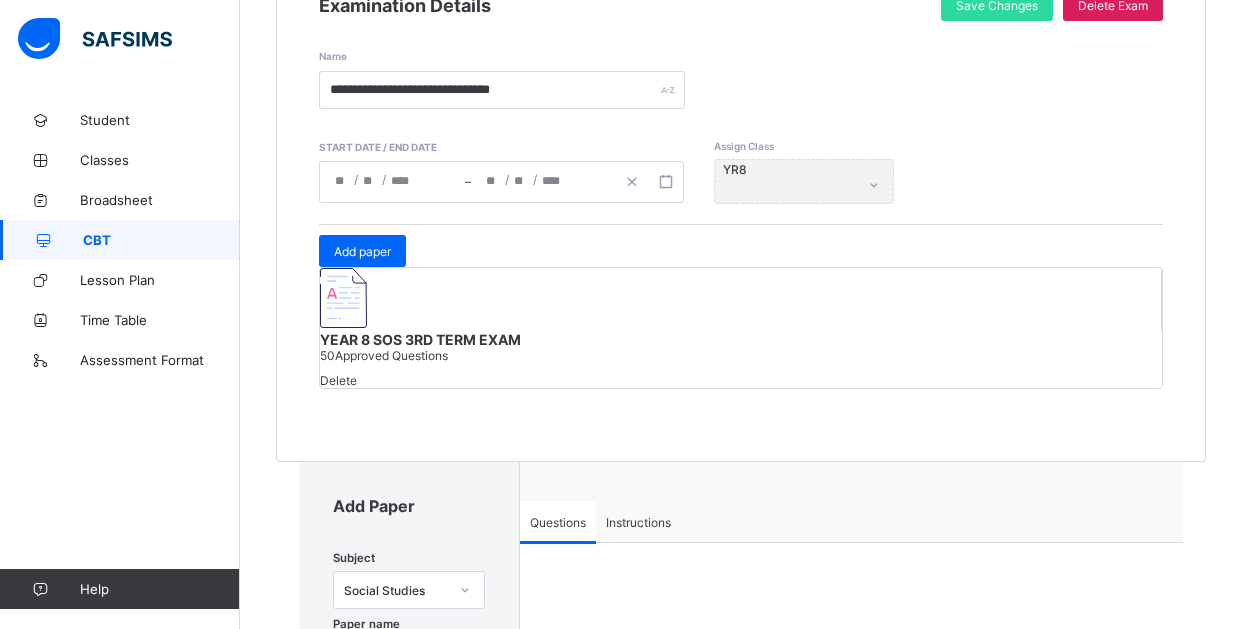 scroll, scrollTop: 0, scrollLeft: 0, axis: both 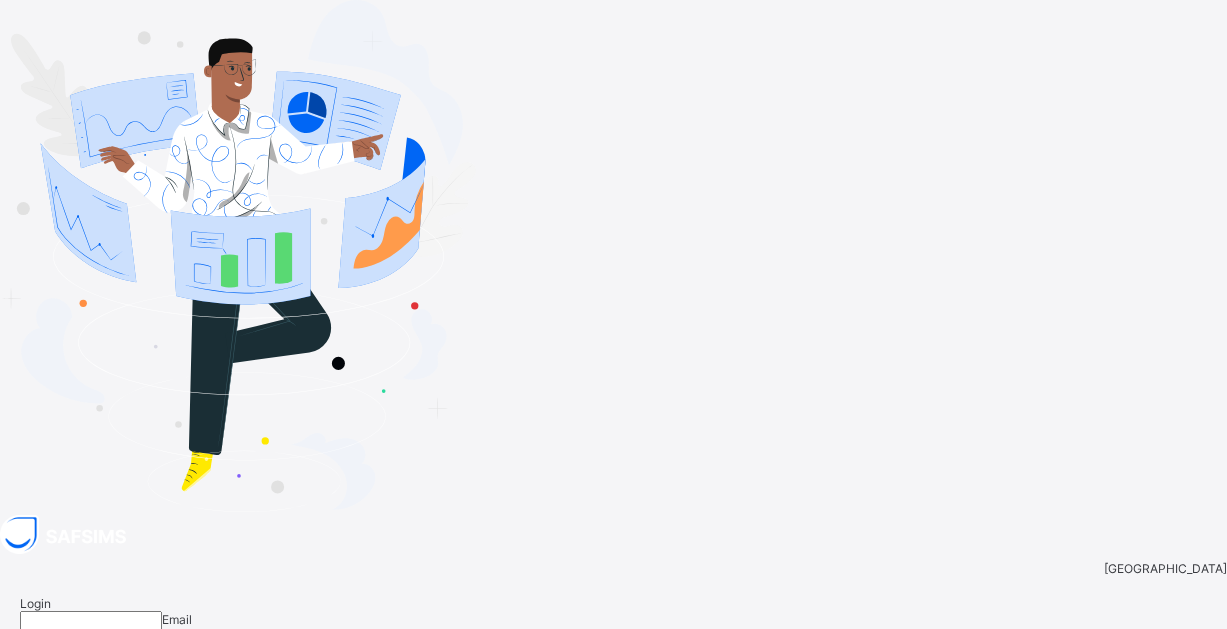 type on "**********" 